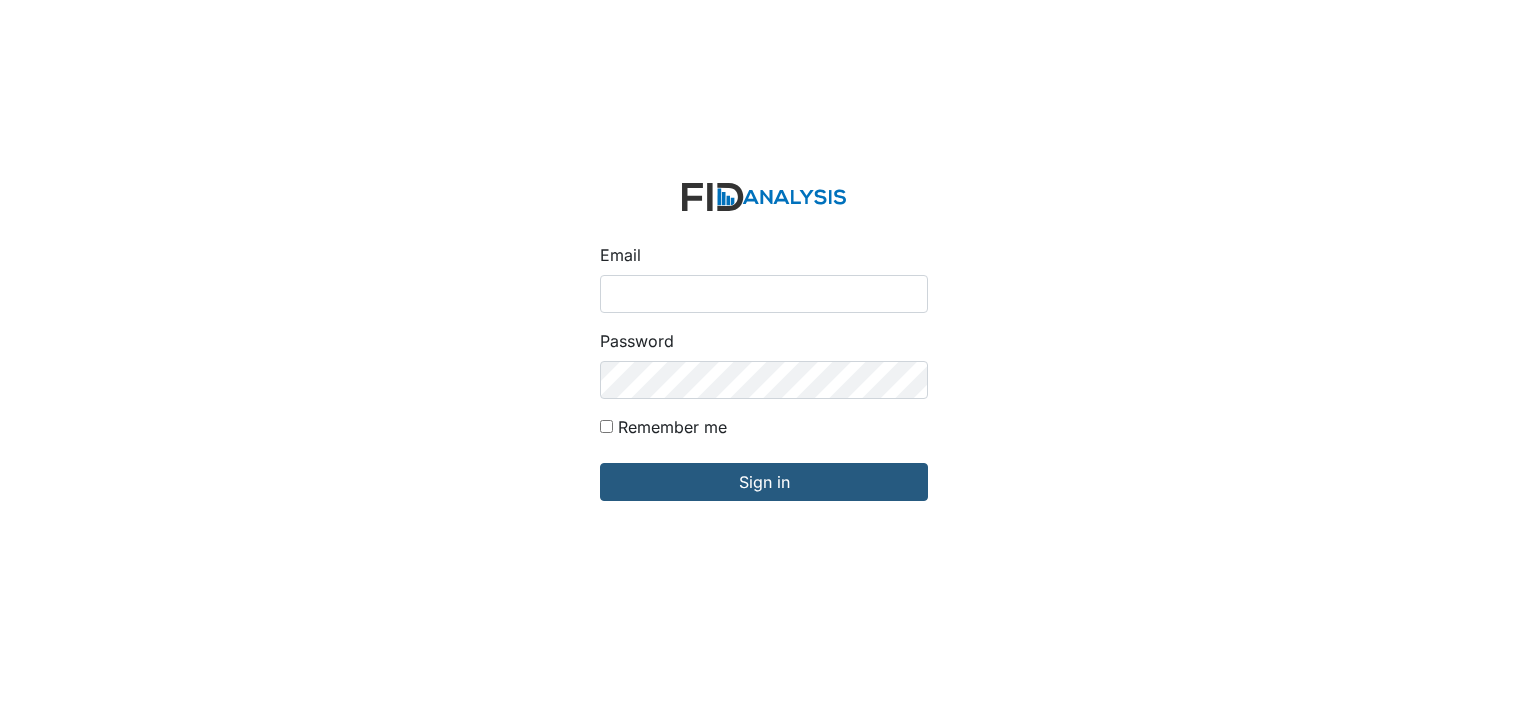 scroll, scrollTop: 0, scrollLeft: 0, axis: both 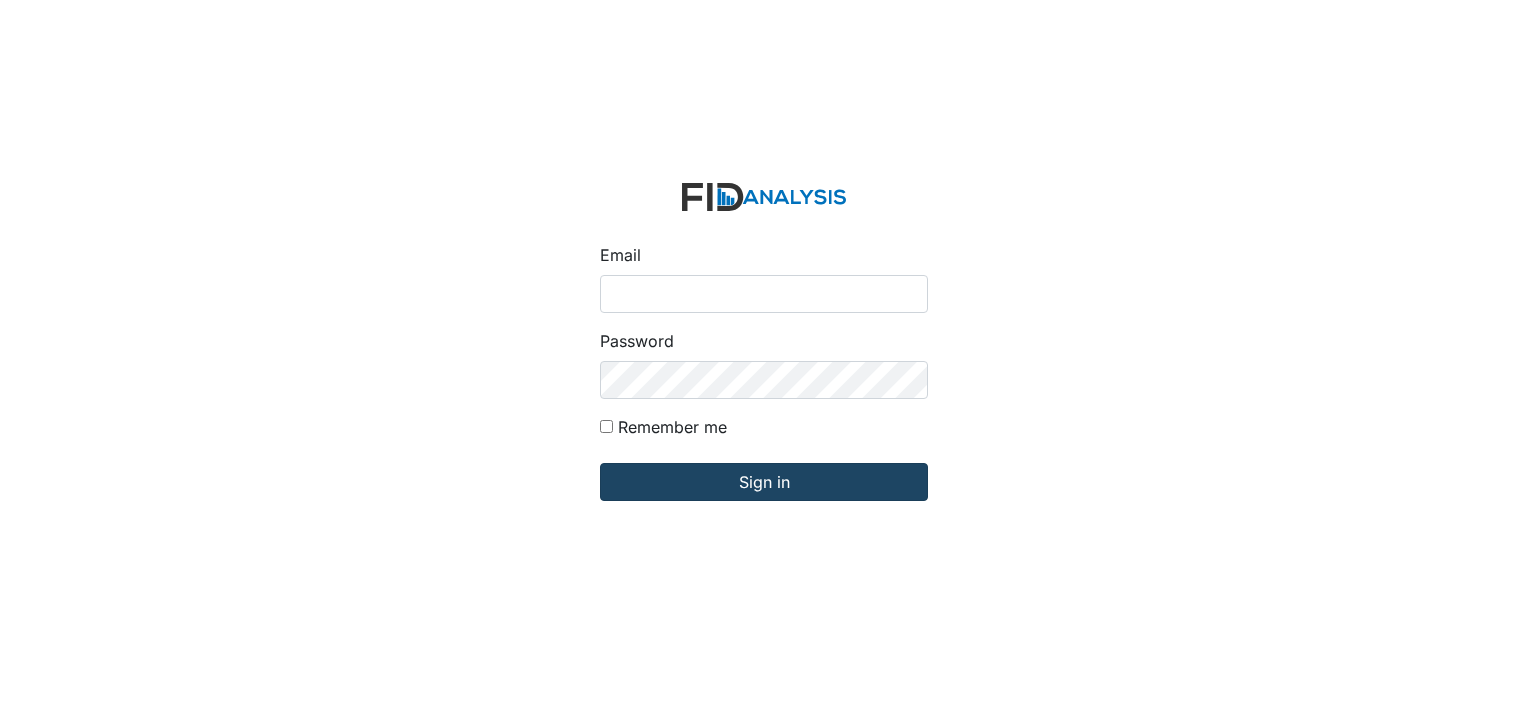 type on "[EMAIL_ADDRESS][DOMAIN_NAME]" 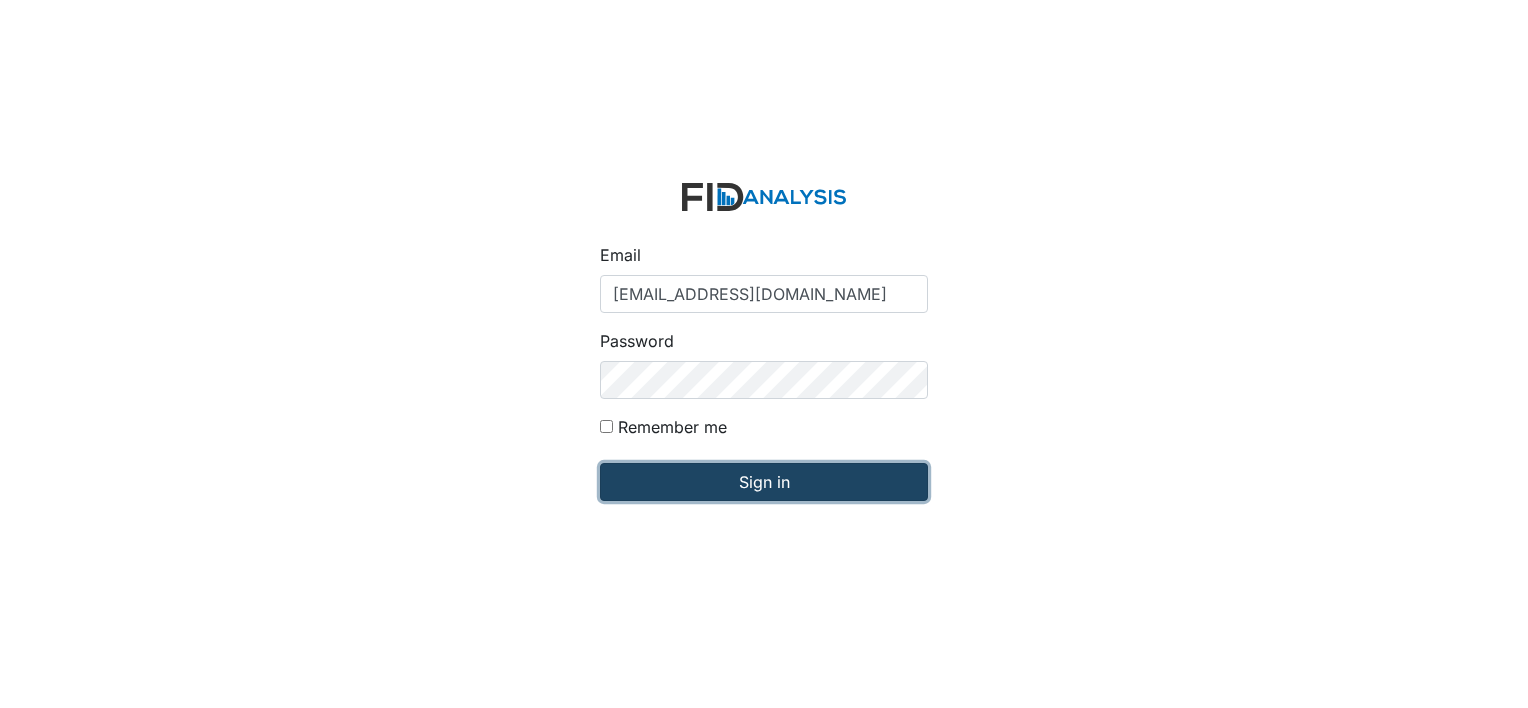 click on "Sign in" at bounding box center (764, 482) 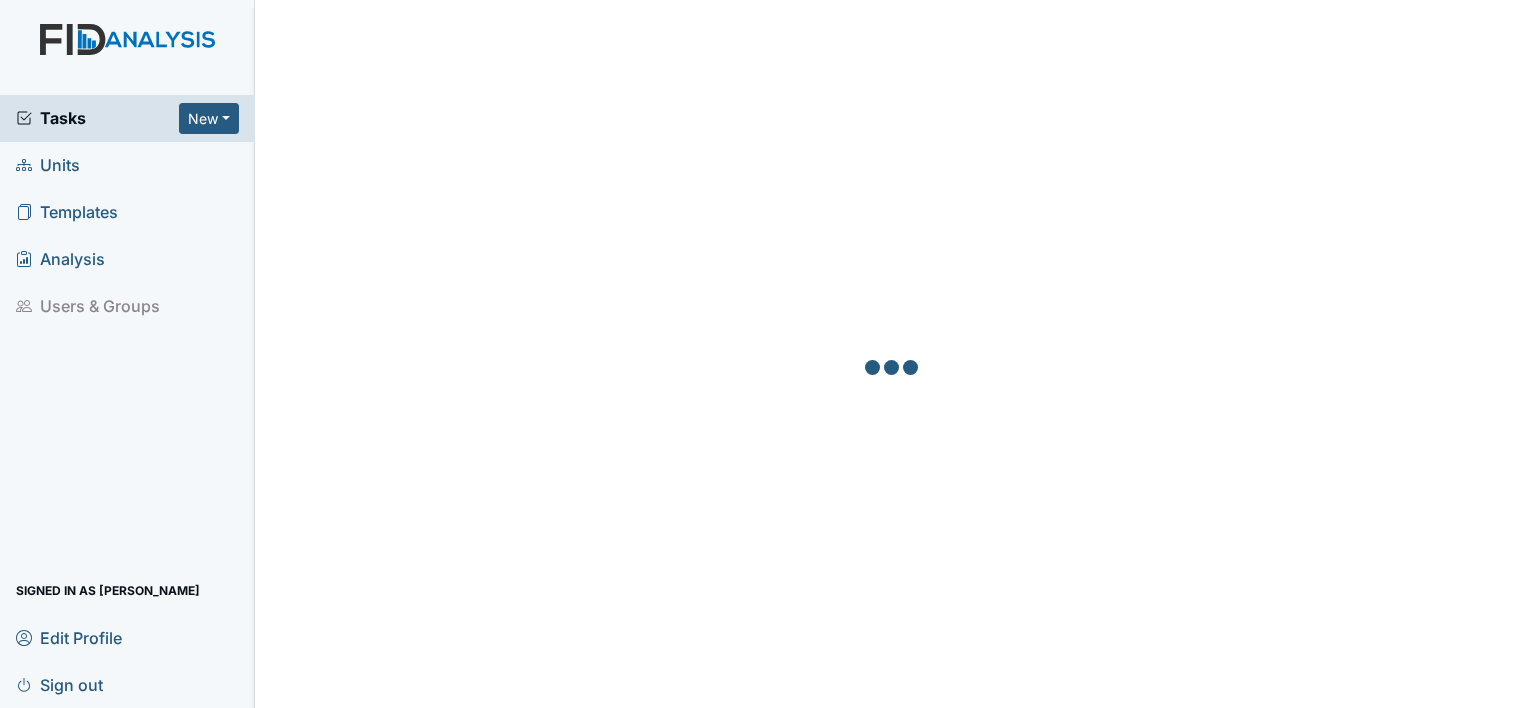 scroll, scrollTop: 0, scrollLeft: 0, axis: both 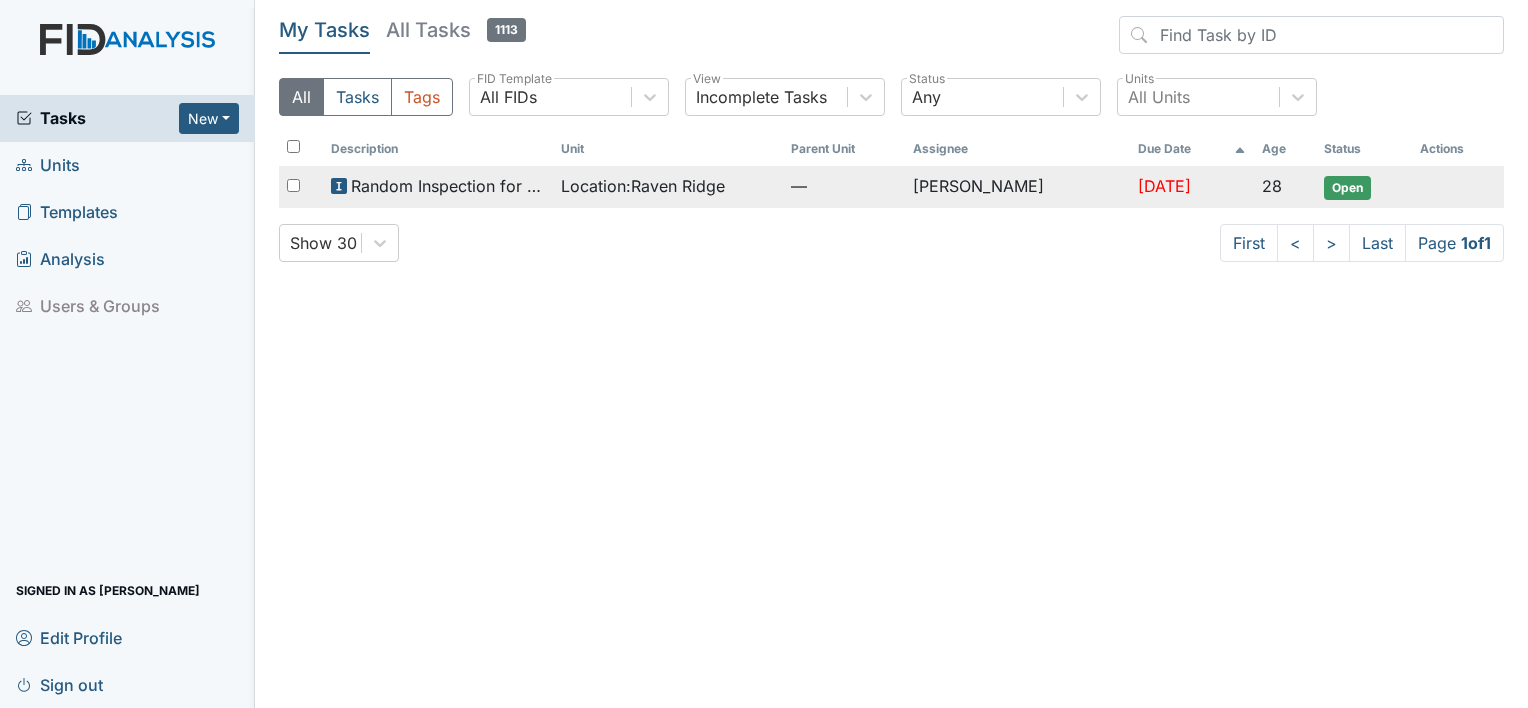 click on "Open" at bounding box center (1347, 188) 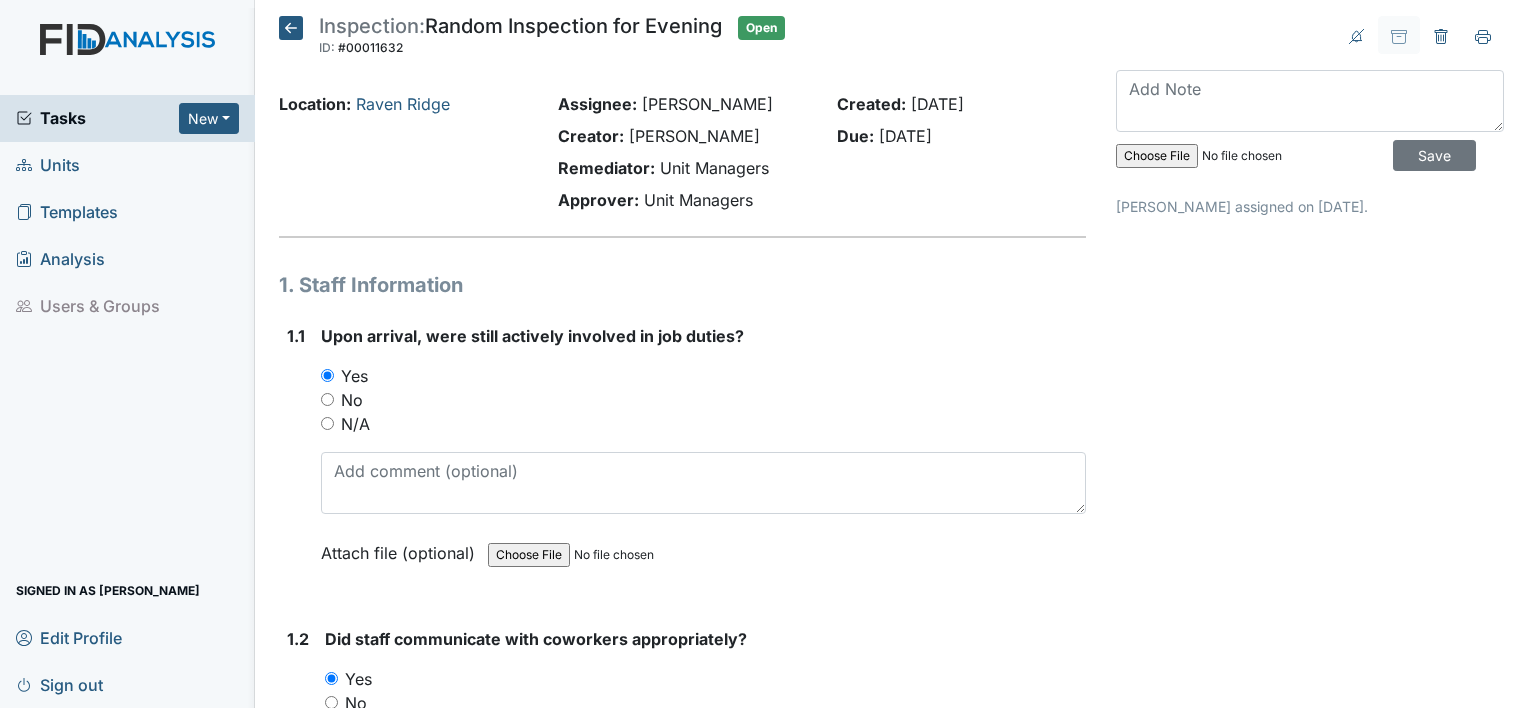 scroll, scrollTop: 0, scrollLeft: 0, axis: both 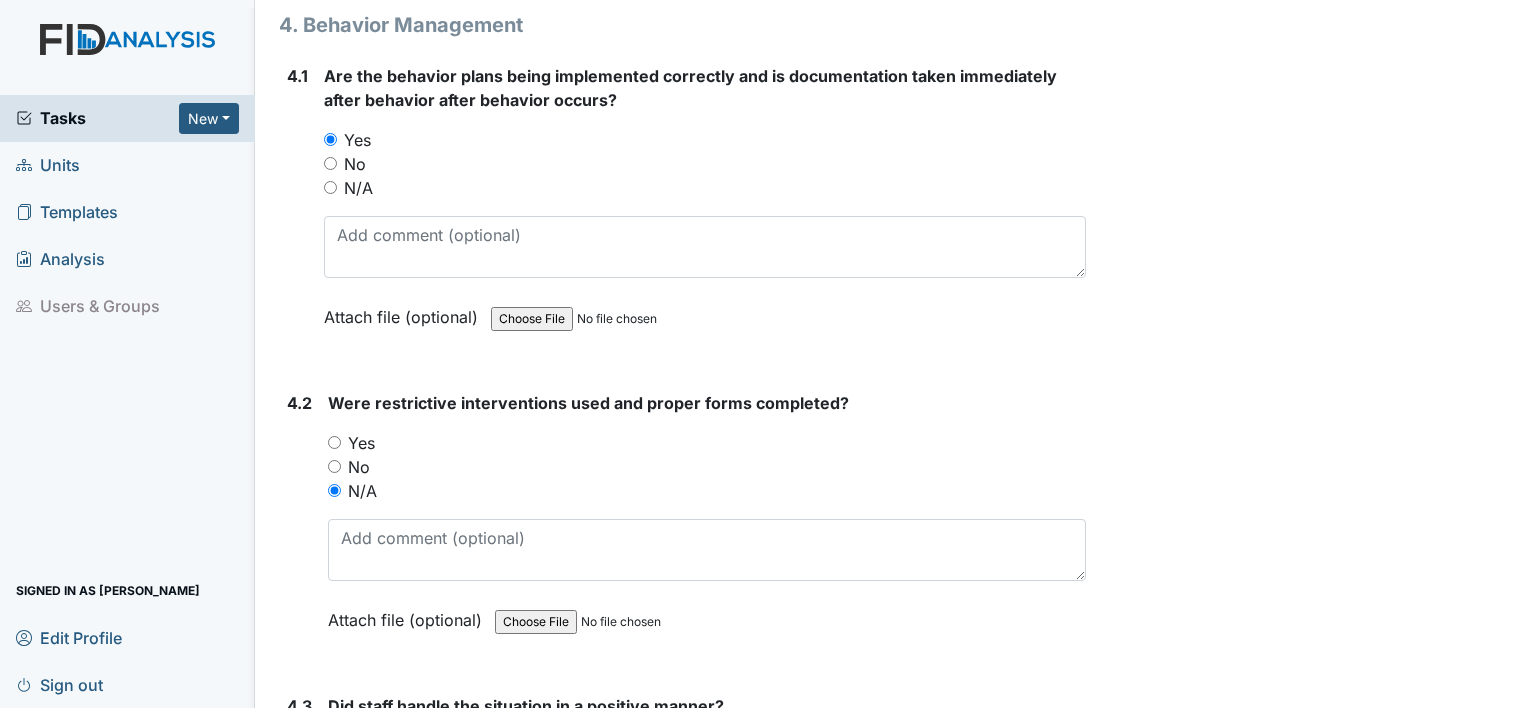 click on "No" at bounding box center (334, 466) 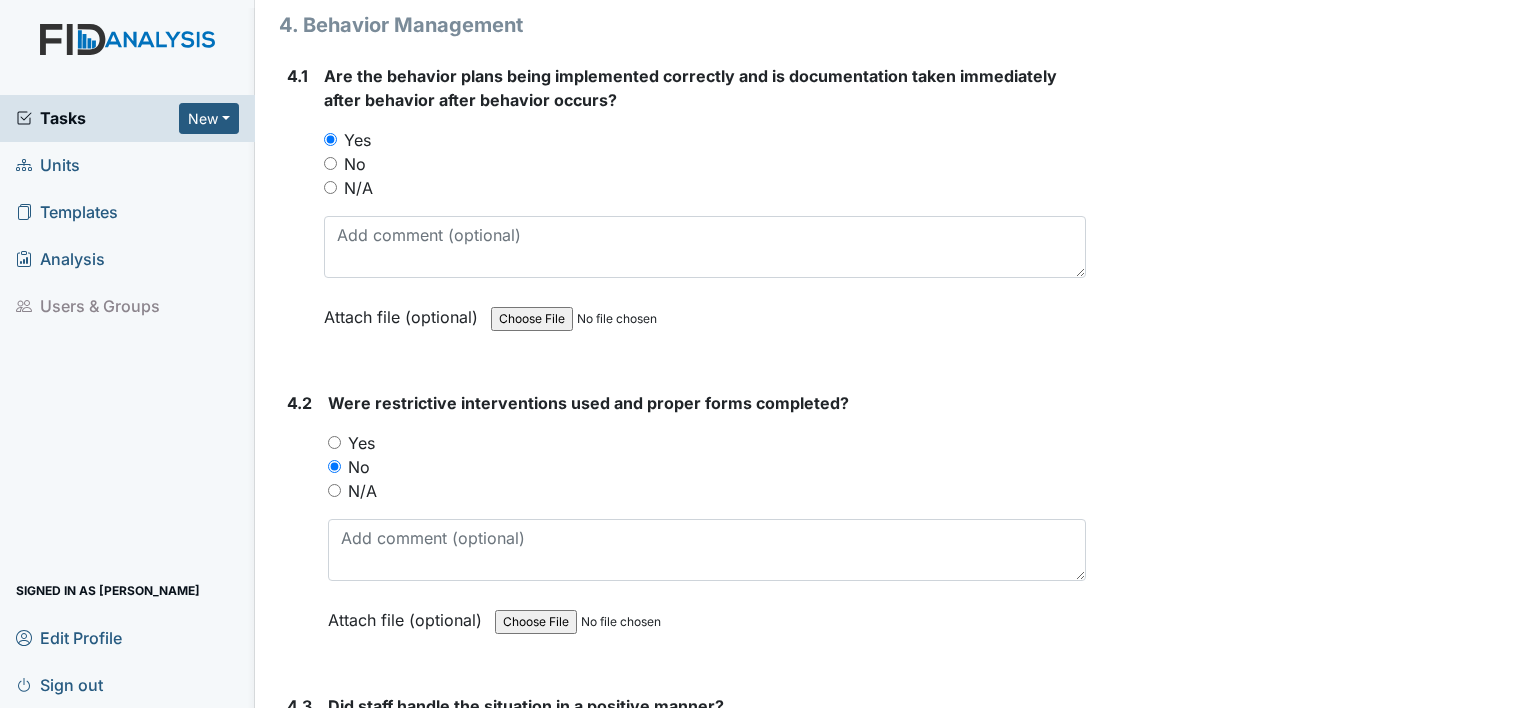 click on "No" at bounding box center [334, 466] 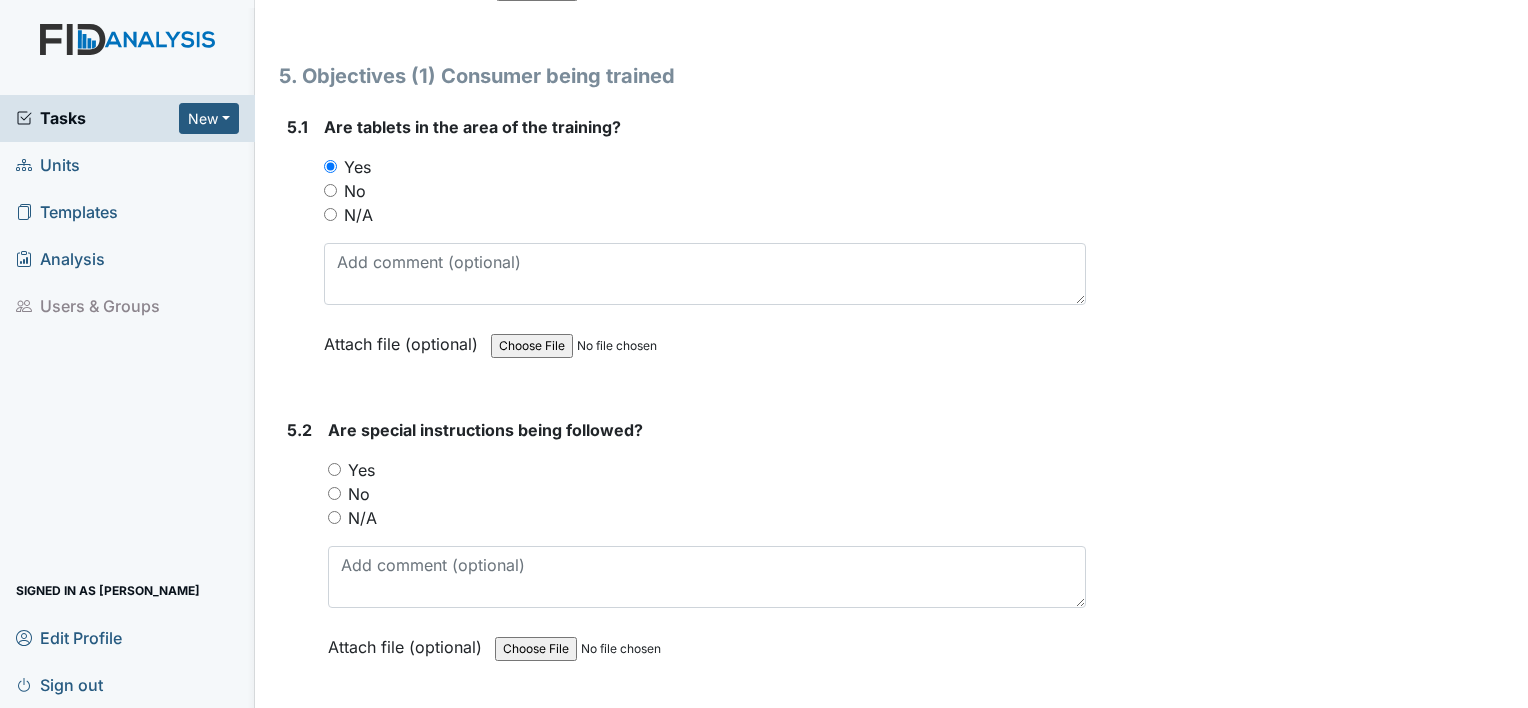 scroll, scrollTop: 10514, scrollLeft: 0, axis: vertical 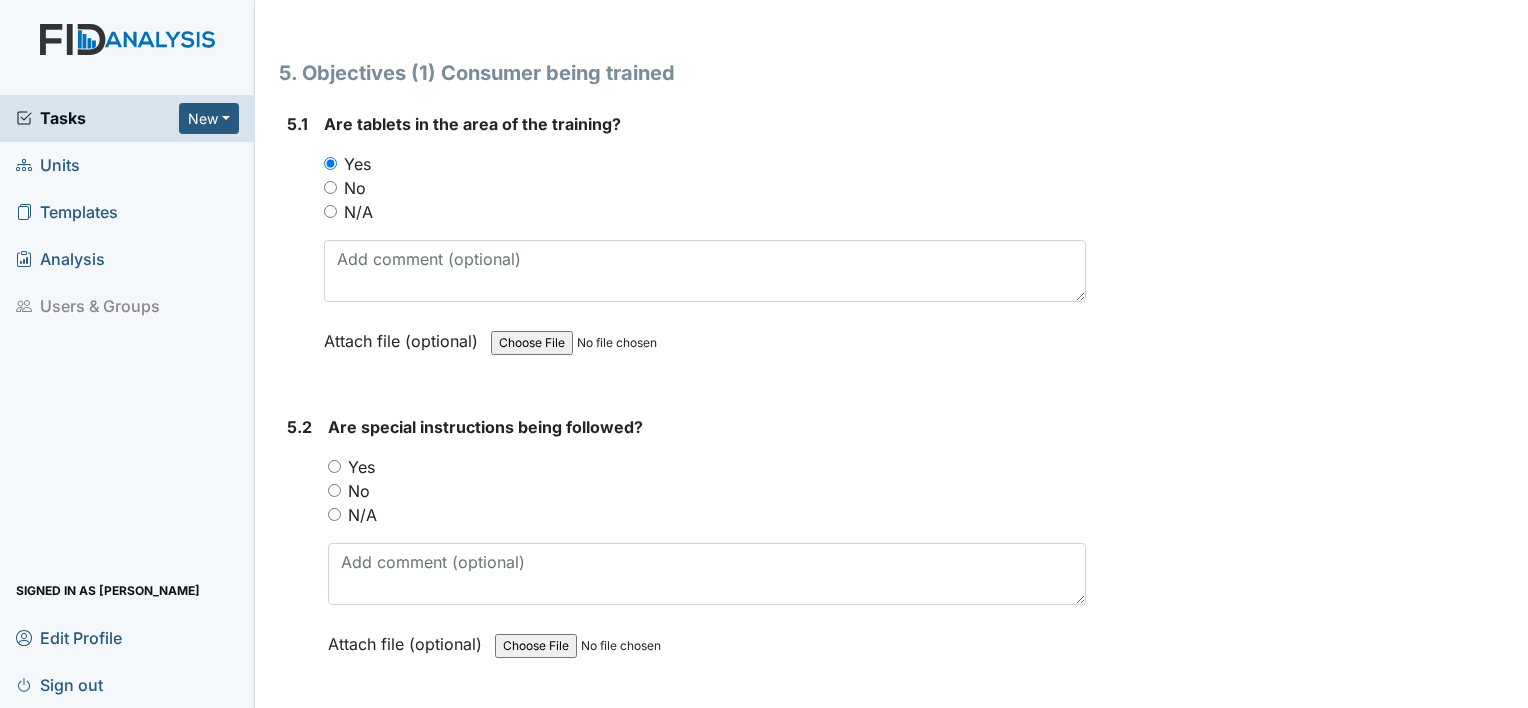 click on "Yes" at bounding box center [334, 466] 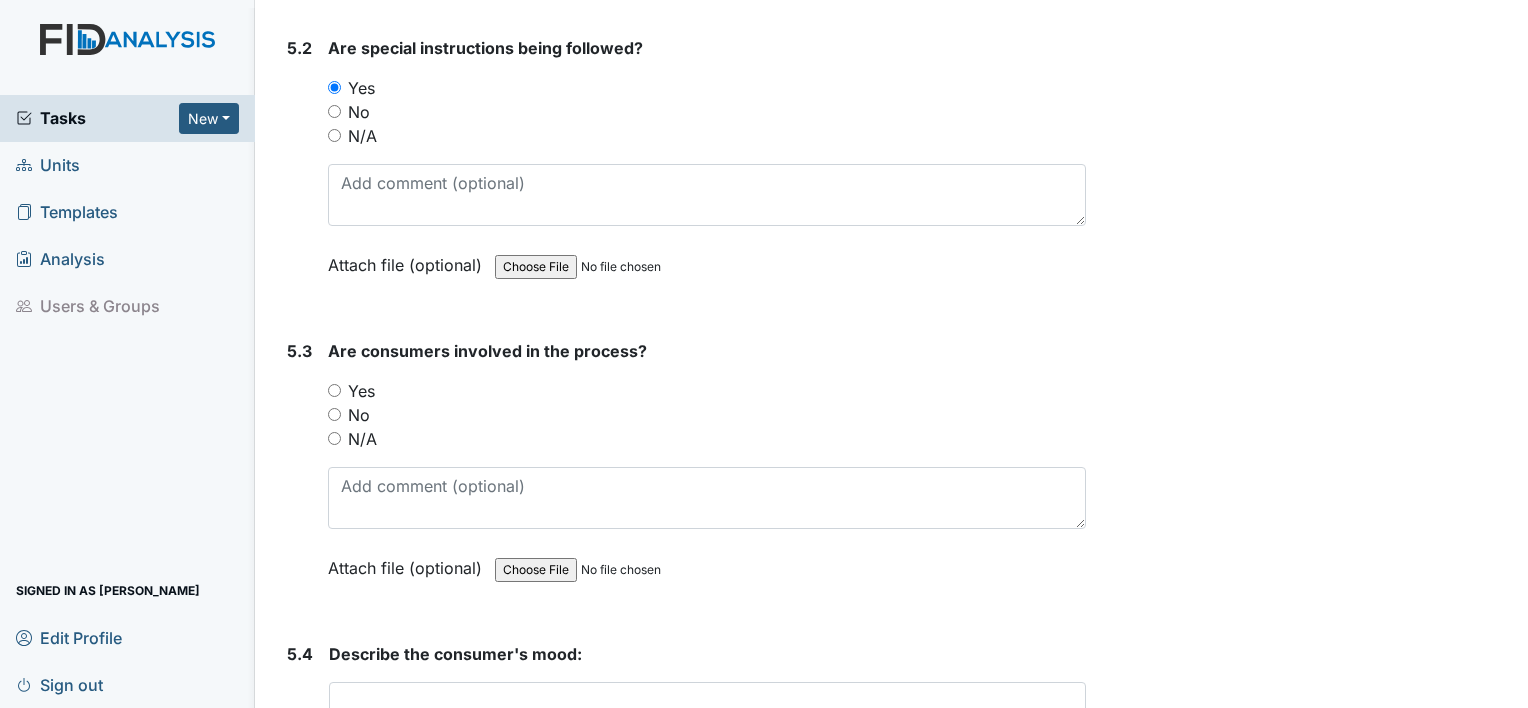 scroll, scrollTop: 10896, scrollLeft: 0, axis: vertical 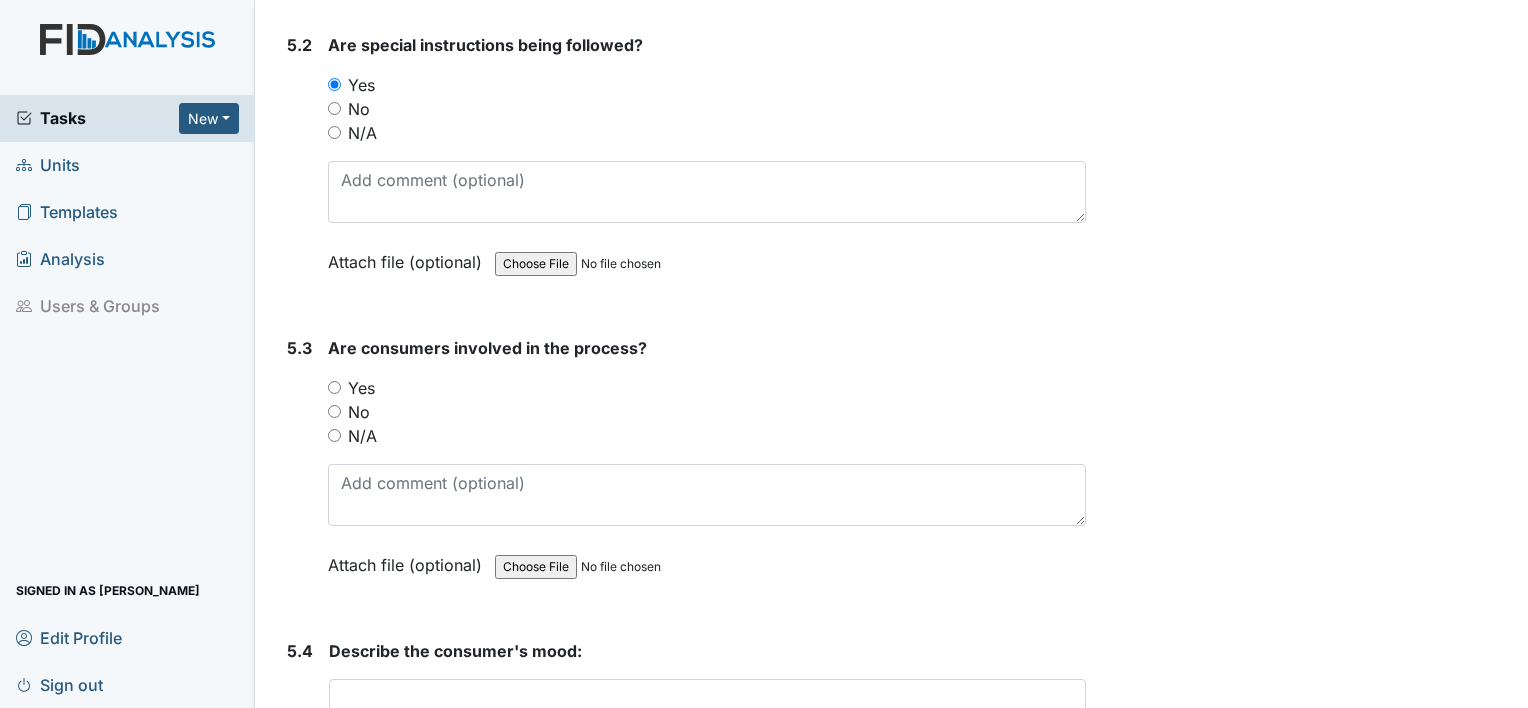 click on "N/A" at bounding box center (334, 435) 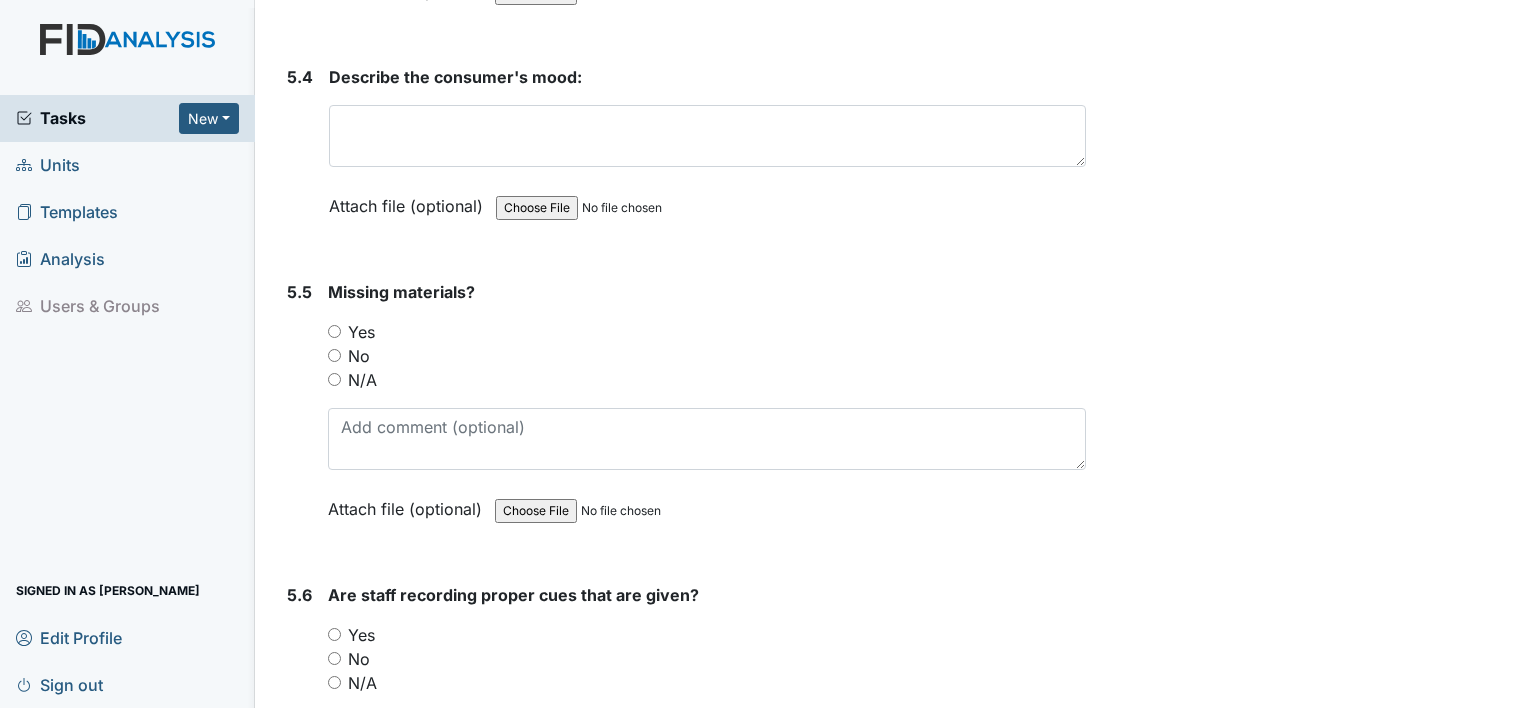 scroll, scrollTop: 11480, scrollLeft: 0, axis: vertical 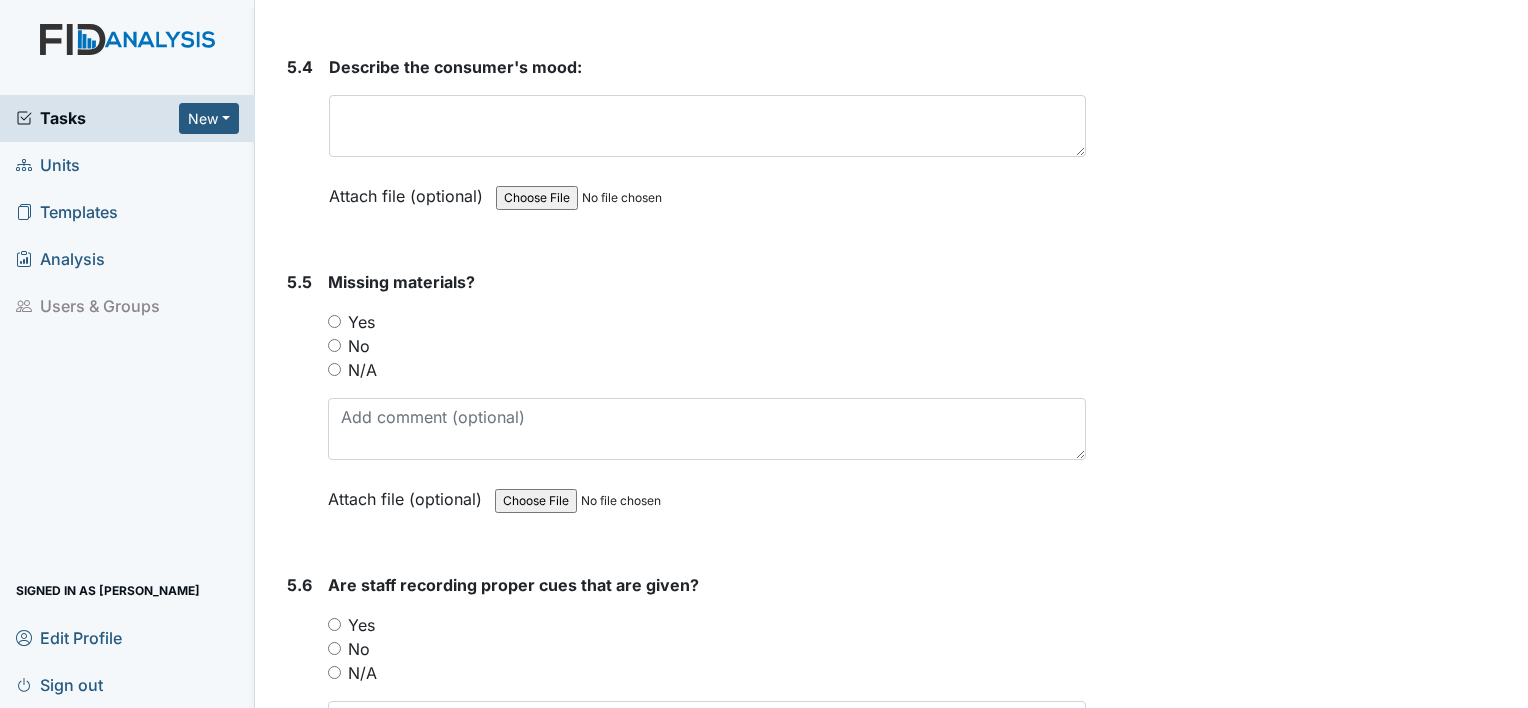 click on "N/A" at bounding box center [334, 369] 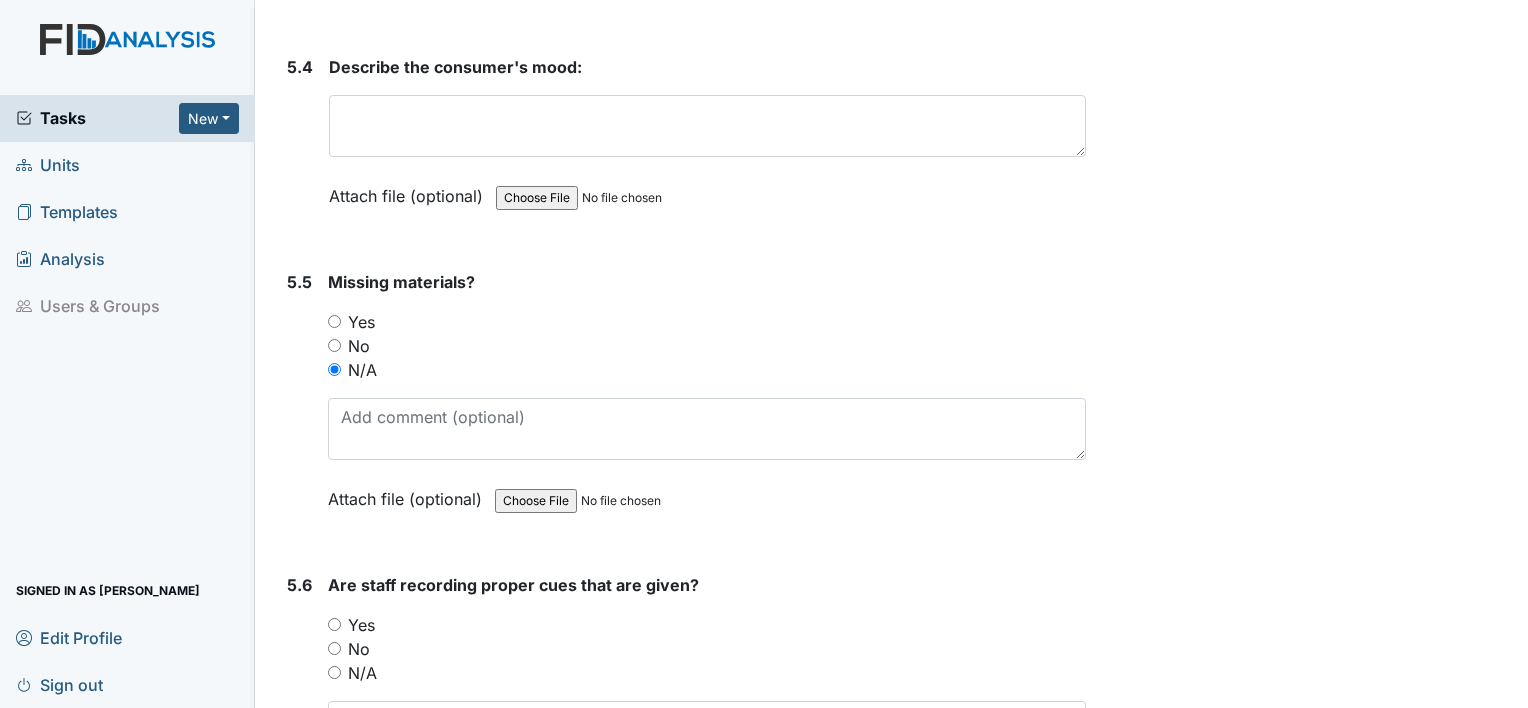 click on "No" at bounding box center [334, 345] 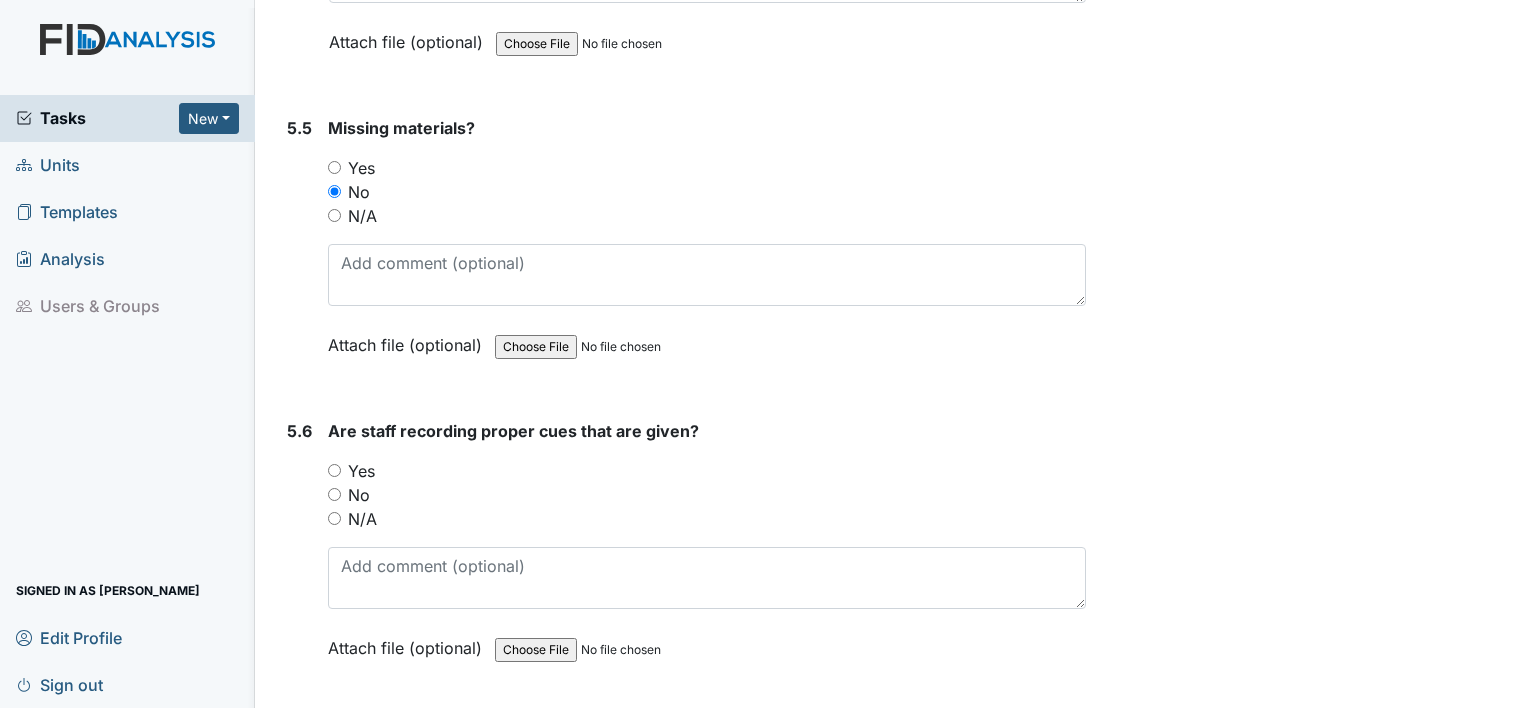 scroll, scrollTop: 11636, scrollLeft: 0, axis: vertical 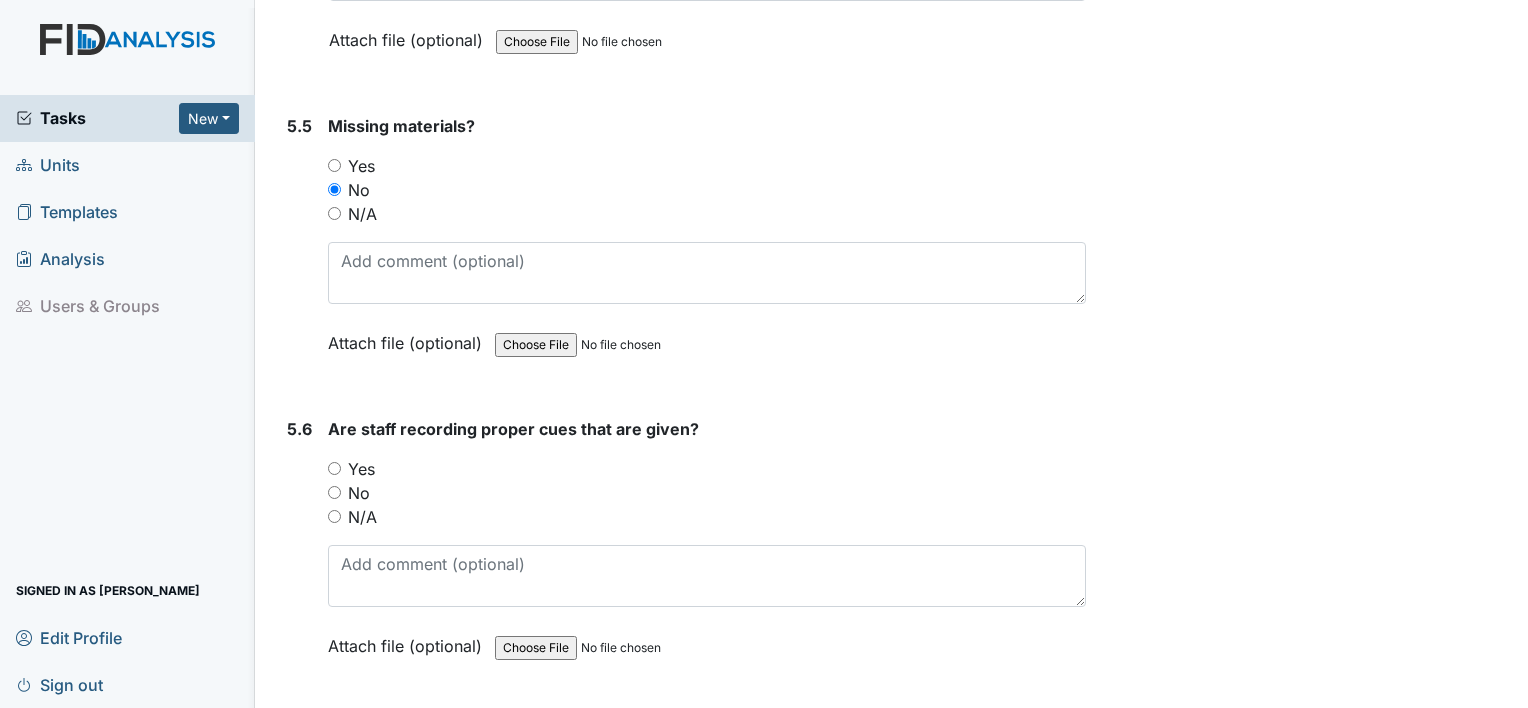 click on "Yes" at bounding box center (334, 468) 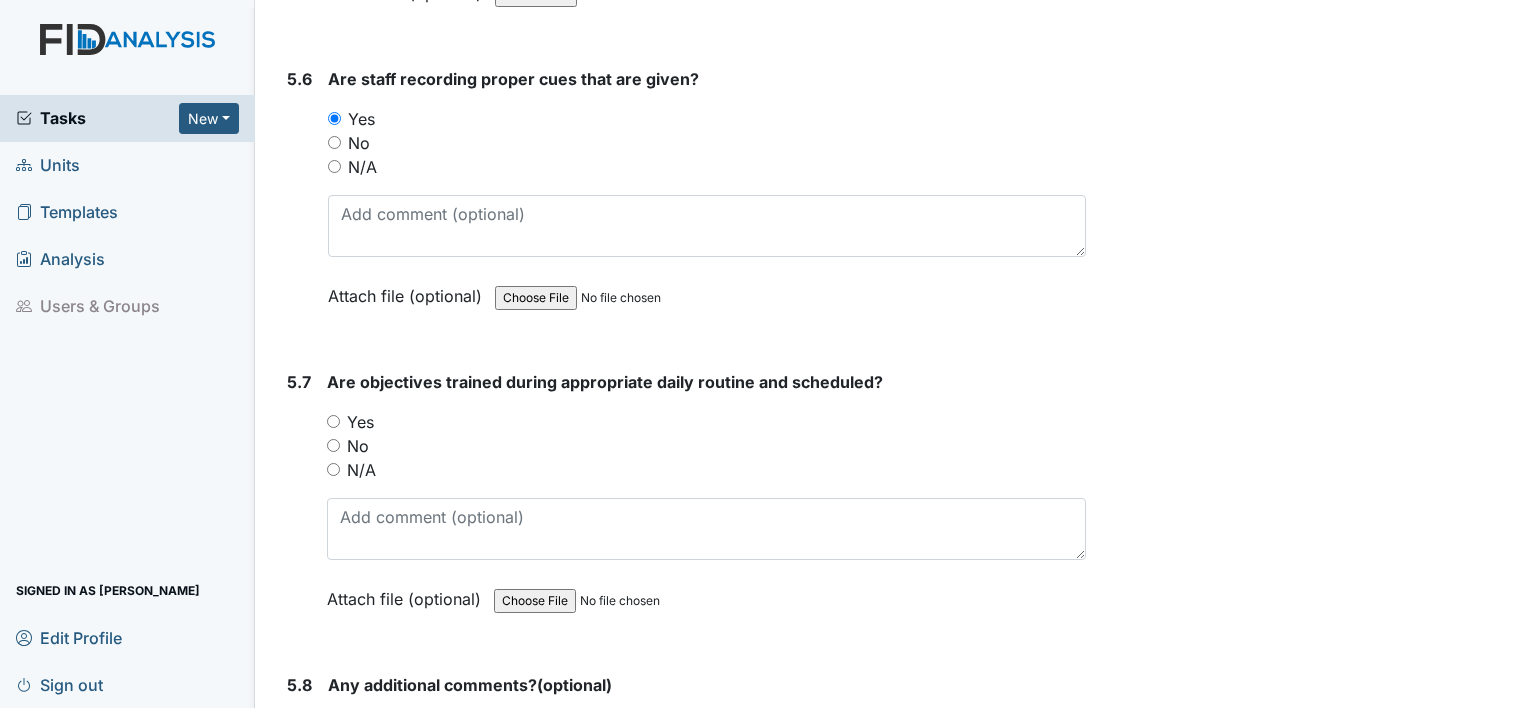 scroll, scrollTop: 11992, scrollLeft: 0, axis: vertical 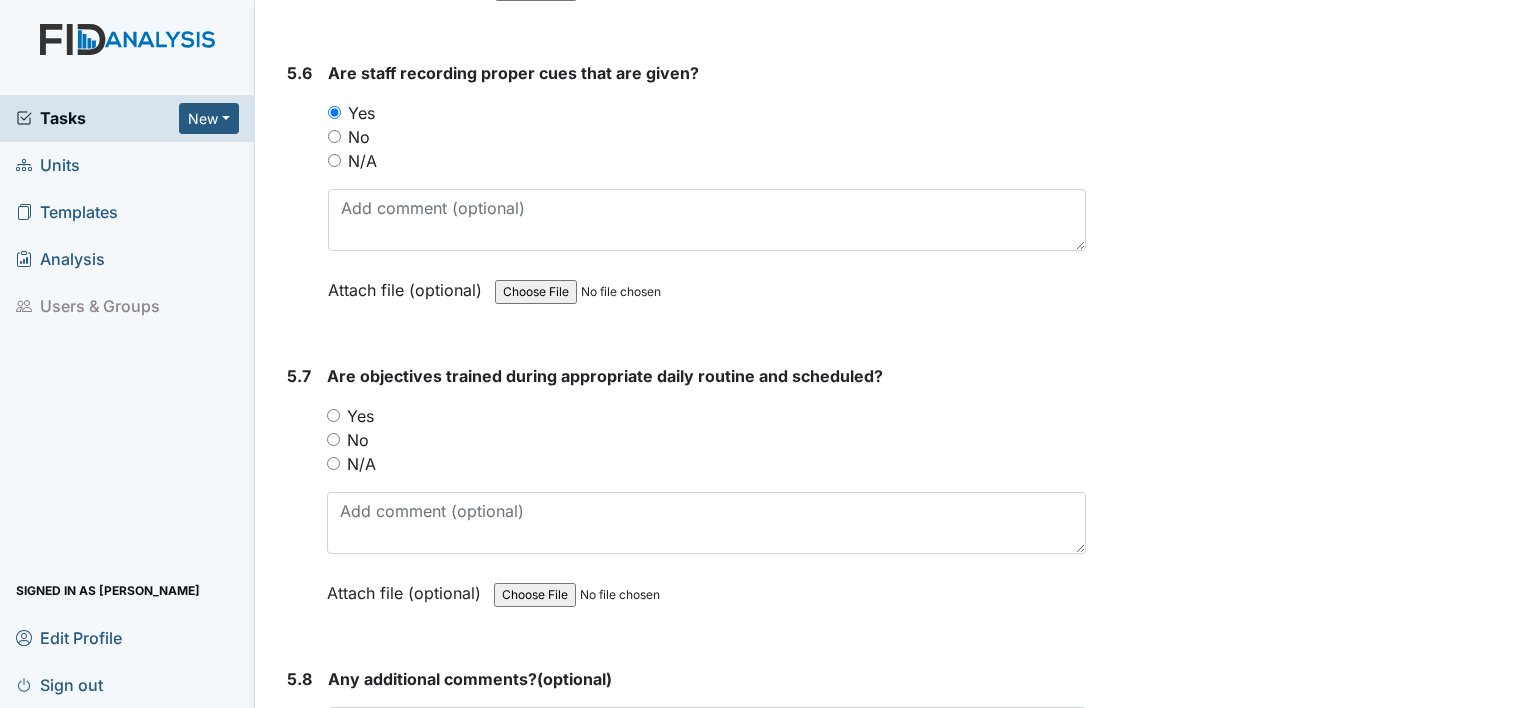 click on "Yes" at bounding box center (333, 415) 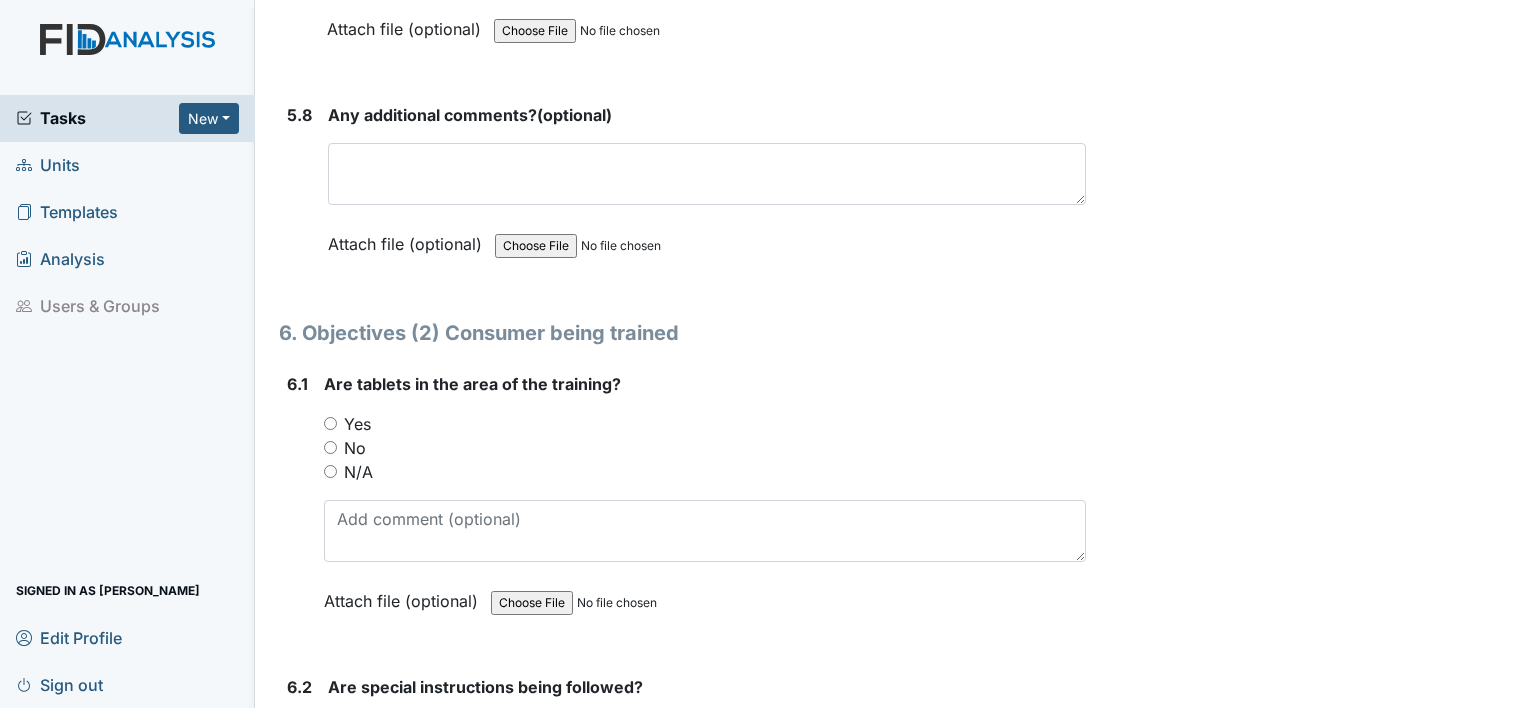 scroll, scrollTop: 12558, scrollLeft: 0, axis: vertical 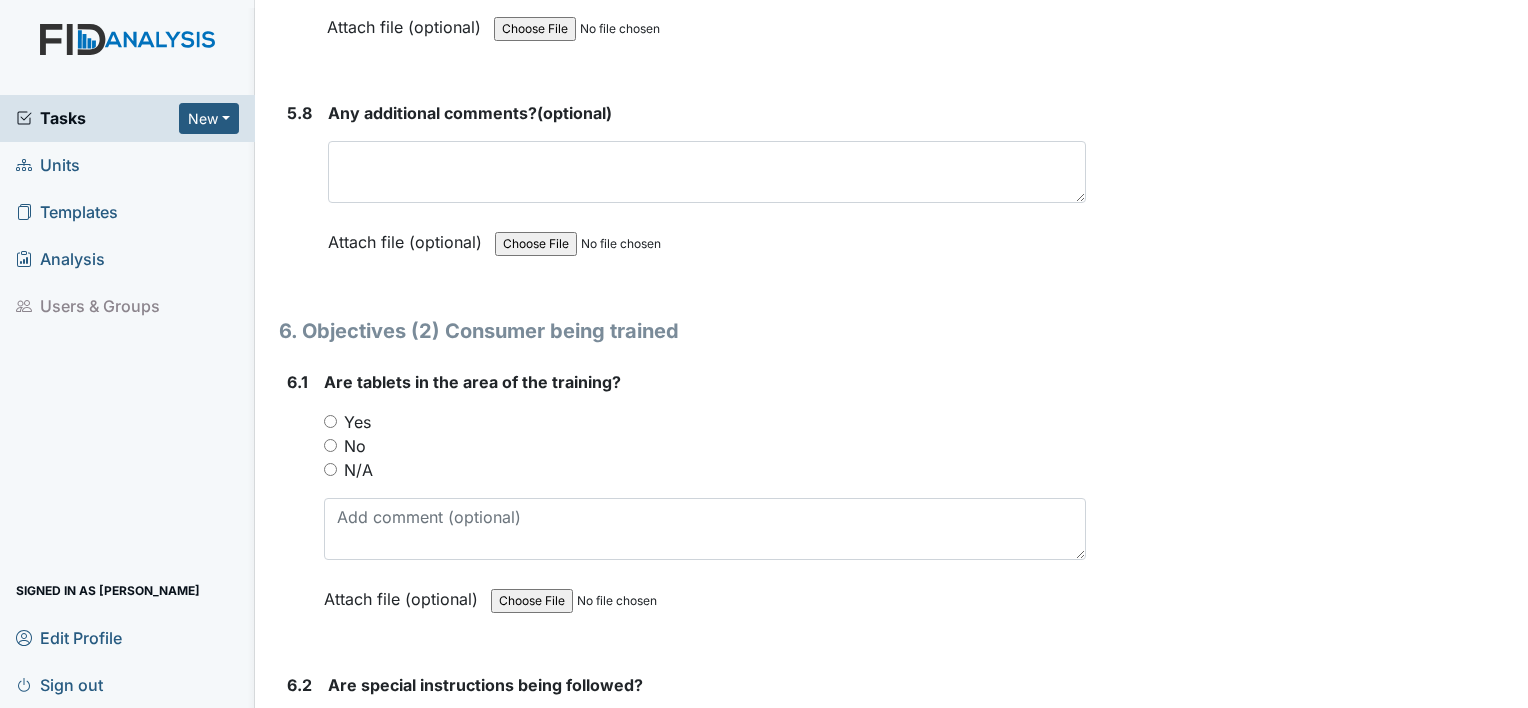 click on "Yes" at bounding box center (330, 421) 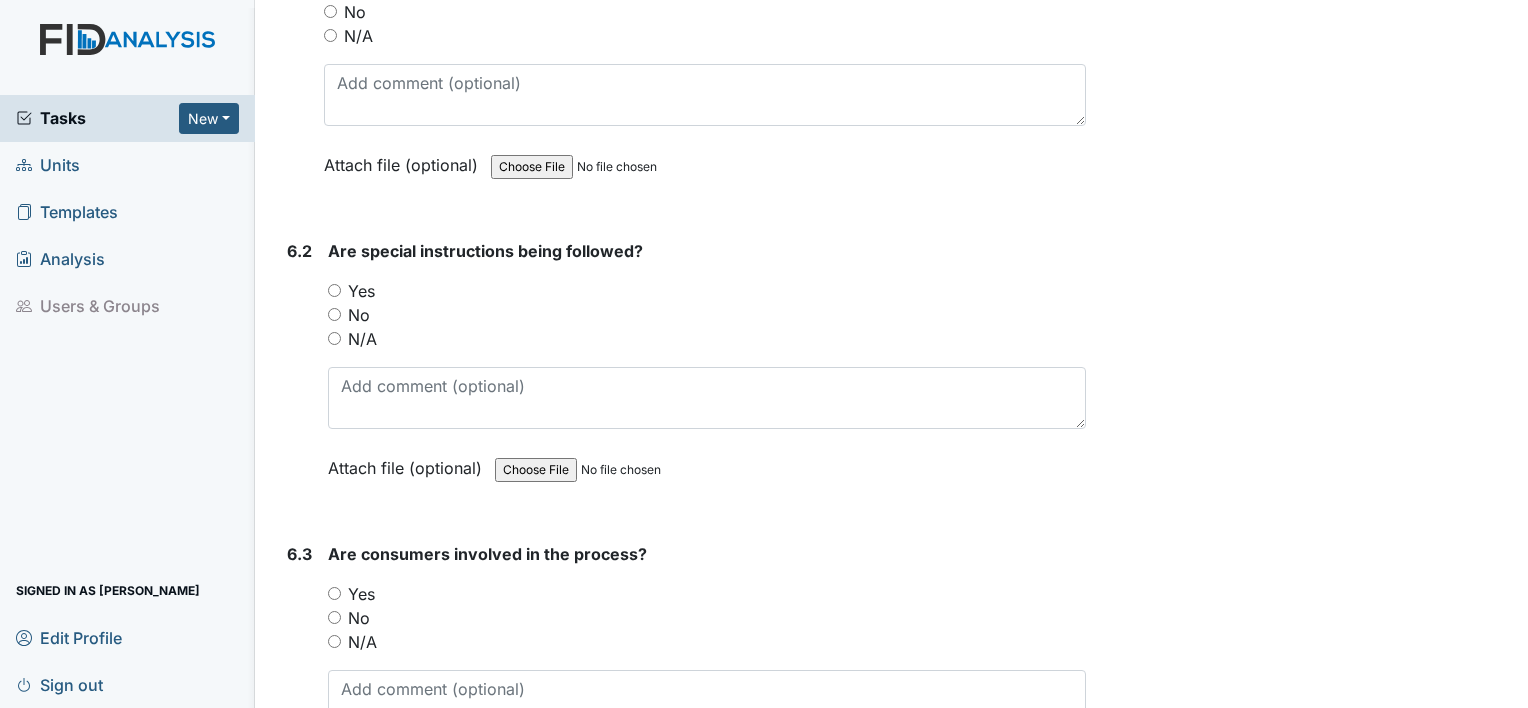scroll, scrollTop: 12992, scrollLeft: 0, axis: vertical 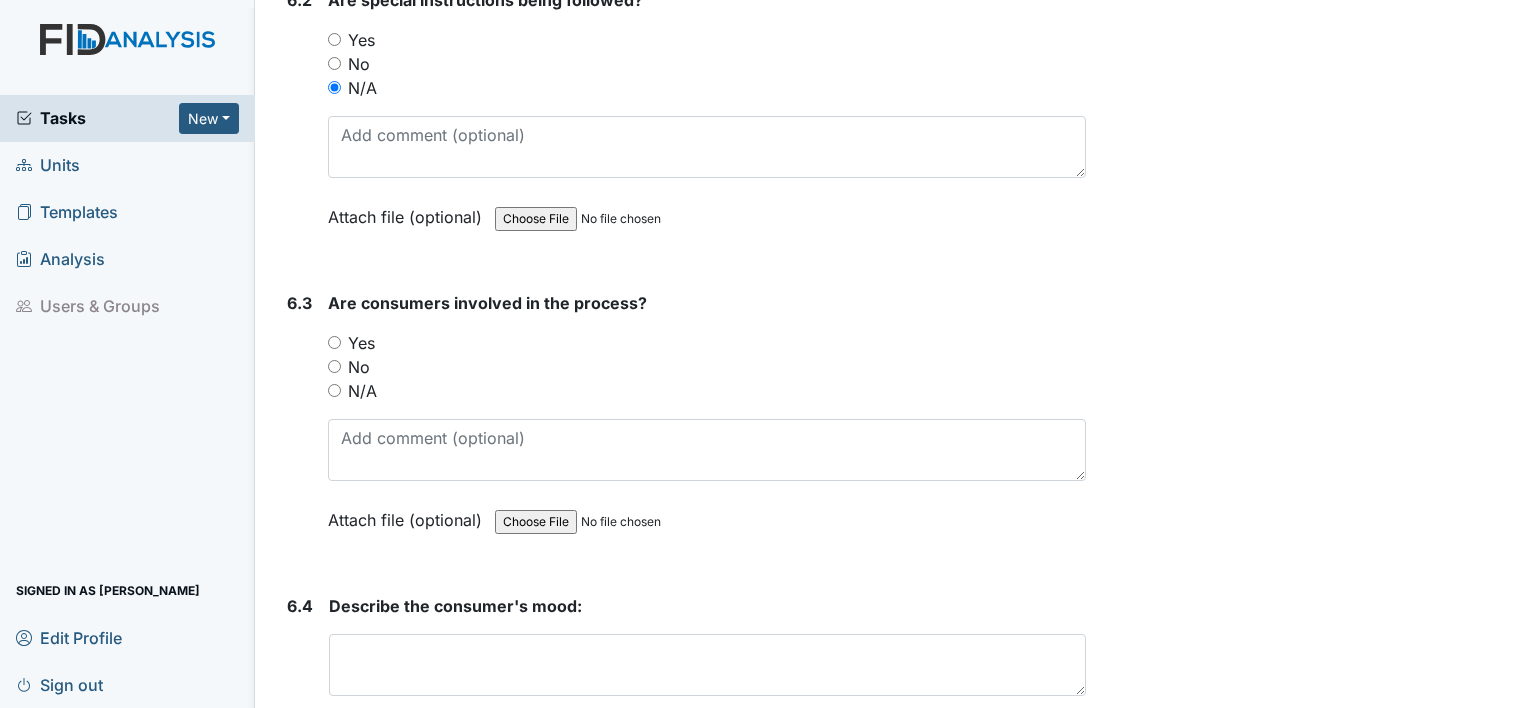 click on "N/A" at bounding box center [334, 390] 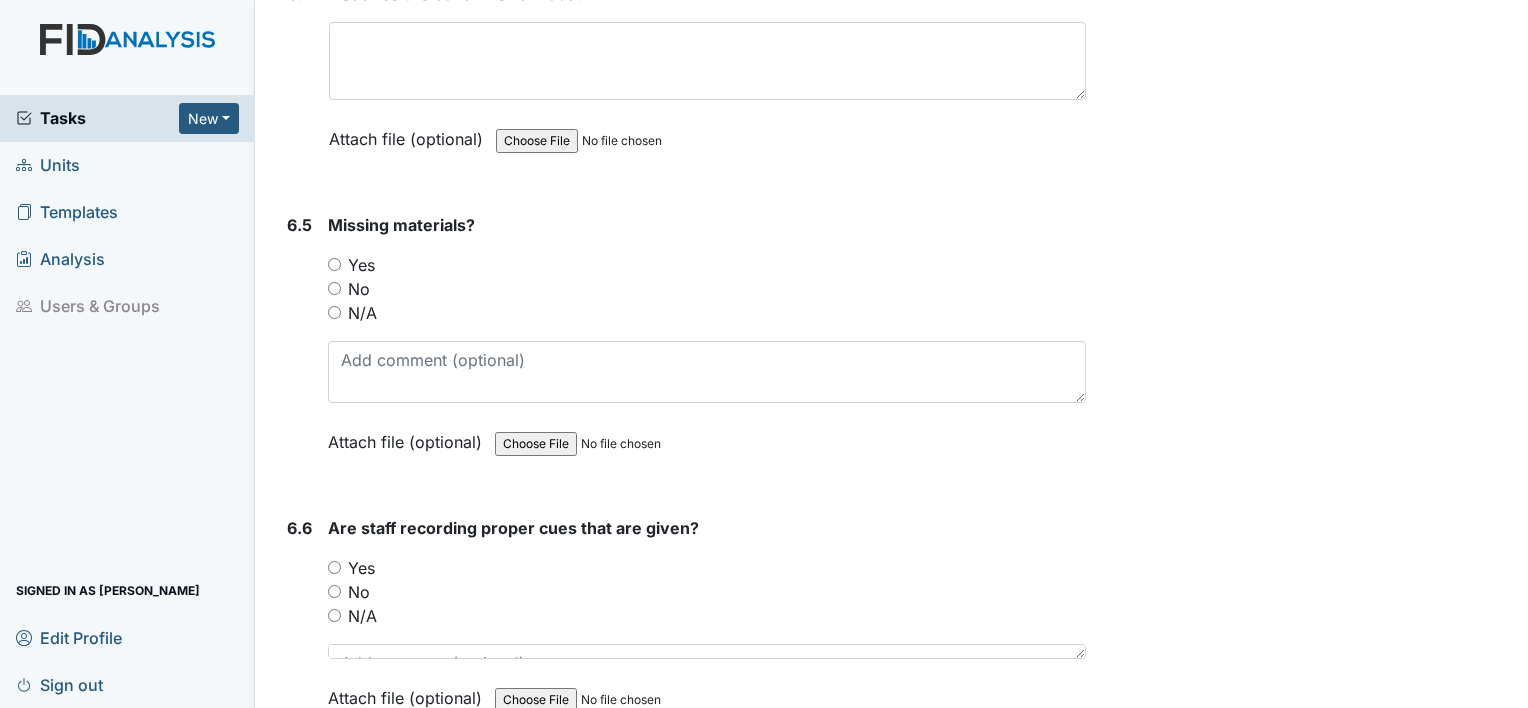 scroll, scrollTop: 13856, scrollLeft: 0, axis: vertical 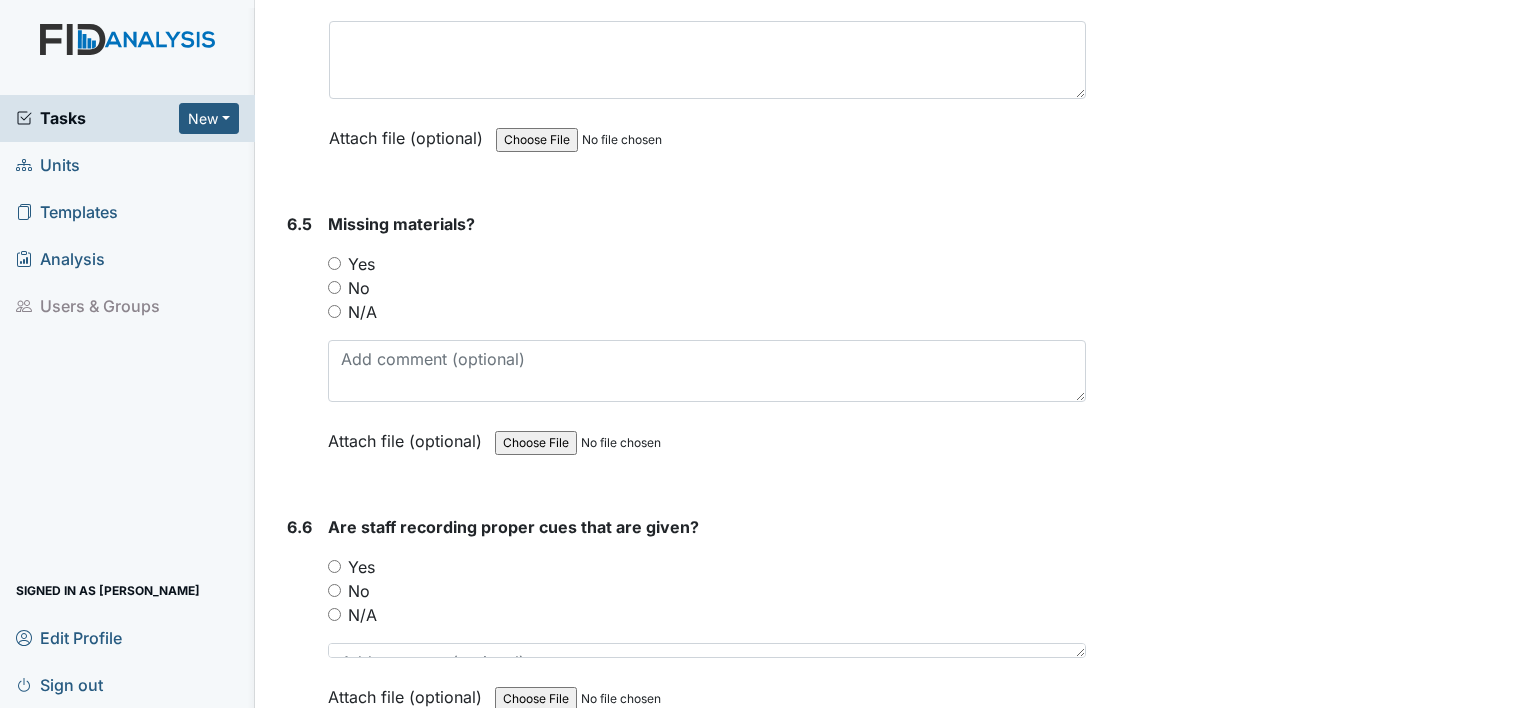 click on "No" at bounding box center [334, 287] 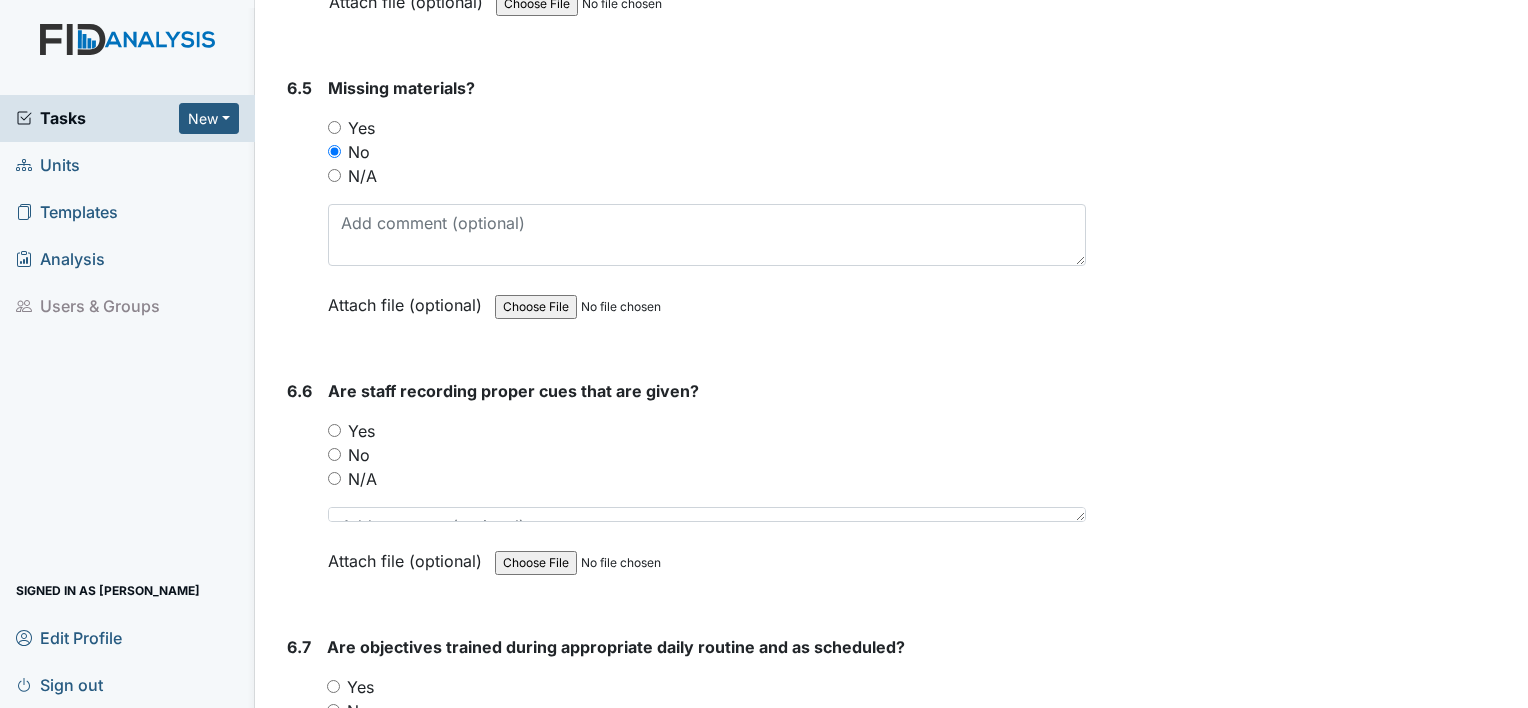 scroll, scrollTop: 13995, scrollLeft: 0, axis: vertical 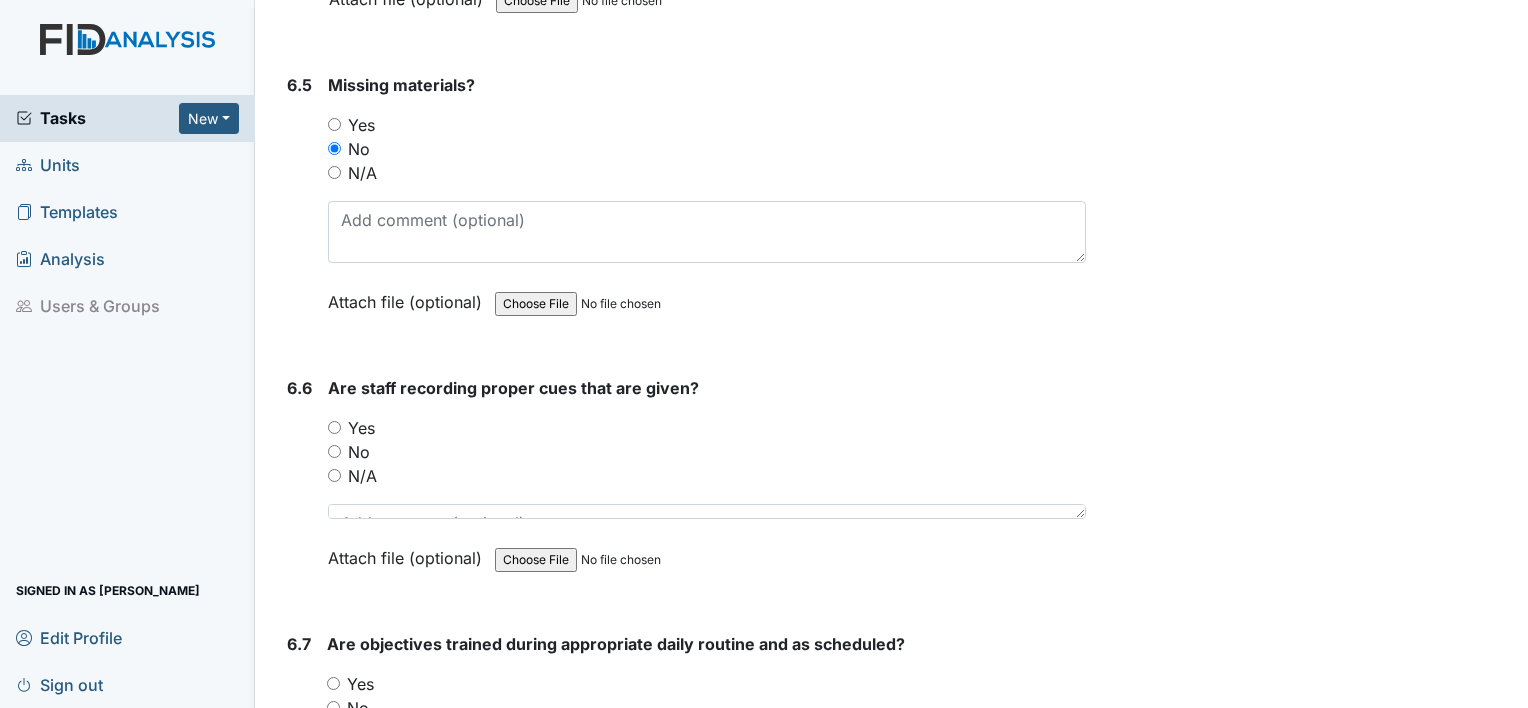 click on "Yes" at bounding box center (334, 427) 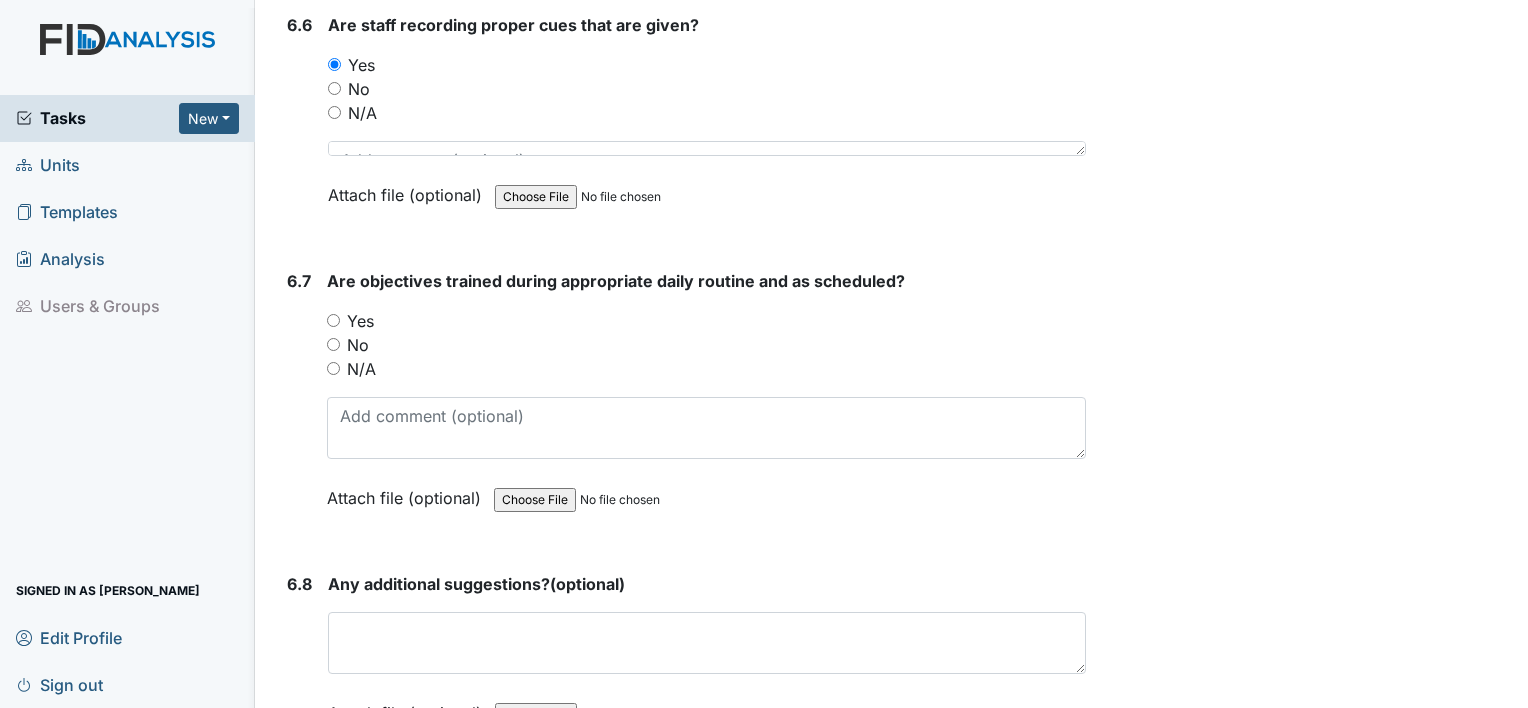 scroll, scrollTop: 14359, scrollLeft: 0, axis: vertical 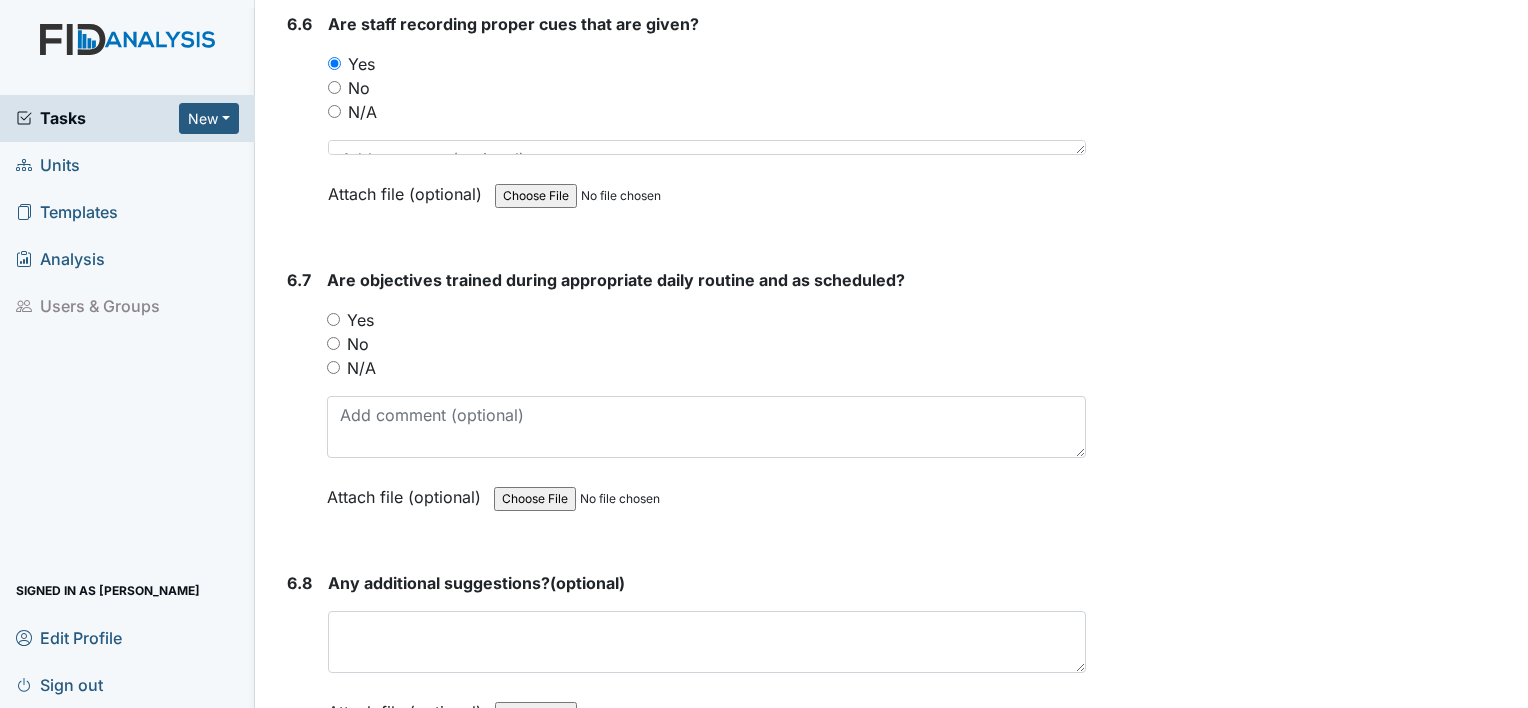 click on "No" at bounding box center [358, 344] 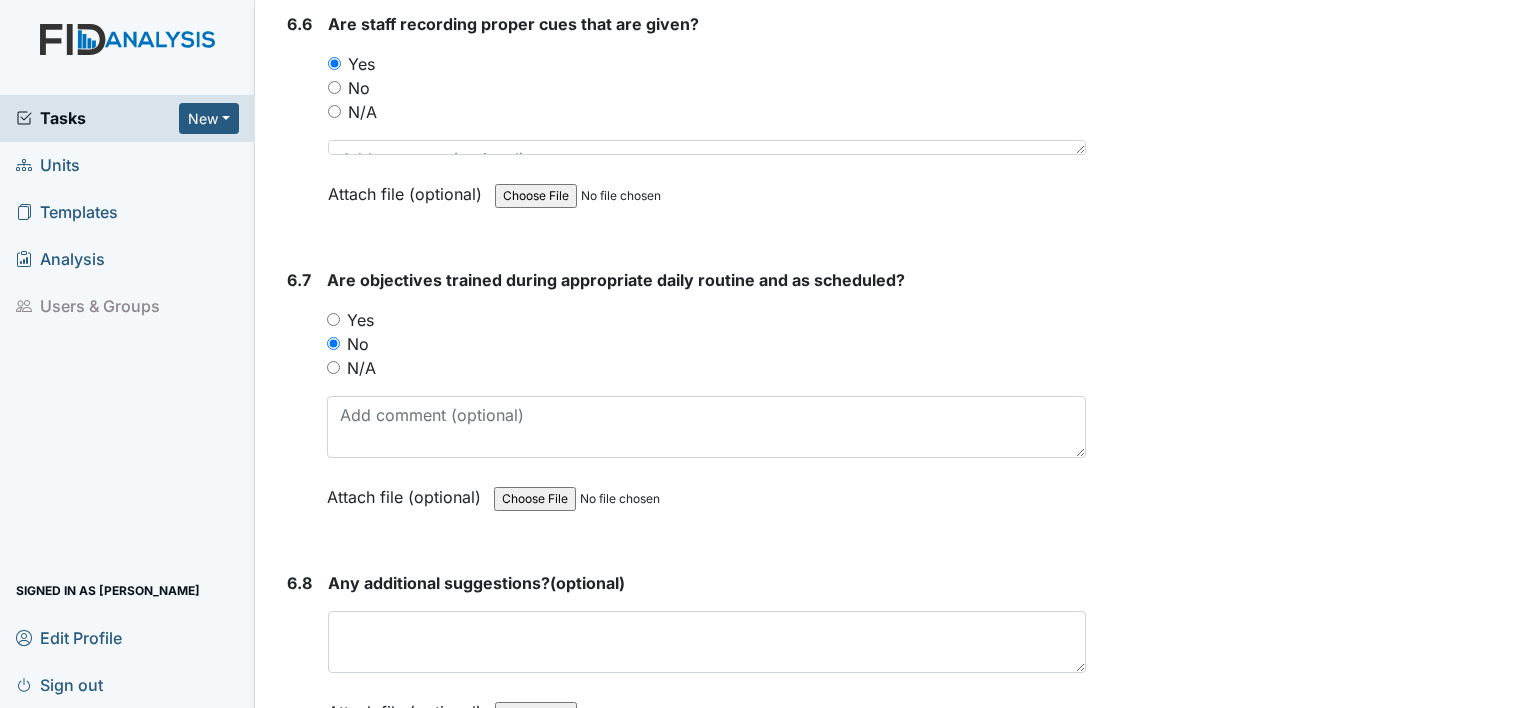 click on "Yes" at bounding box center [333, 319] 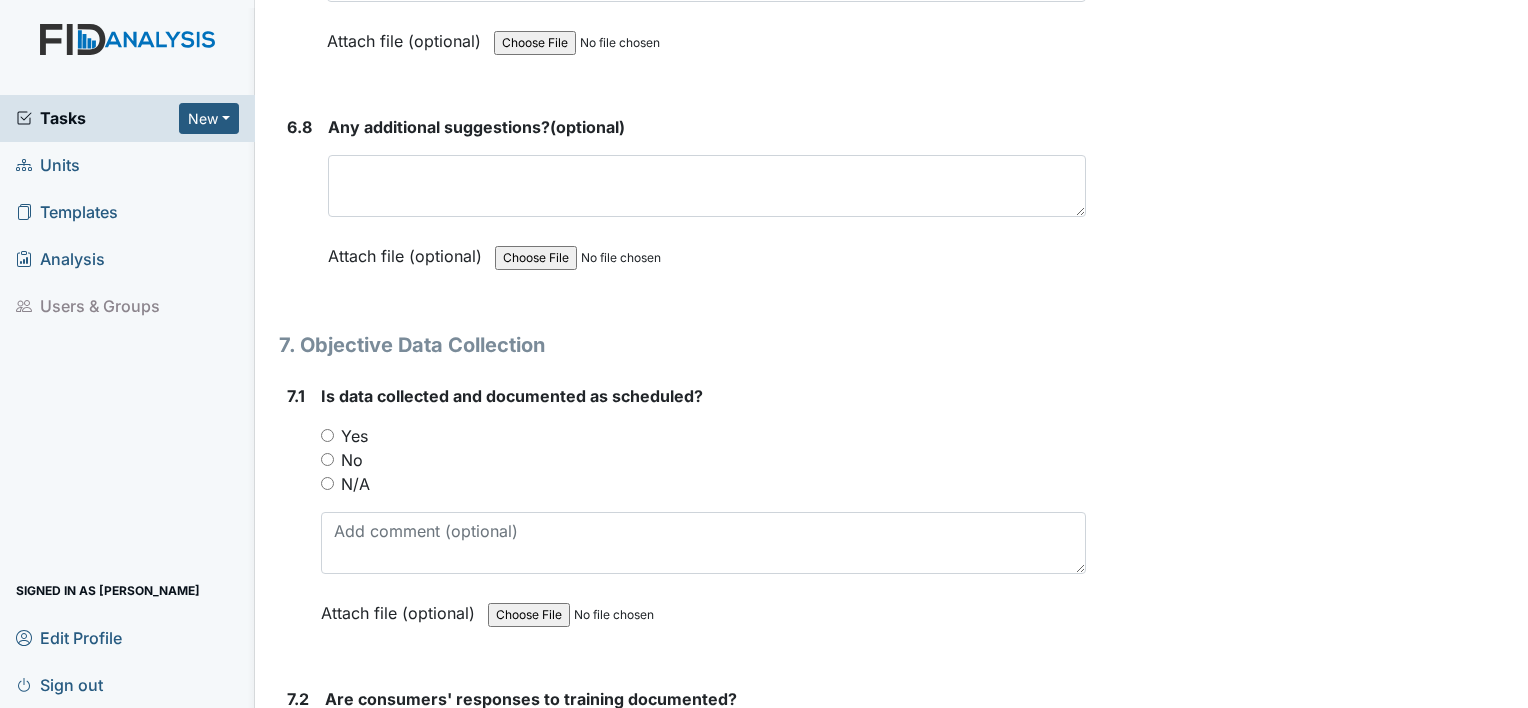 scroll, scrollTop: 14816, scrollLeft: 0, axis: vertical 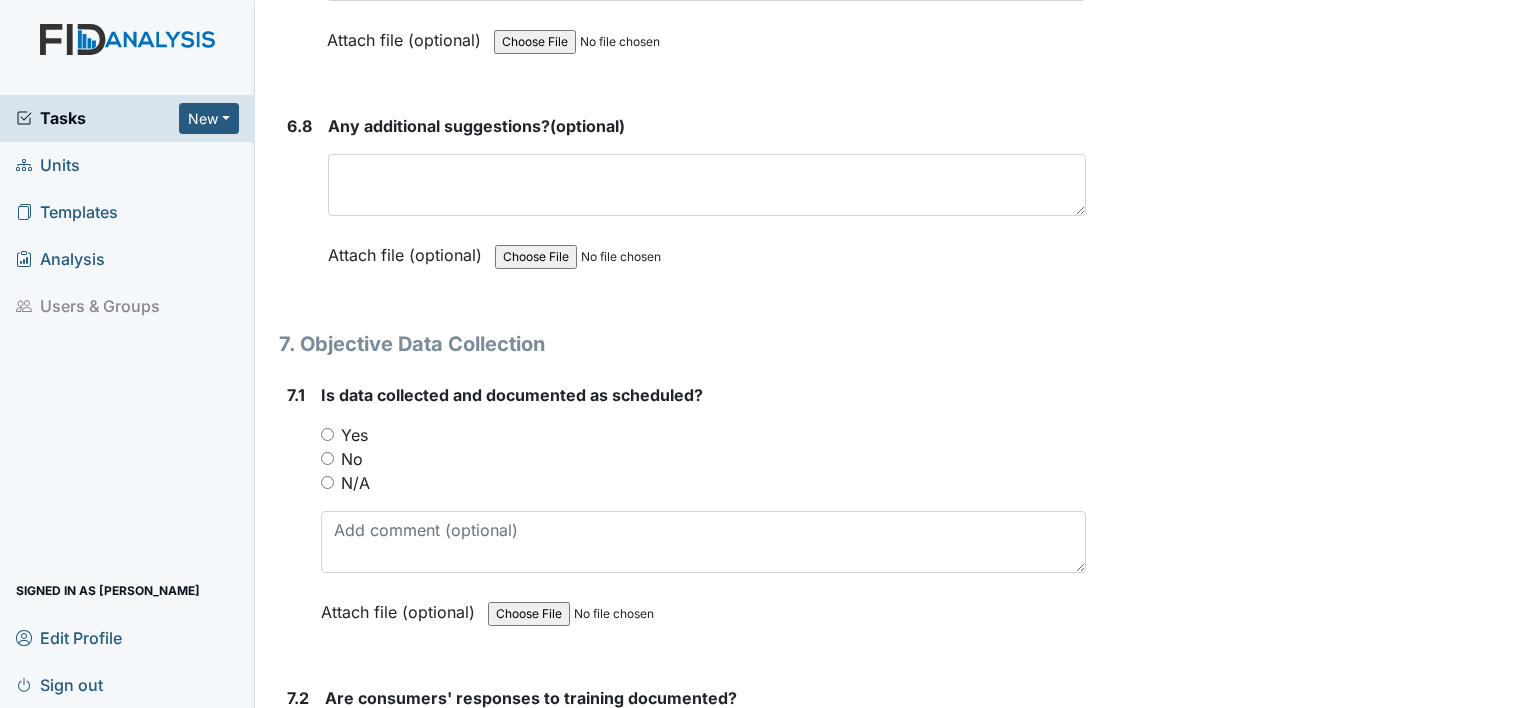 click on "Yes" at bounding box center (354, 435) 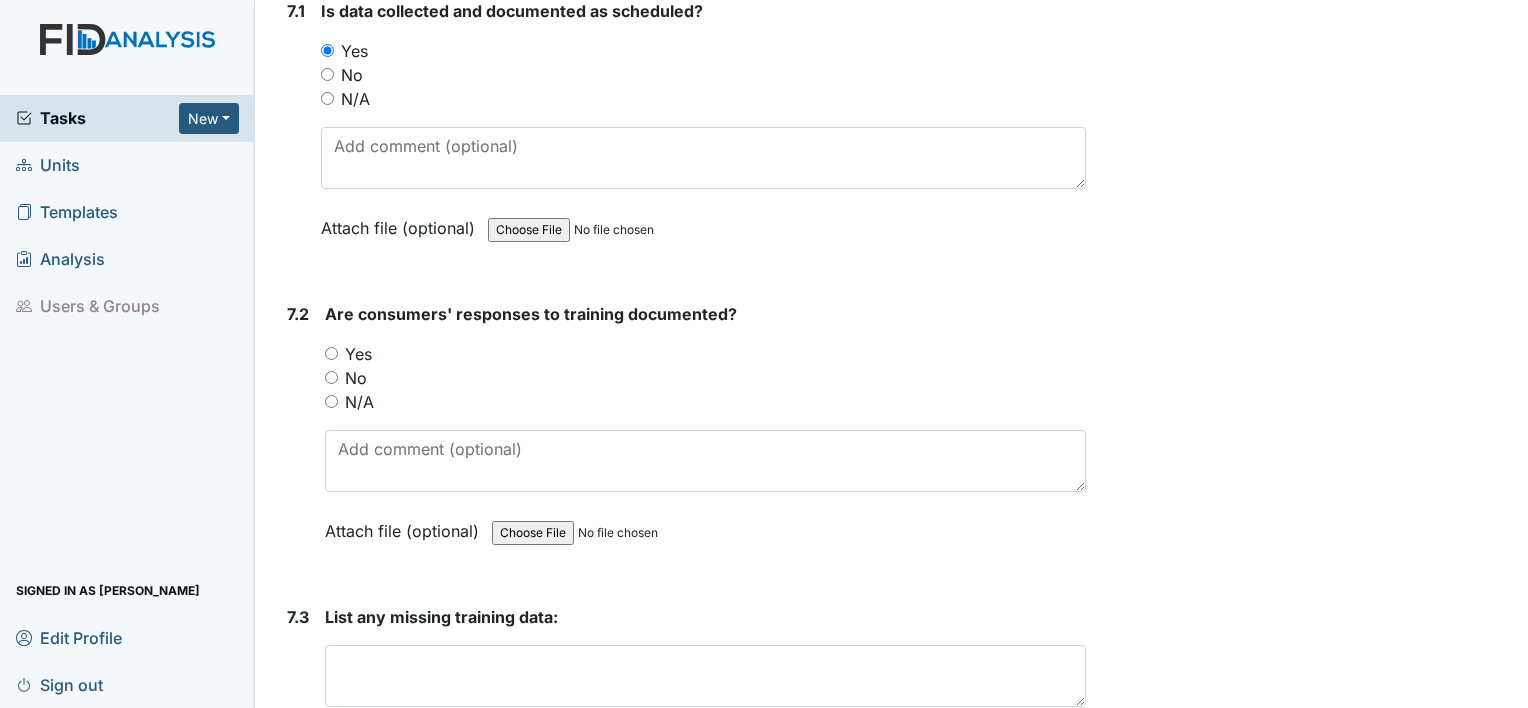 scroll, scrollTop: 15212, scrollLeft: 0, axis: vertical 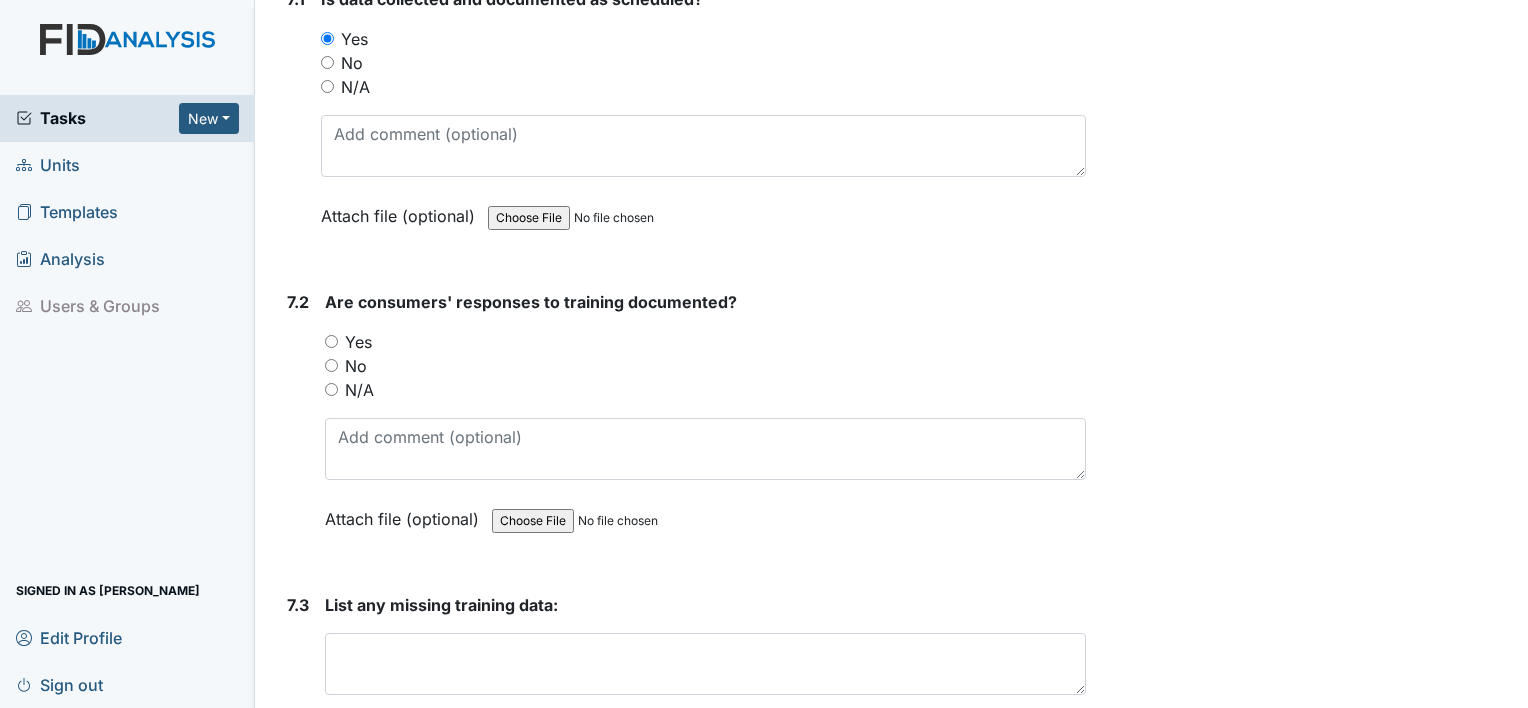 click on "Yes" at bounding box center (331, 341) 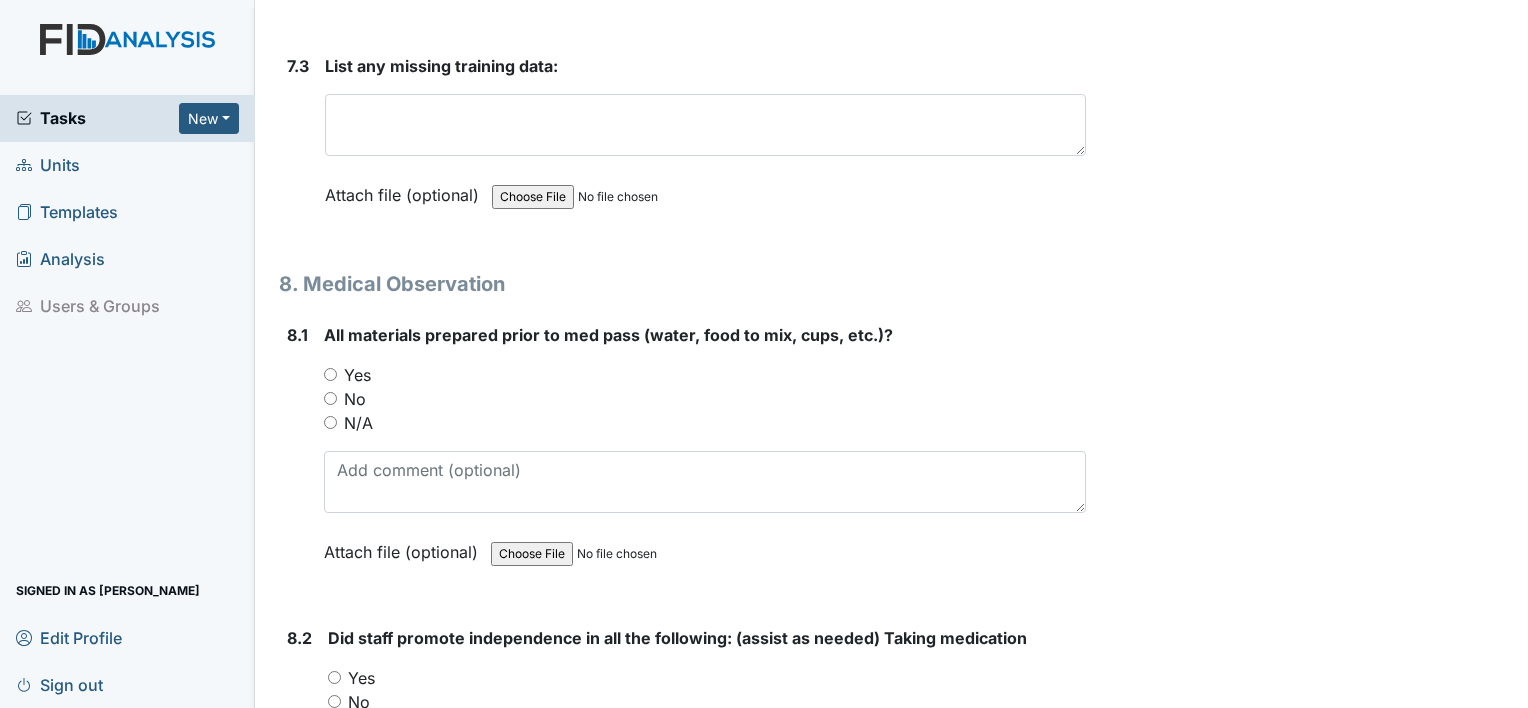 scroll, scrollTop: 15759, scrollLeft: 0, axis: vertical 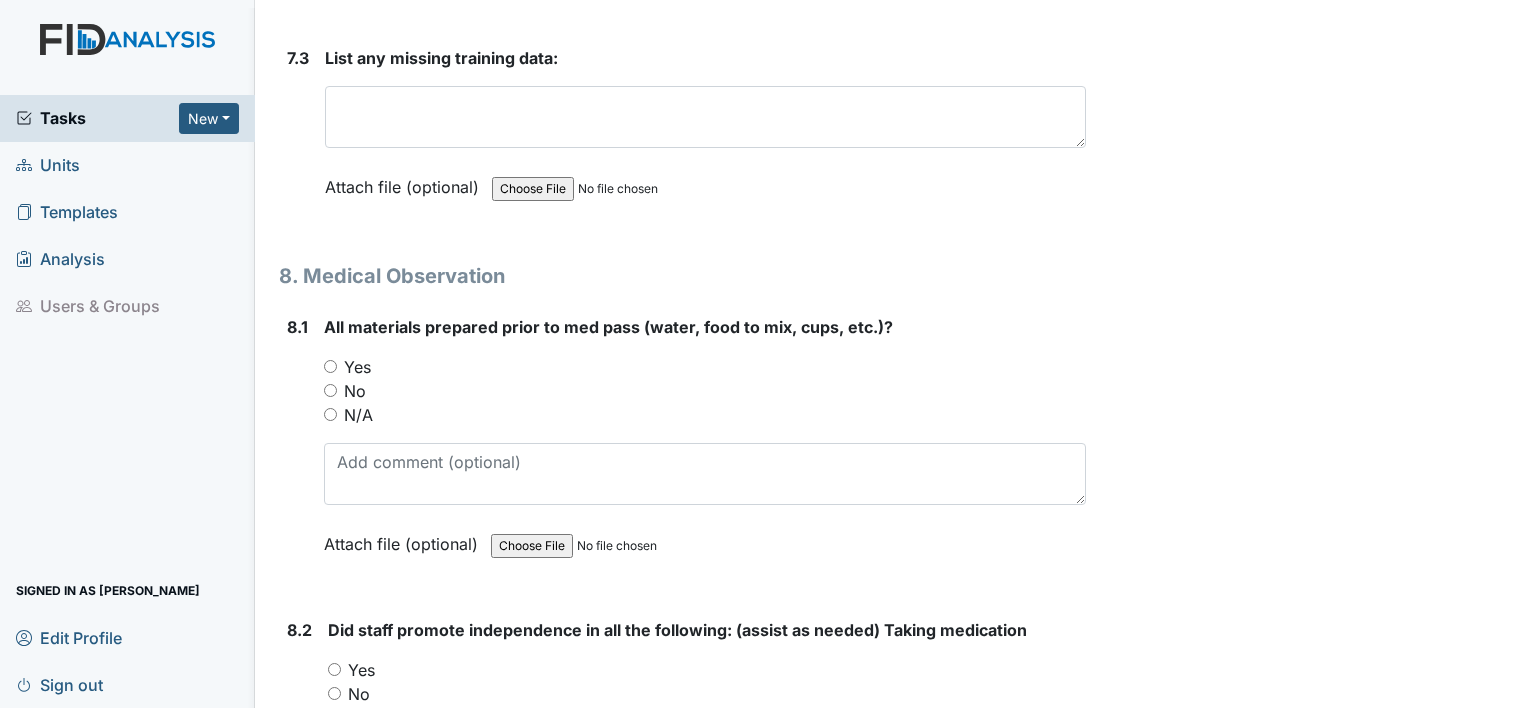 click on "Yes" at bounding box center [330, 366] 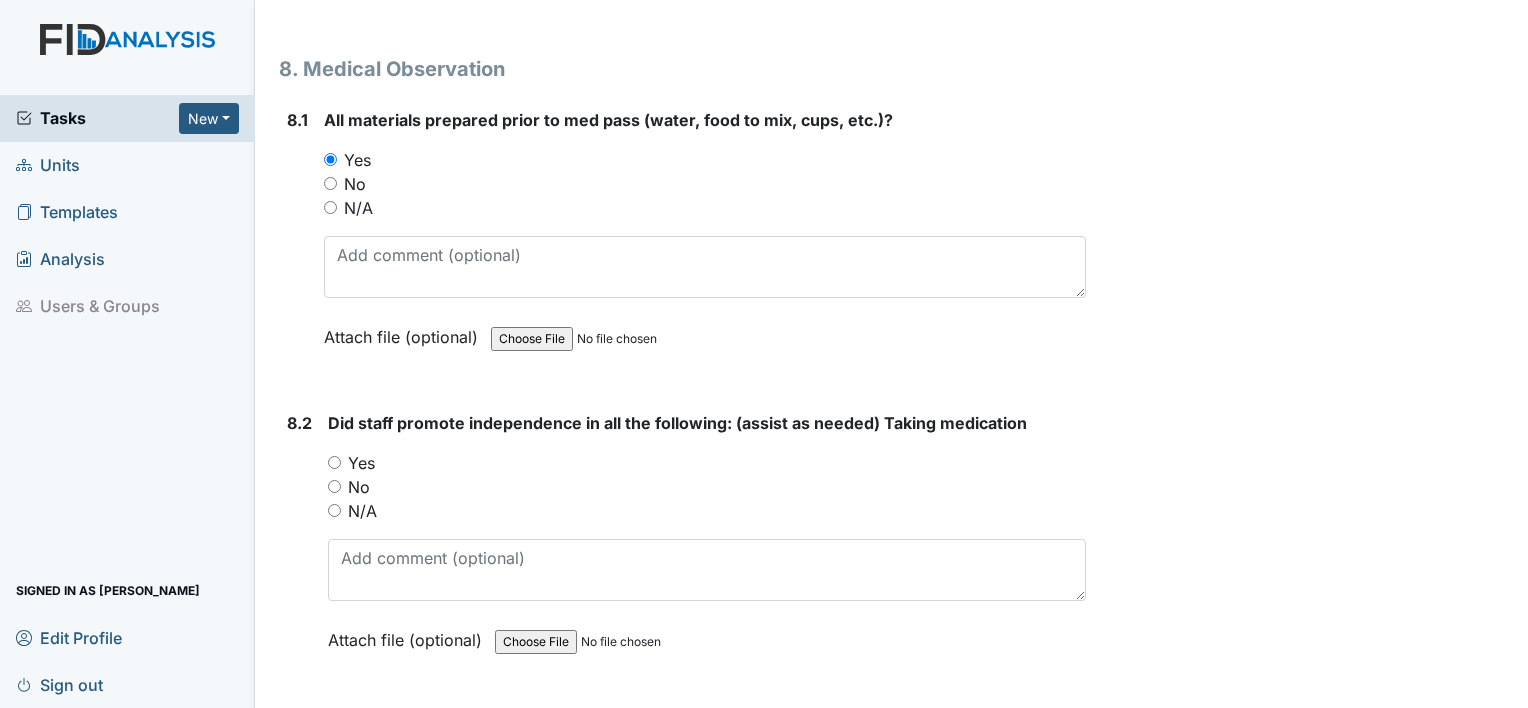 scroll, scrollTop: 15995, scrollLeft: 0, axis: vertical 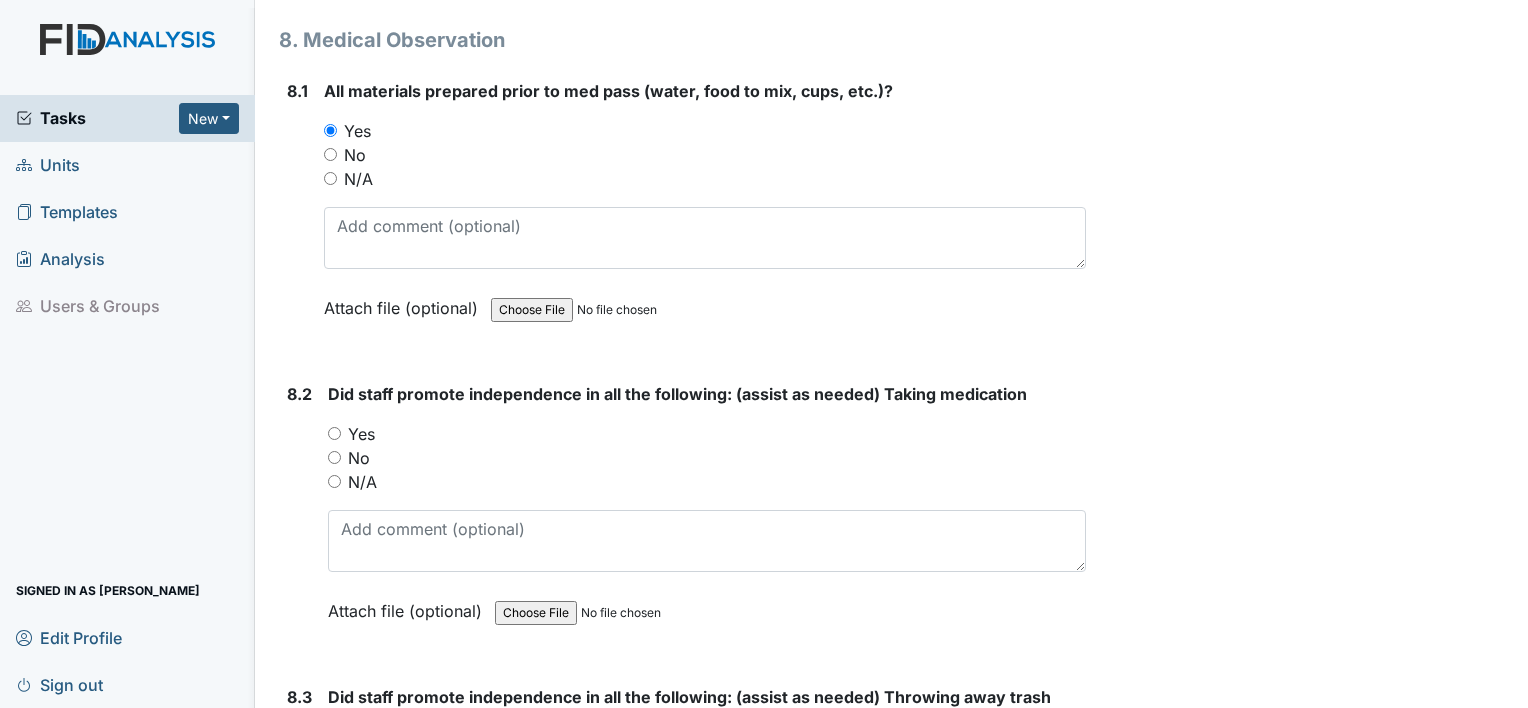 click on "Yes" at bounding box center [334, 433] 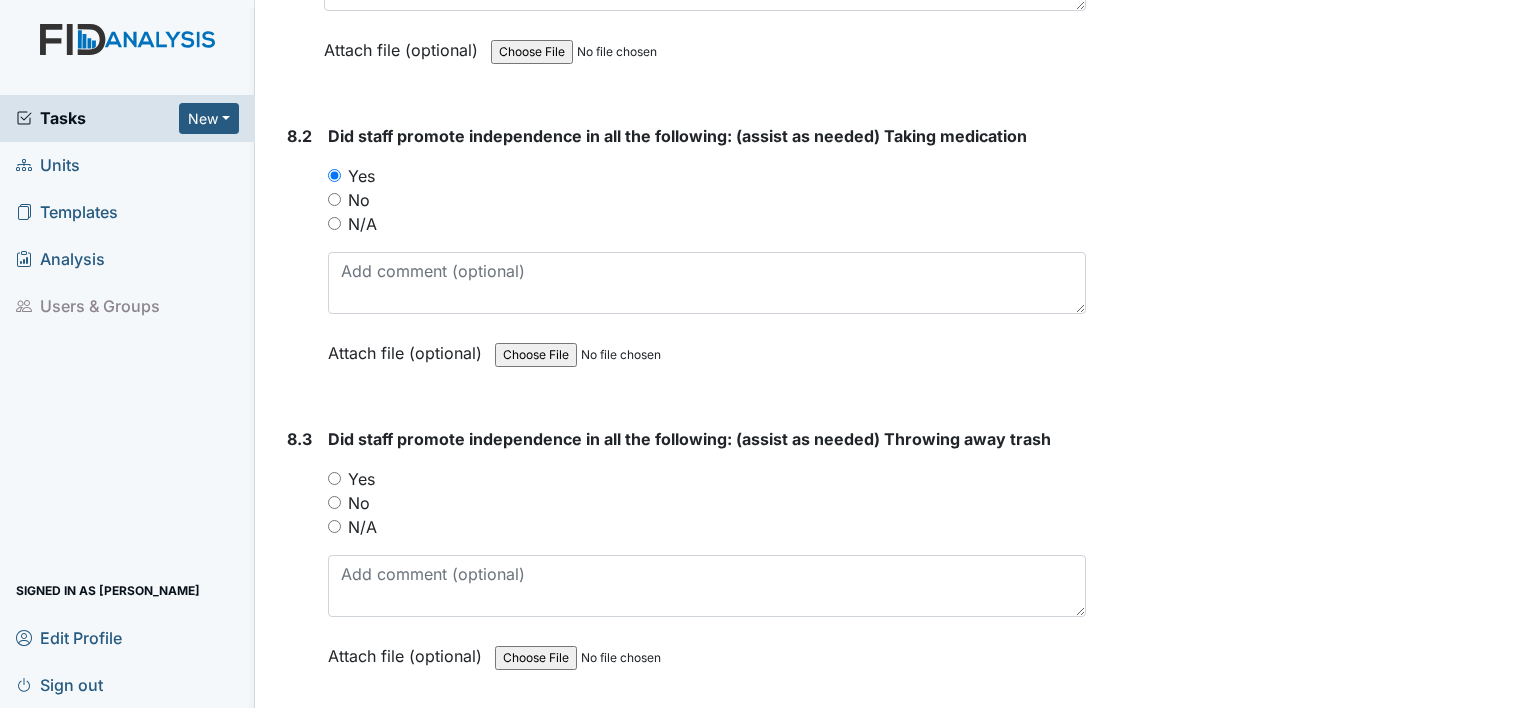 scroll, scrollTop: 16265, scrollLeft: 0, axis: vertical 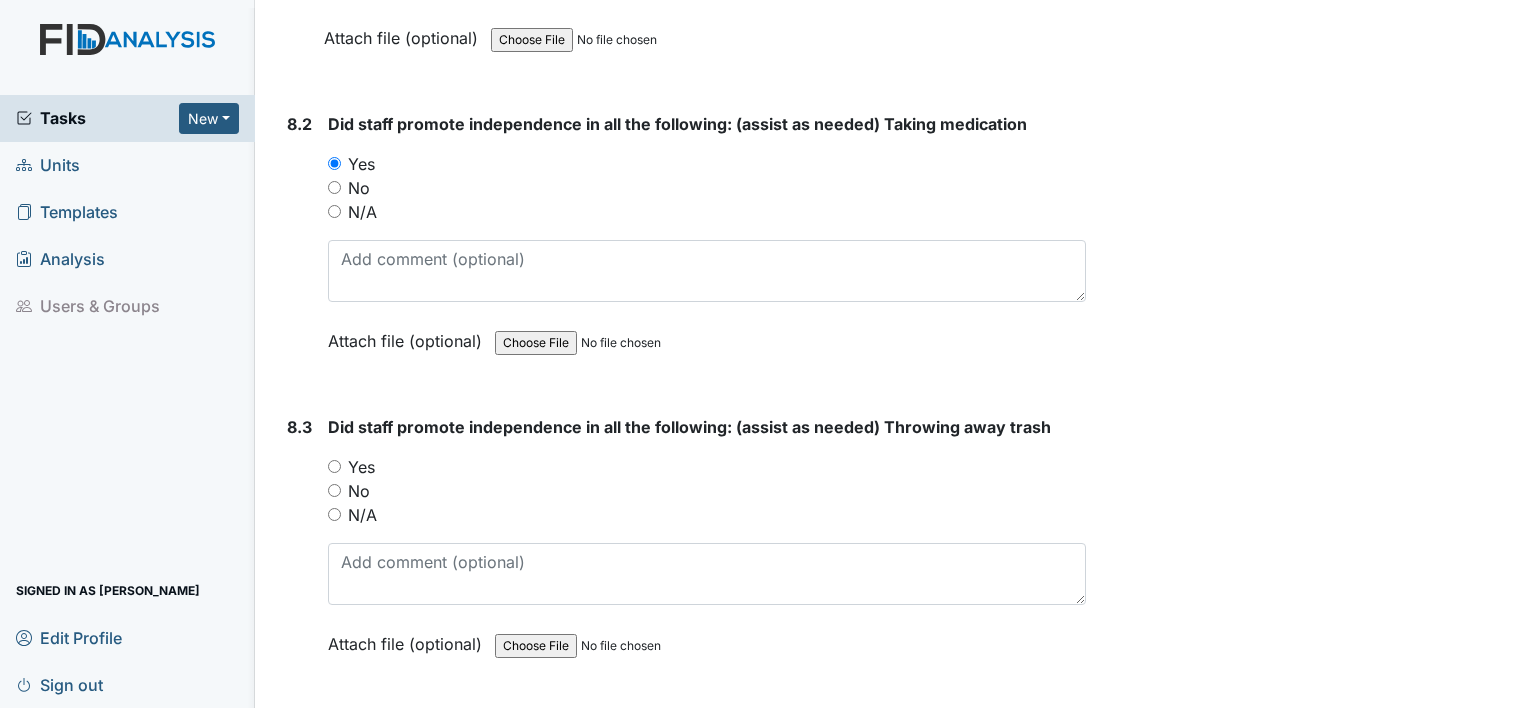 click on "Yes" at bounding box center (334, 466) 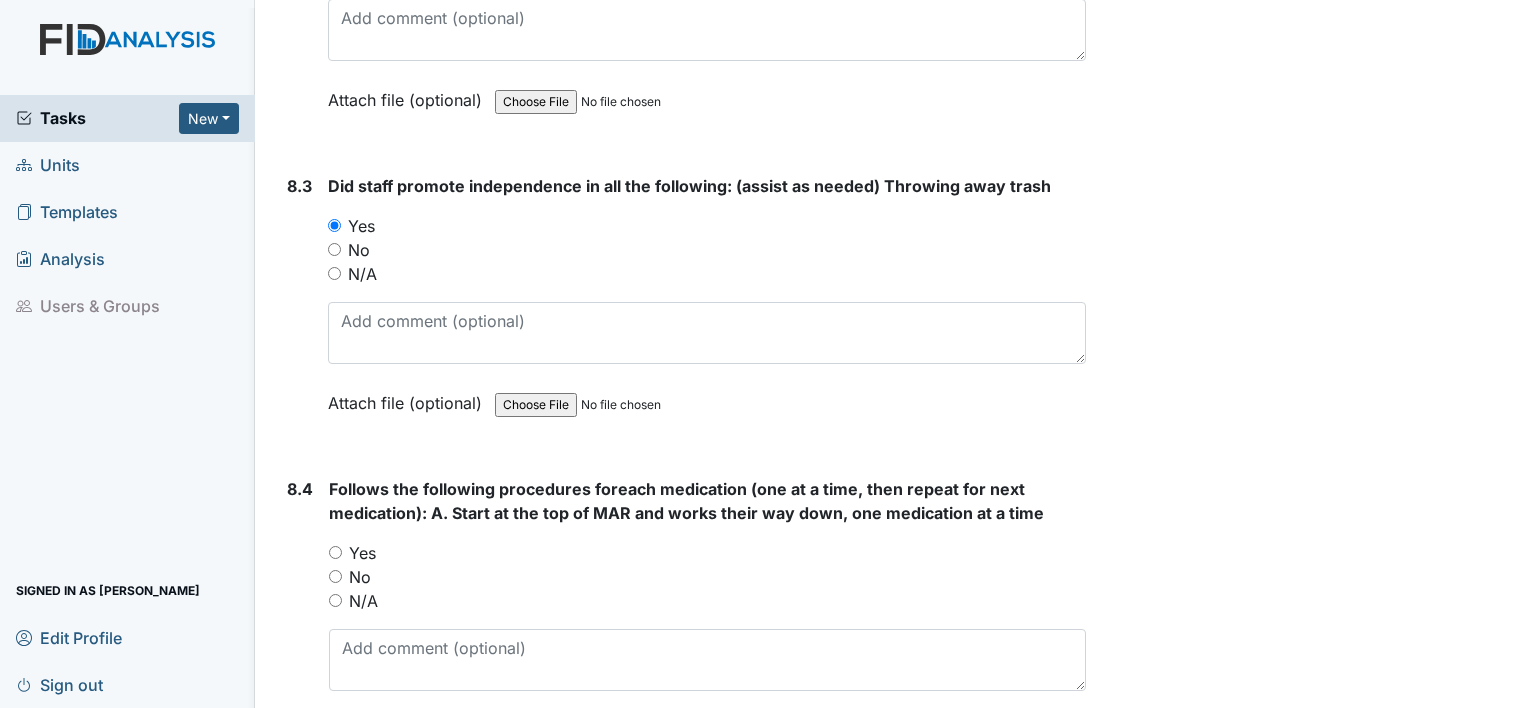 scroll, scrollTop: 16531, scrollLeft: 0, axis: vertical 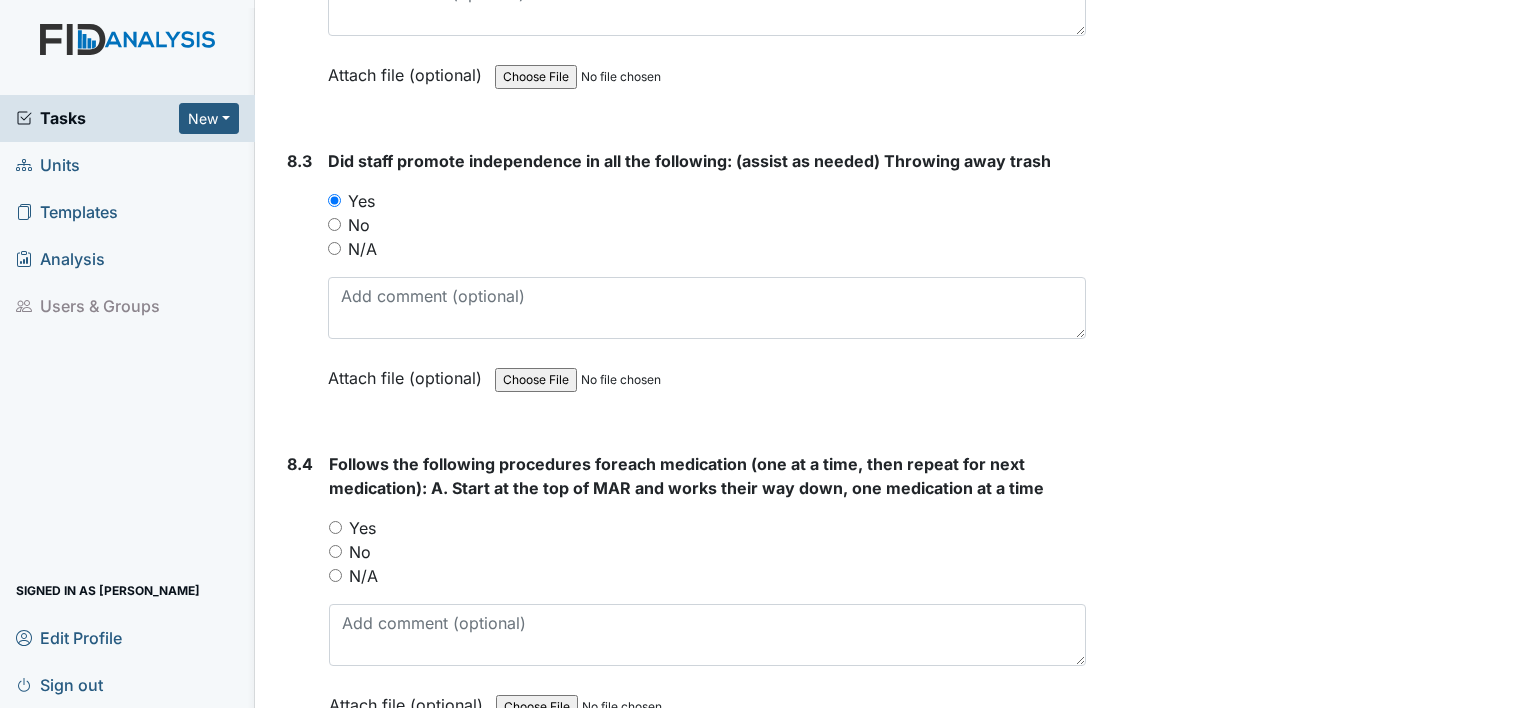 click on "Users & Groups" at bounding box center (127, 306) 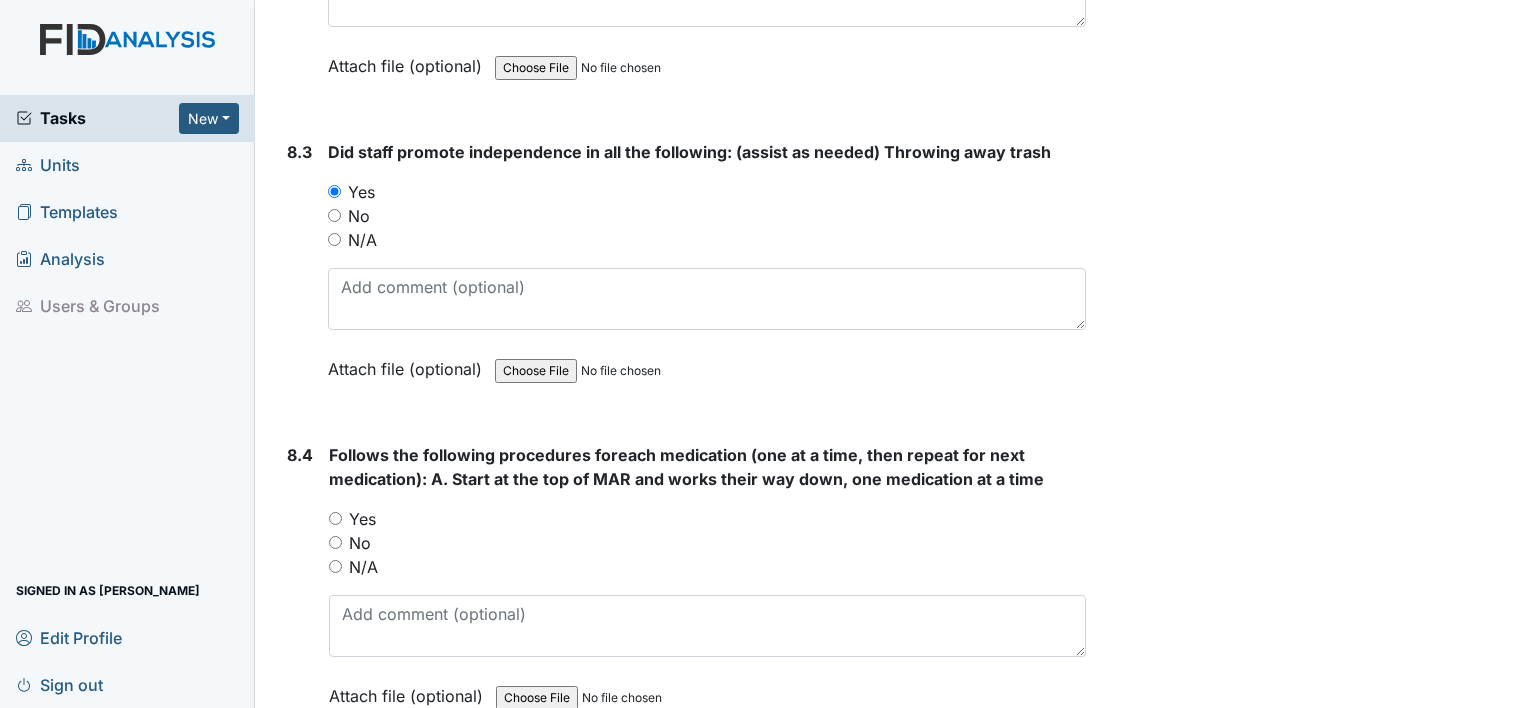 scroll, scrollTop: 16545, scrollLeft: 0, axis: vertical 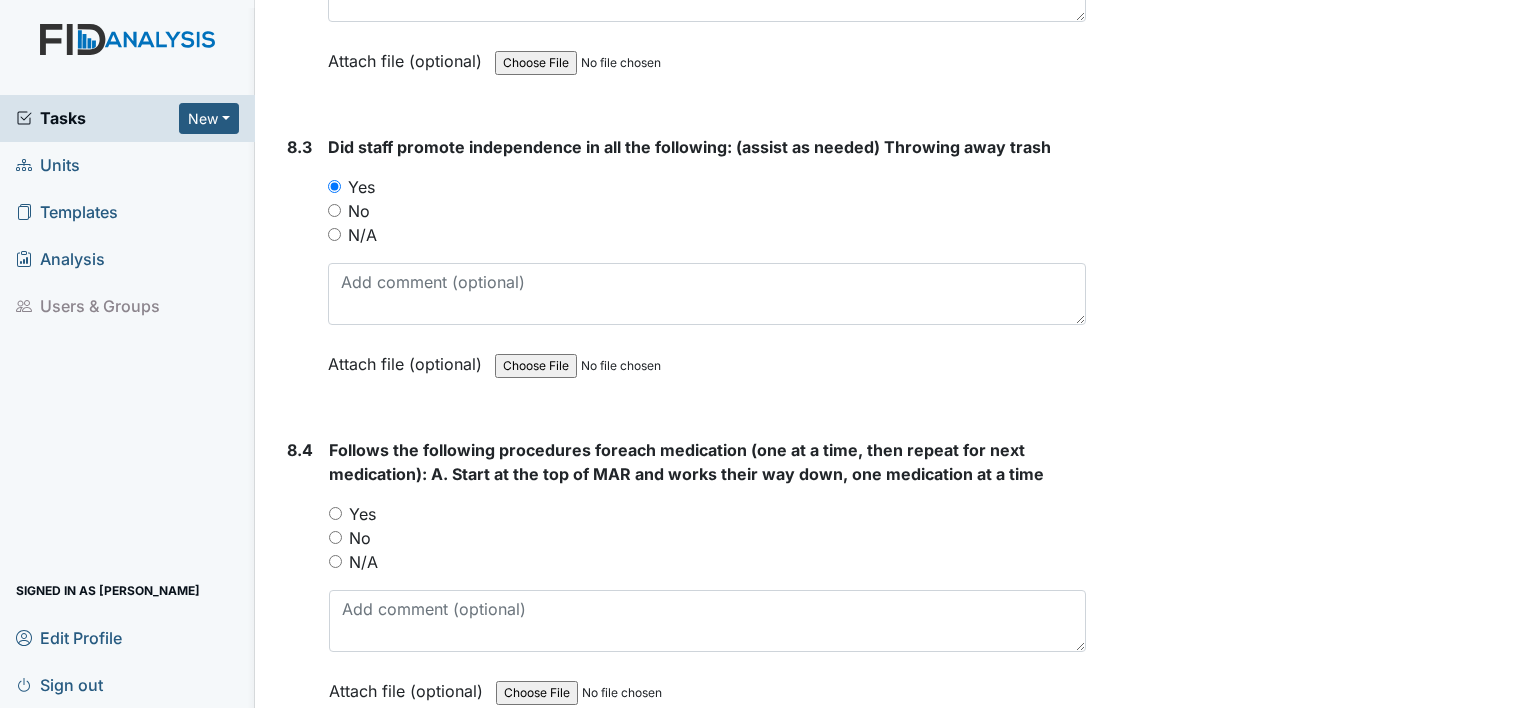 click on "Yes" at bounding box center (335, 513) 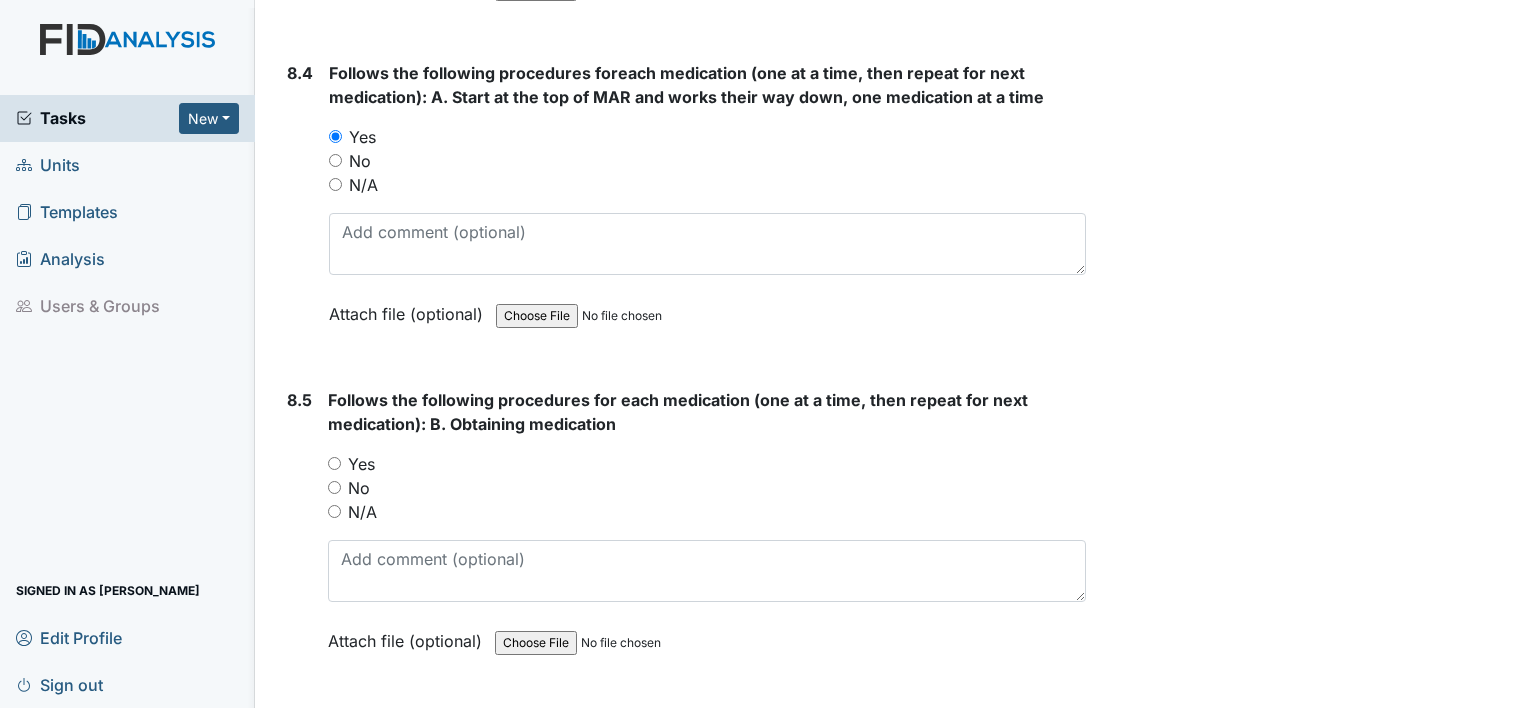 scroll, scrollTop: 16924, scrollLeft: 0, axis: vertical 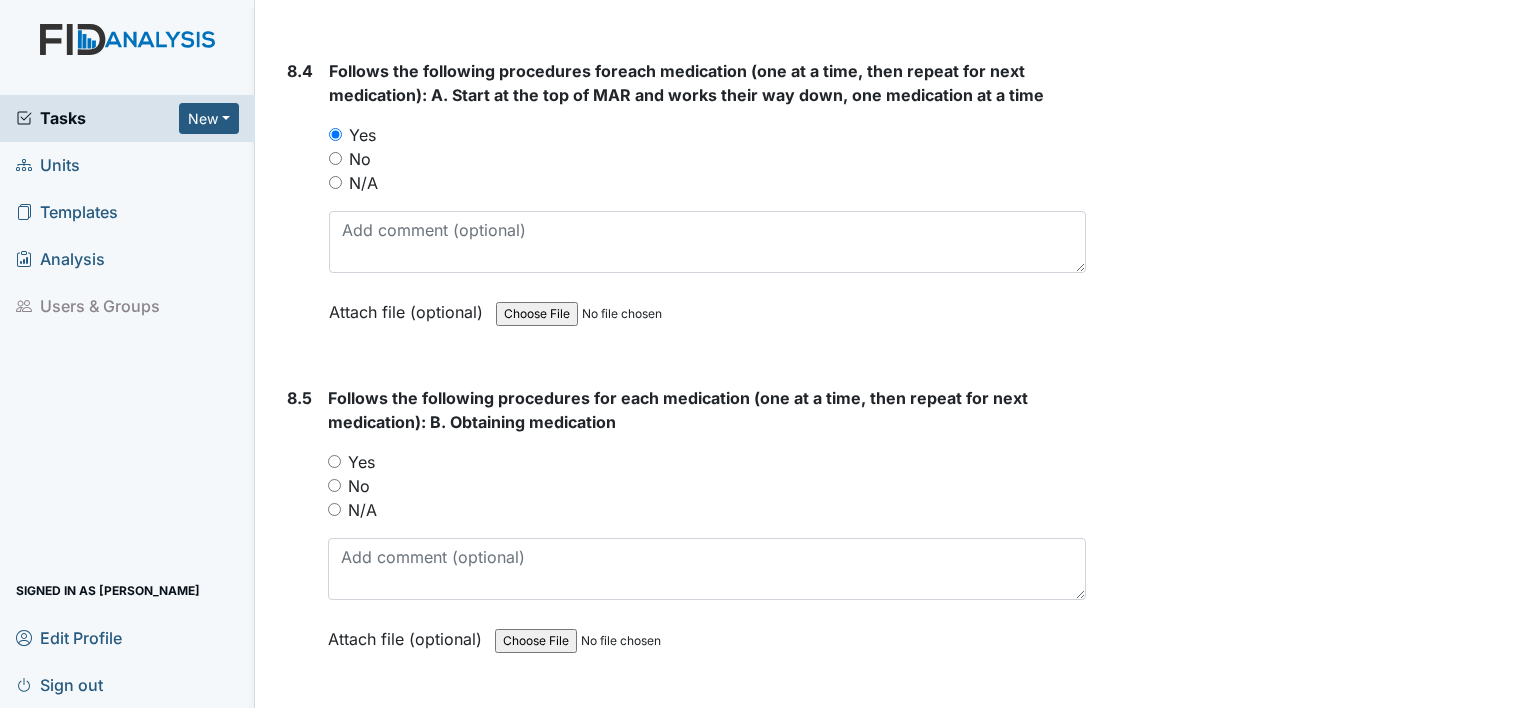 click on "Yes" at bounding box center (334, 461) 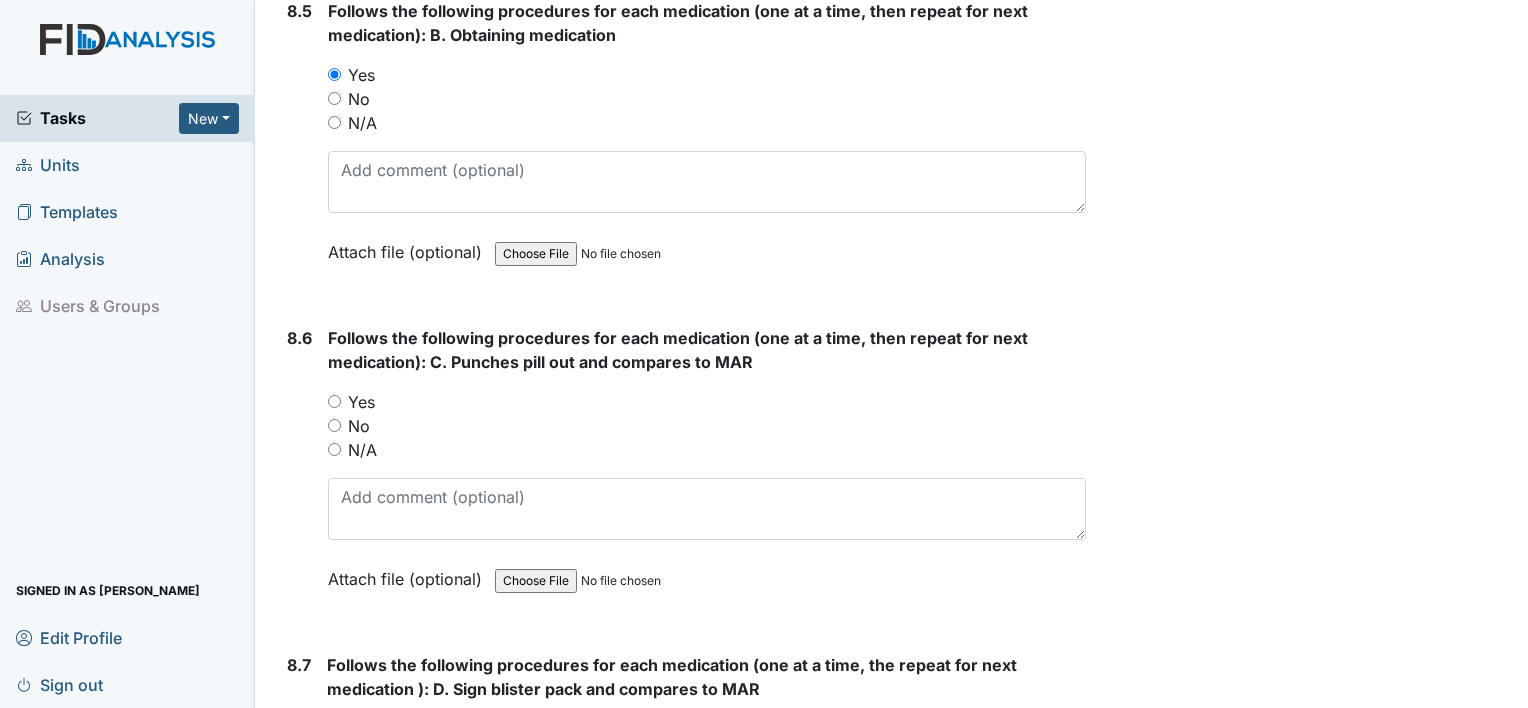 scroll, scrollTop: 17313, scrollLeft: 0, axis: vertical 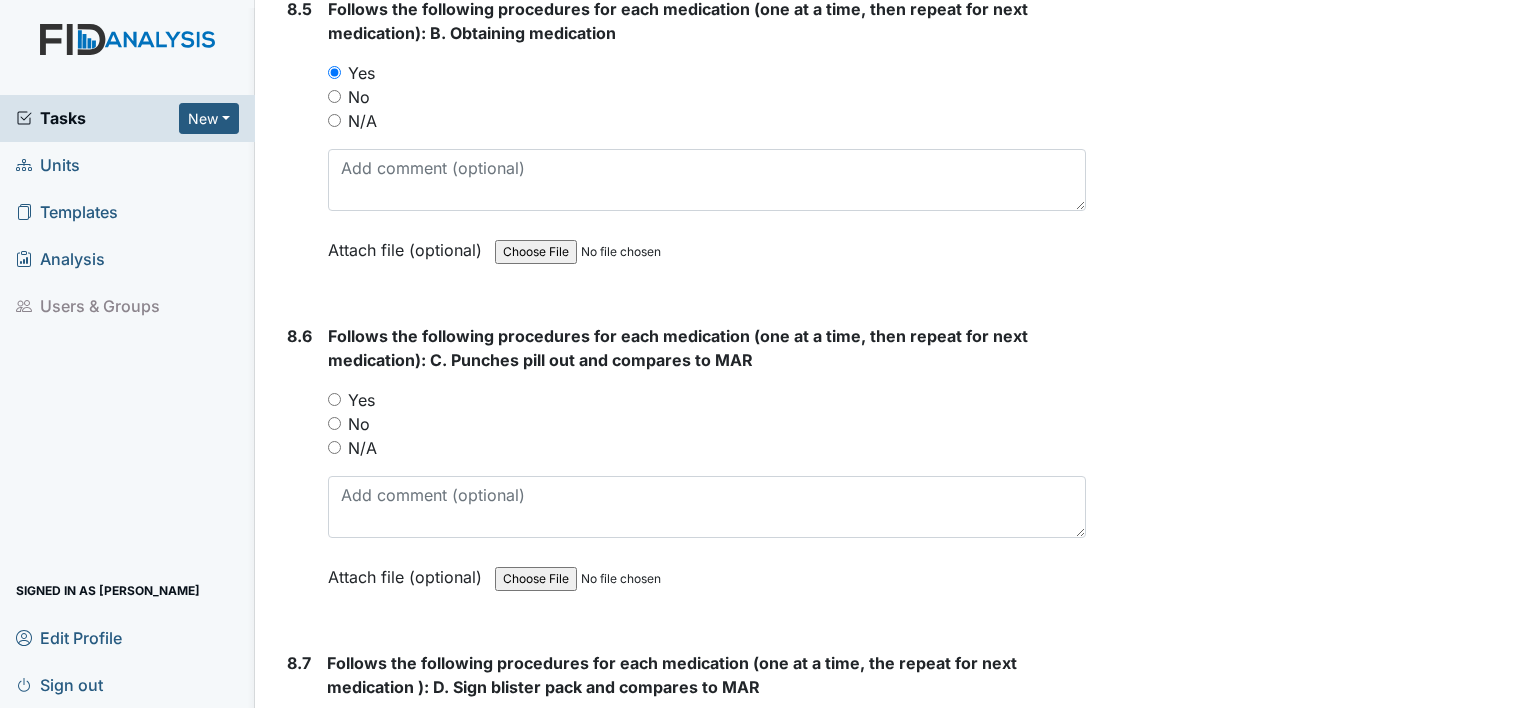 click on "Yes" at bounding box center (334, 399) 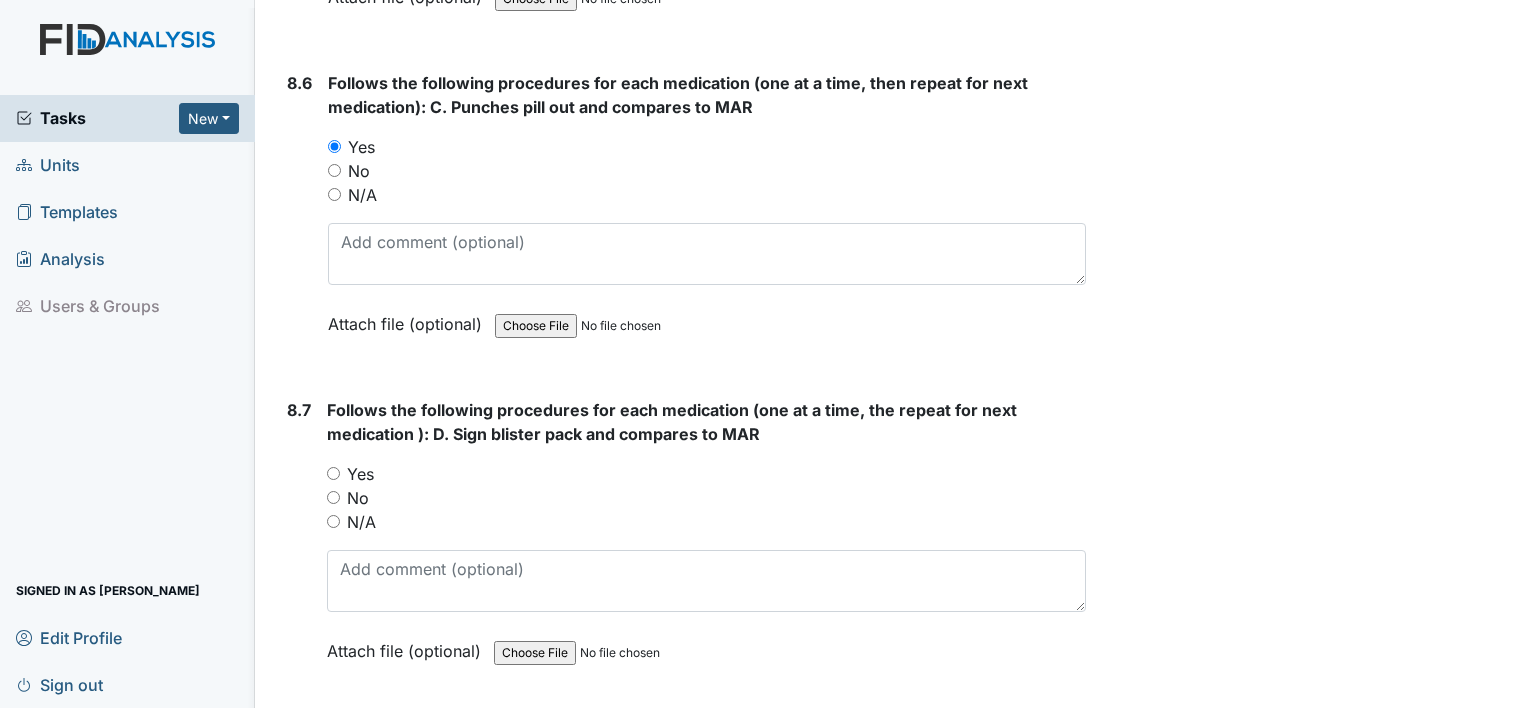 scroll, scrollTop: 17568, scrollLeft: 0, axis: vertical 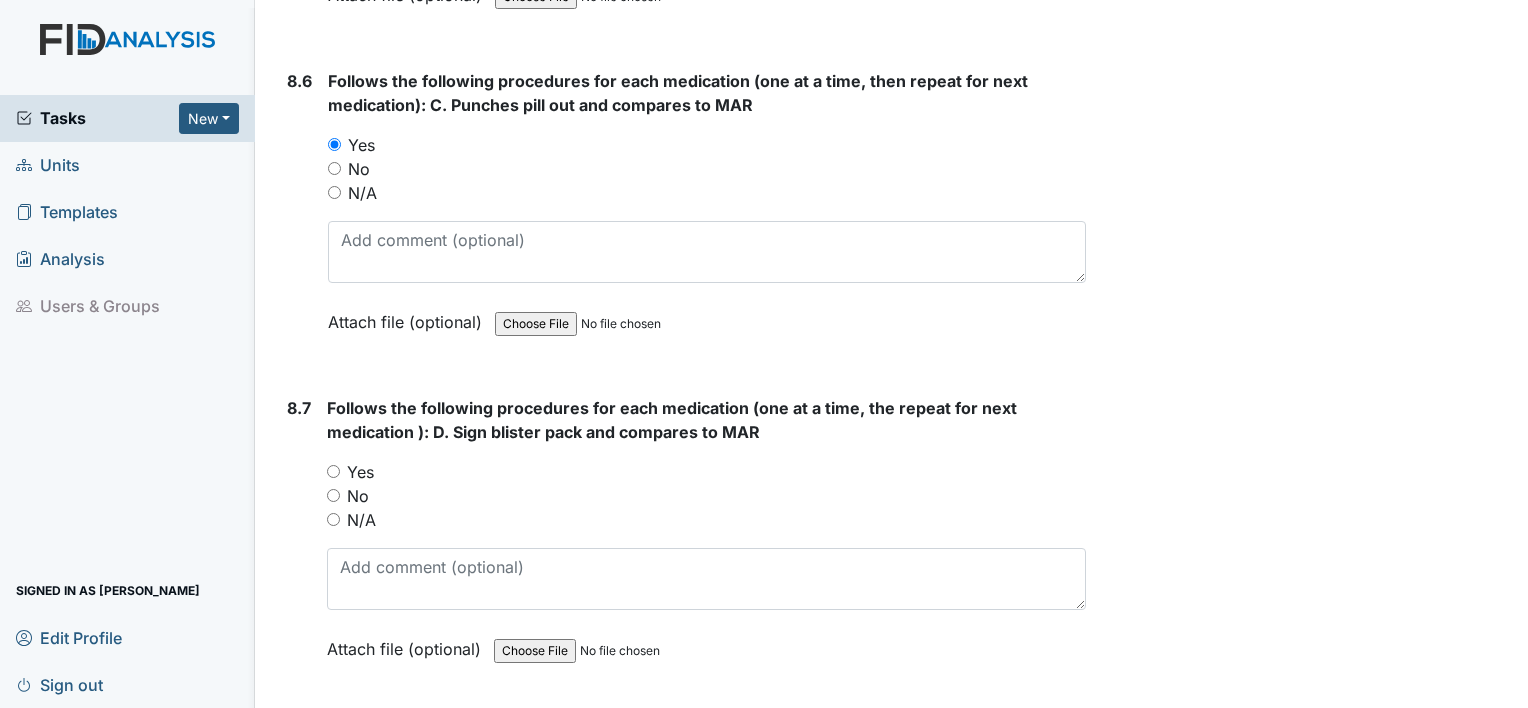 click on "Yes" at bounding box center (333, 471) 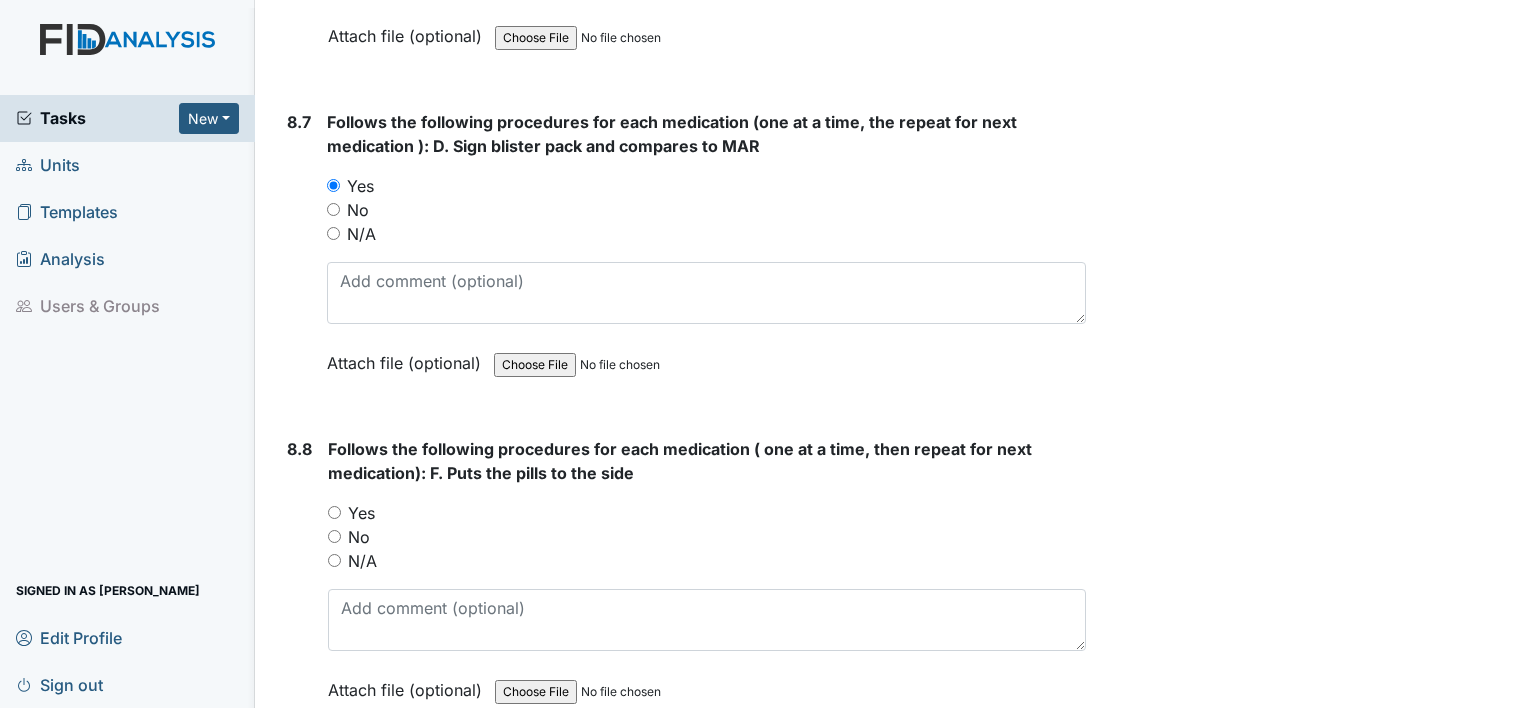 scroll, scrollTop: 17856, scrollLeft: 0, axis: vertical 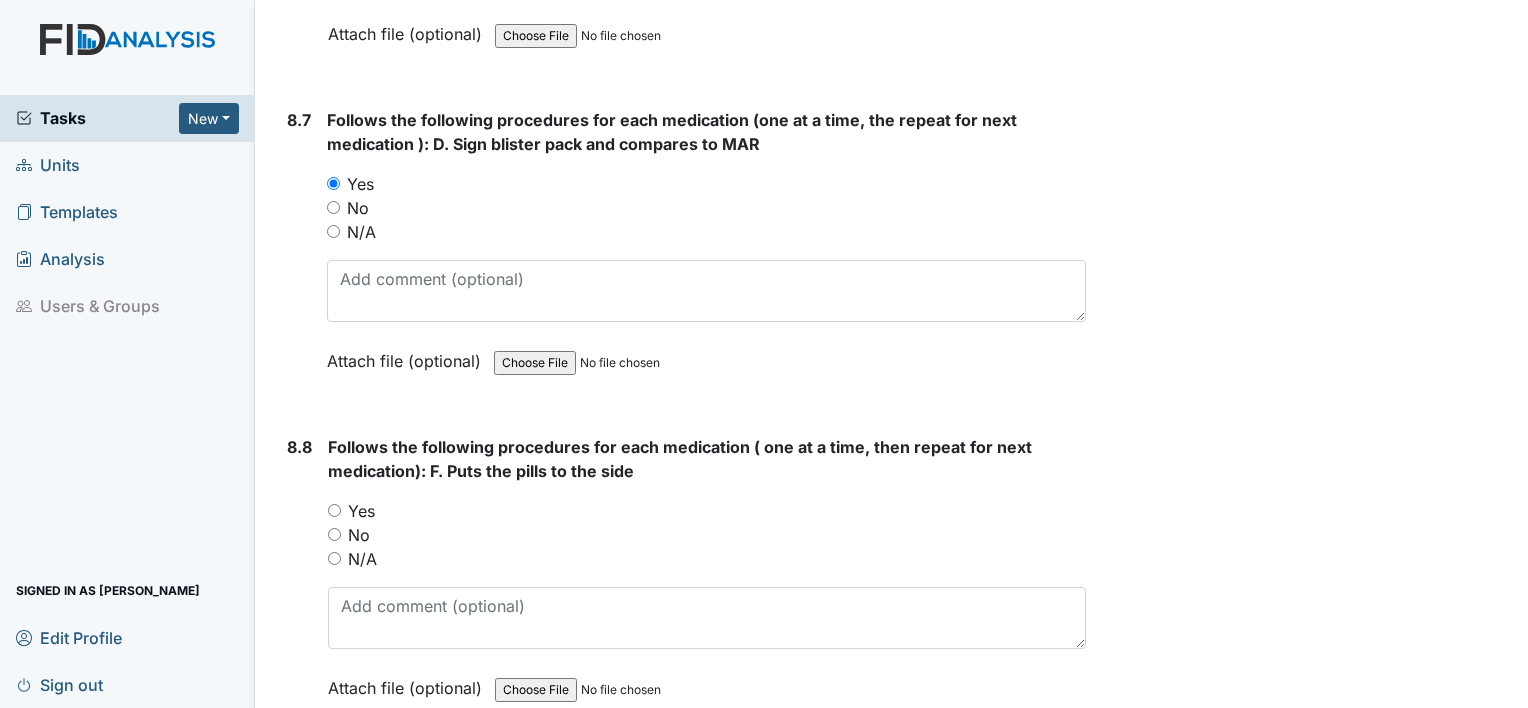 click on "Yes" at bounding box center [361, 511] 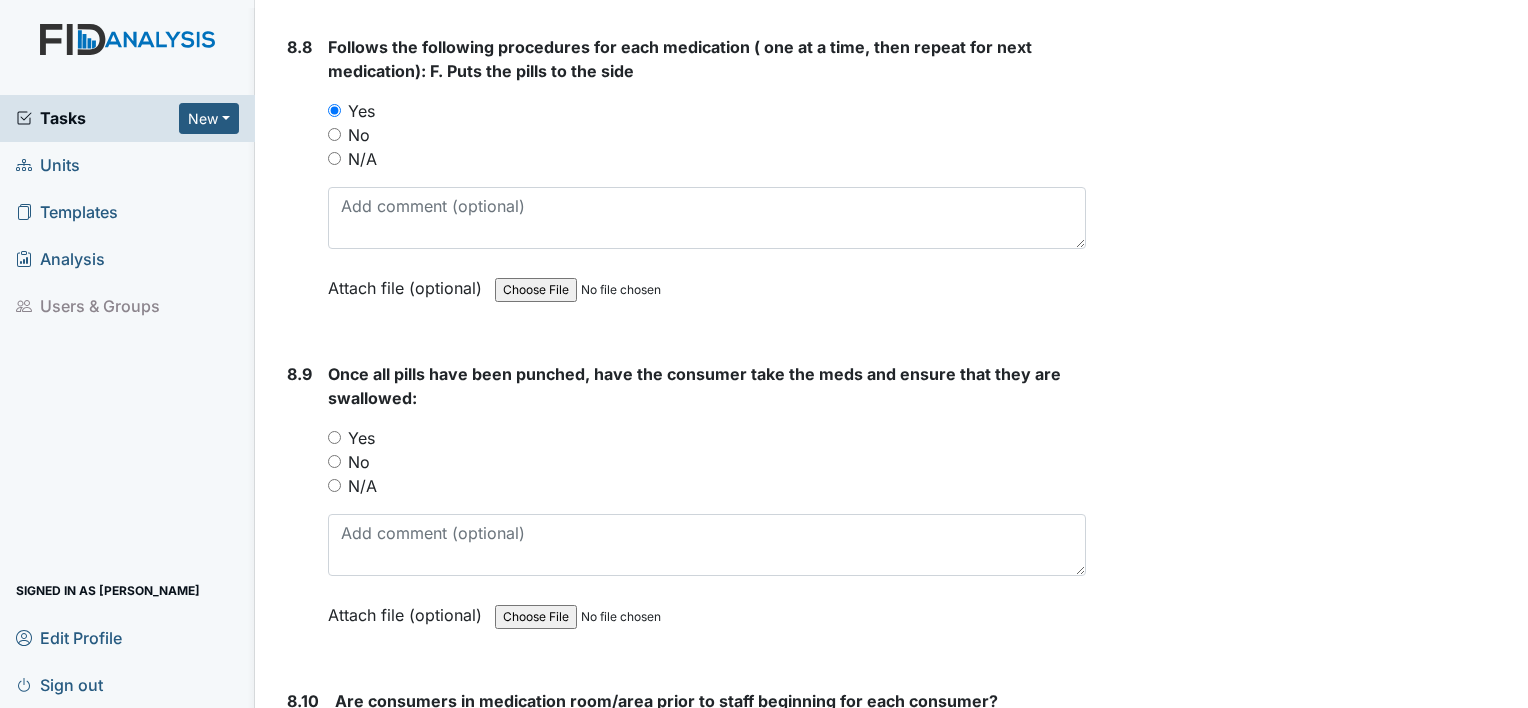 scroll, scrollTop: 18257, scrollLeft: 0, axis: vertical 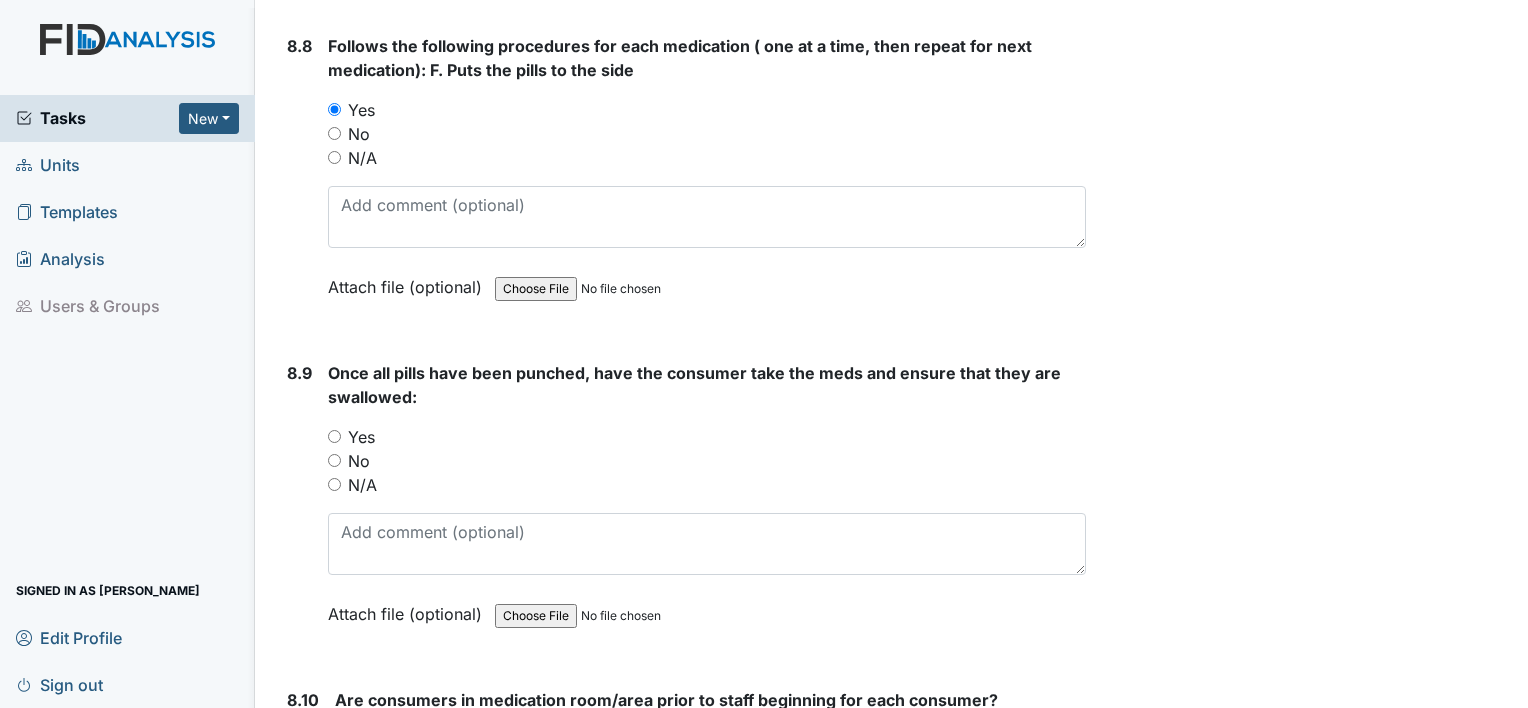 click on "Yes" at bounding box center [361, 437] 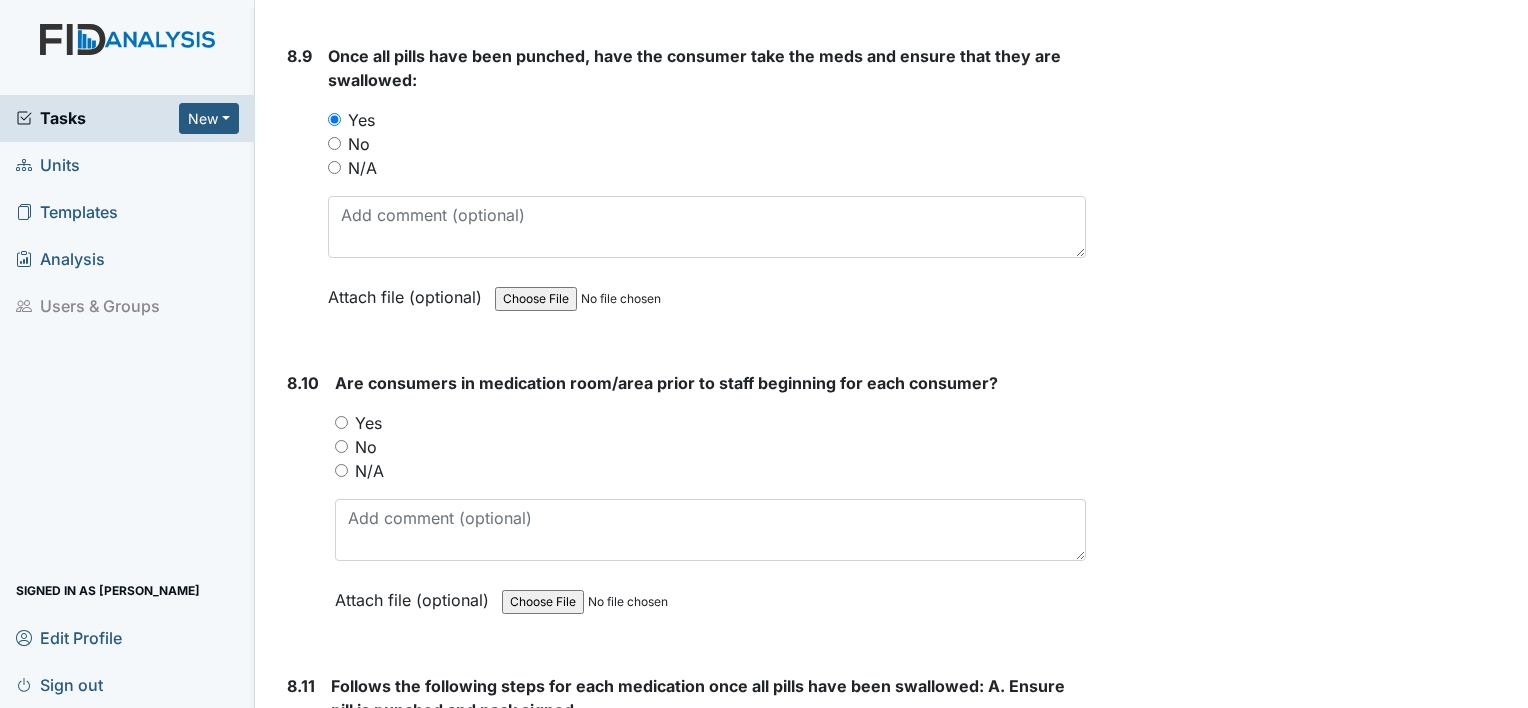 scroll, scrollTop: 18581, scrollLeft: 0, axis: vertical 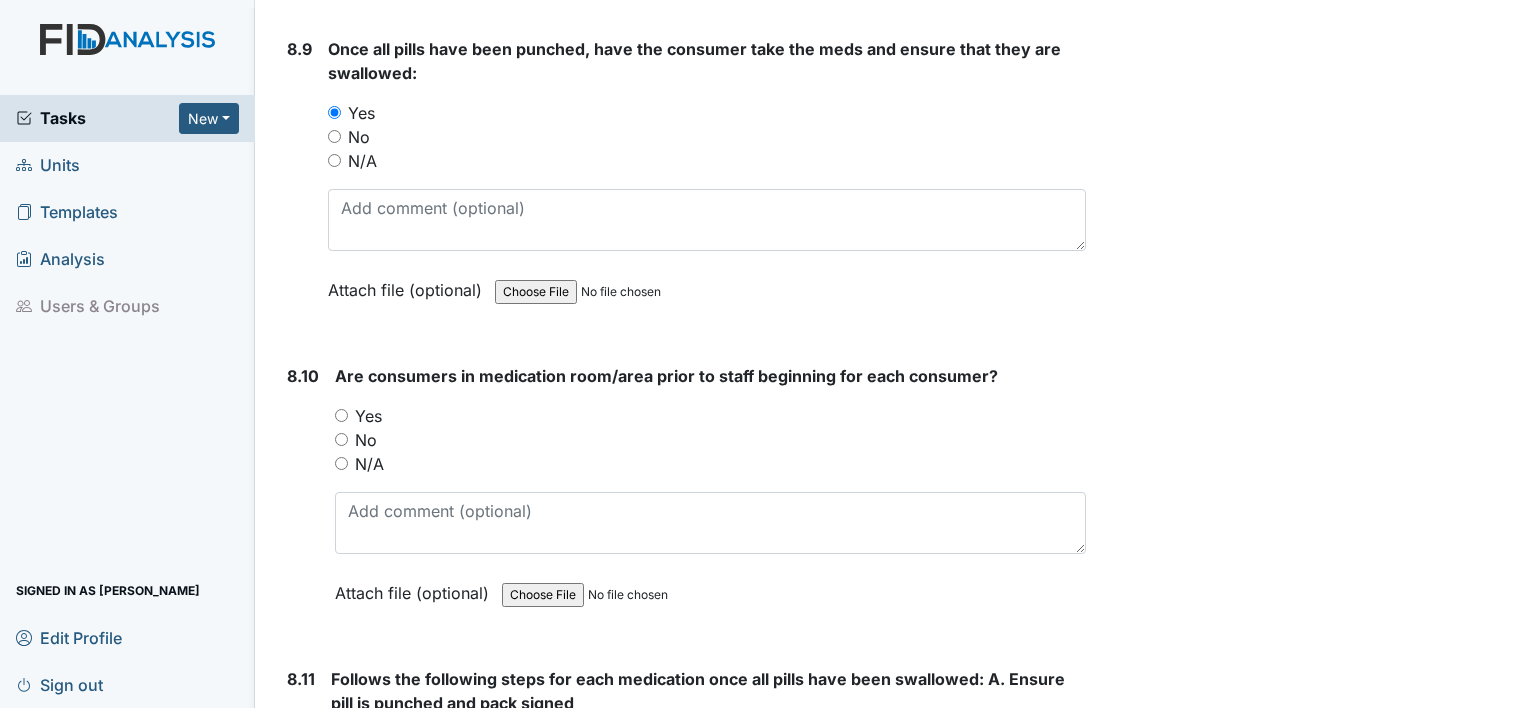 click on "No" at bounding box center [710, 440] 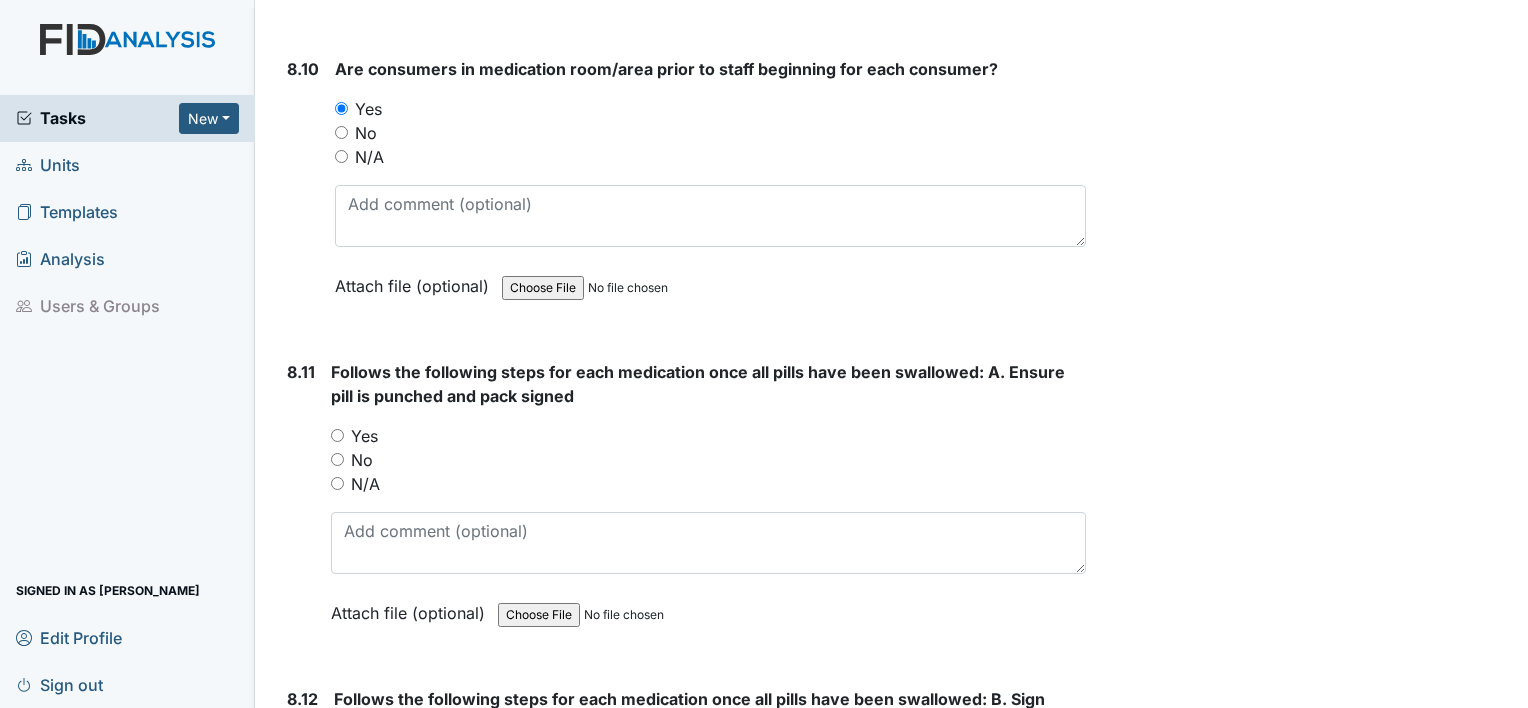 scroll, scrollTop: 18896, scrollLeft: 0, axis: vertical 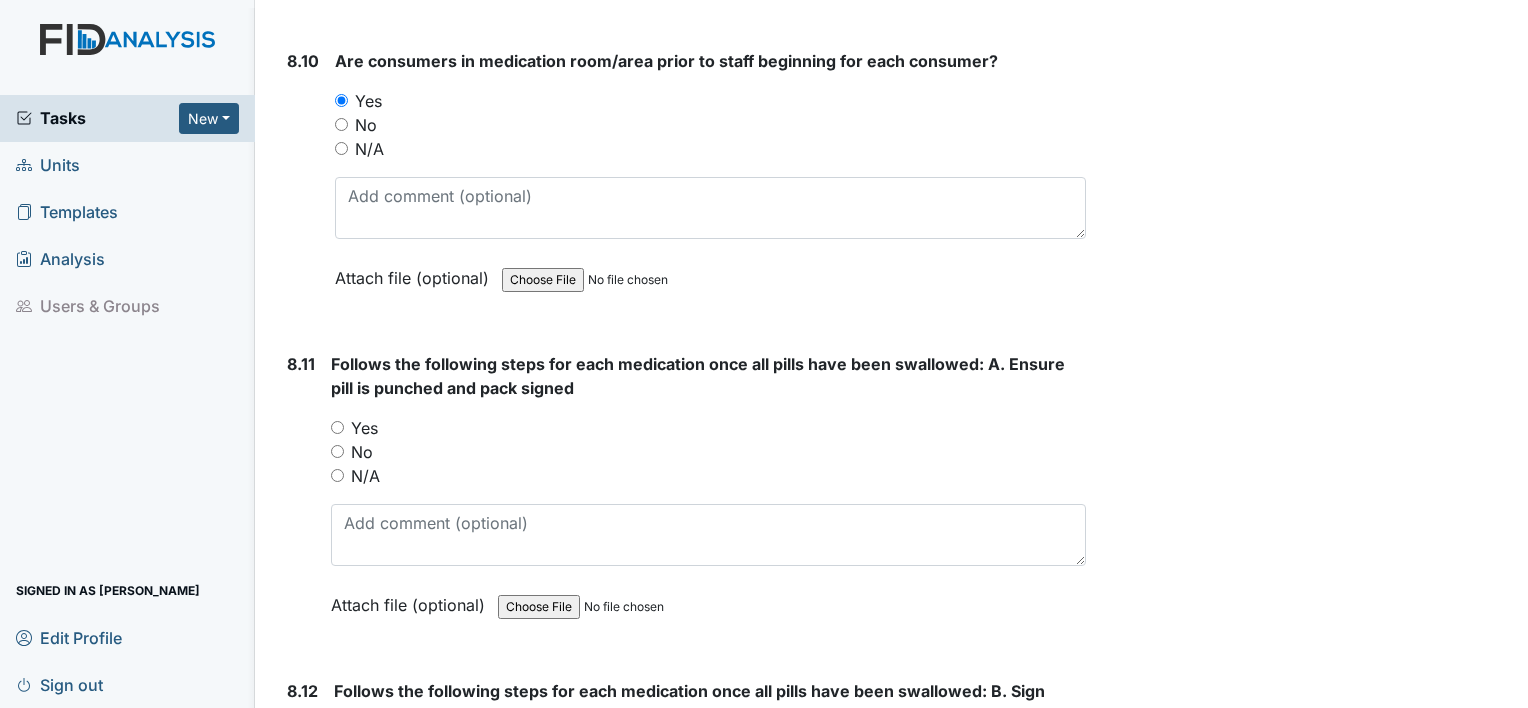 click on "Yes" at bounding box center (708, 428) 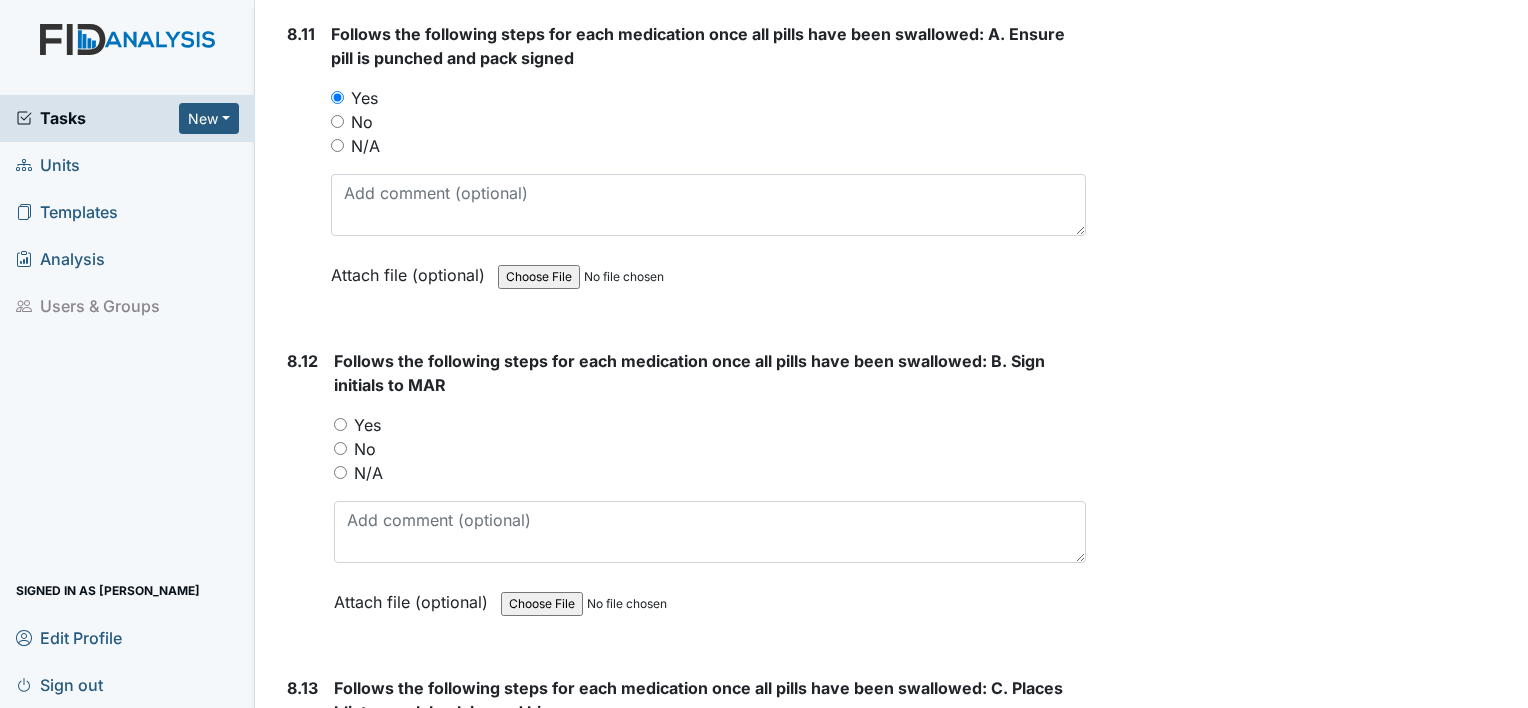 scroll, scrollTop: 19228, scrollLeft: 0, axis: vertical 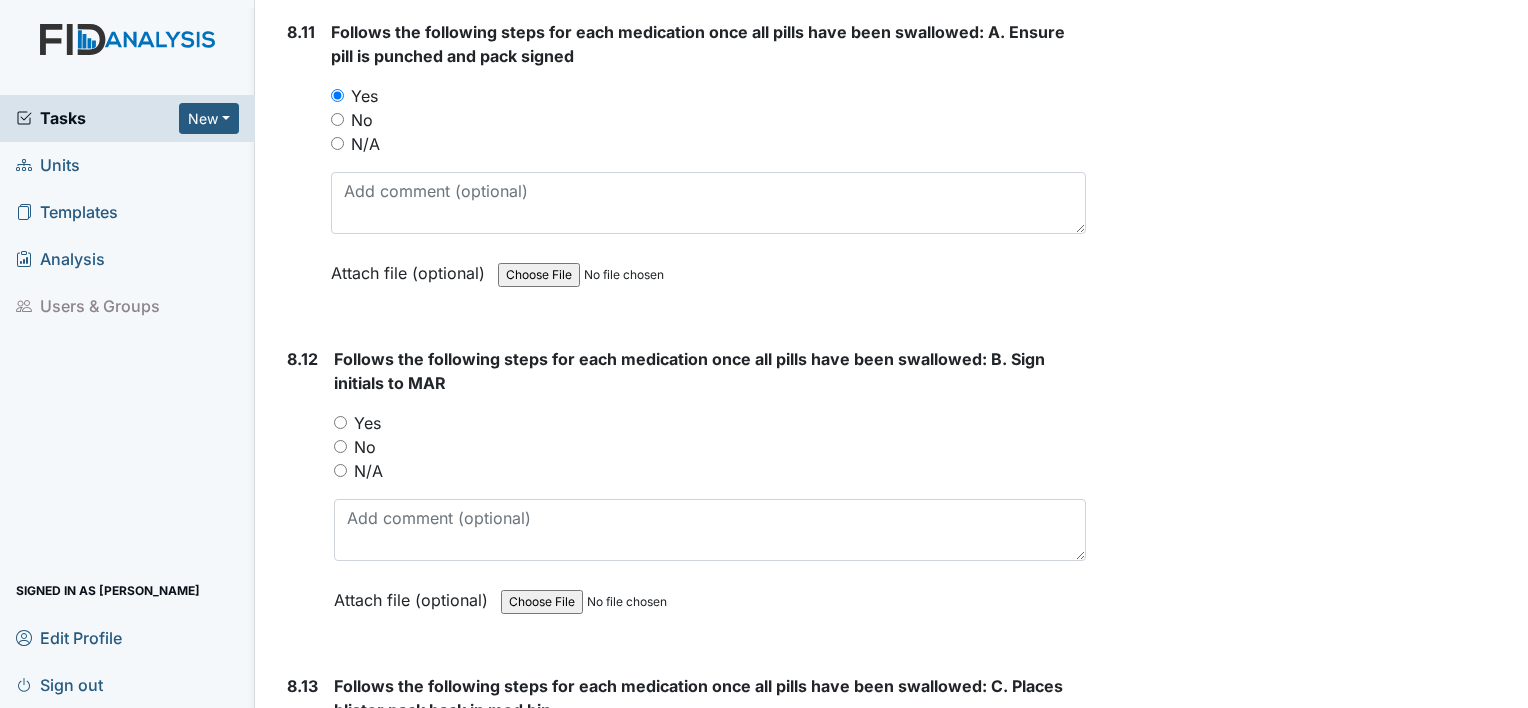 click on "Yes" at bounding box center (340, 422) 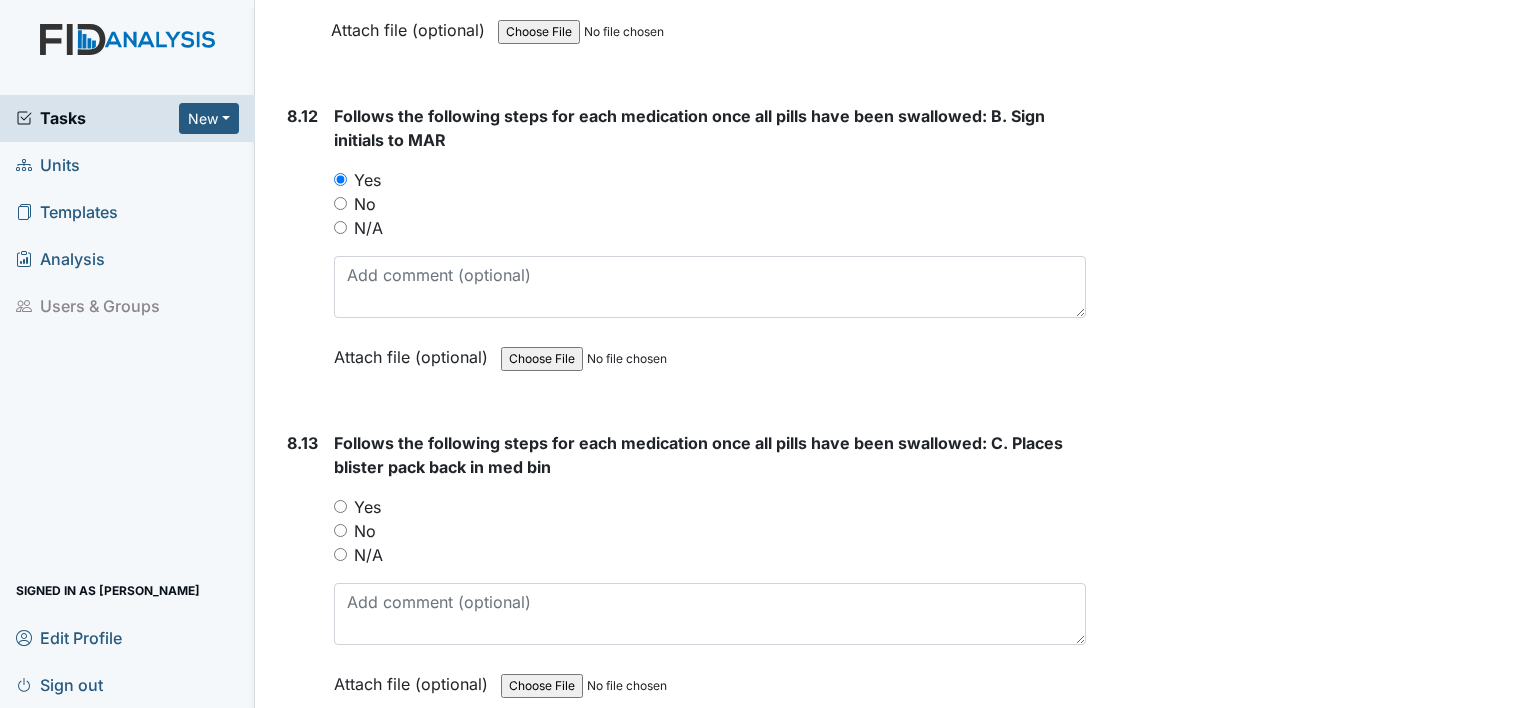 scroll, scrollTop: 19477, scrollLeft: 0, axis: vertical 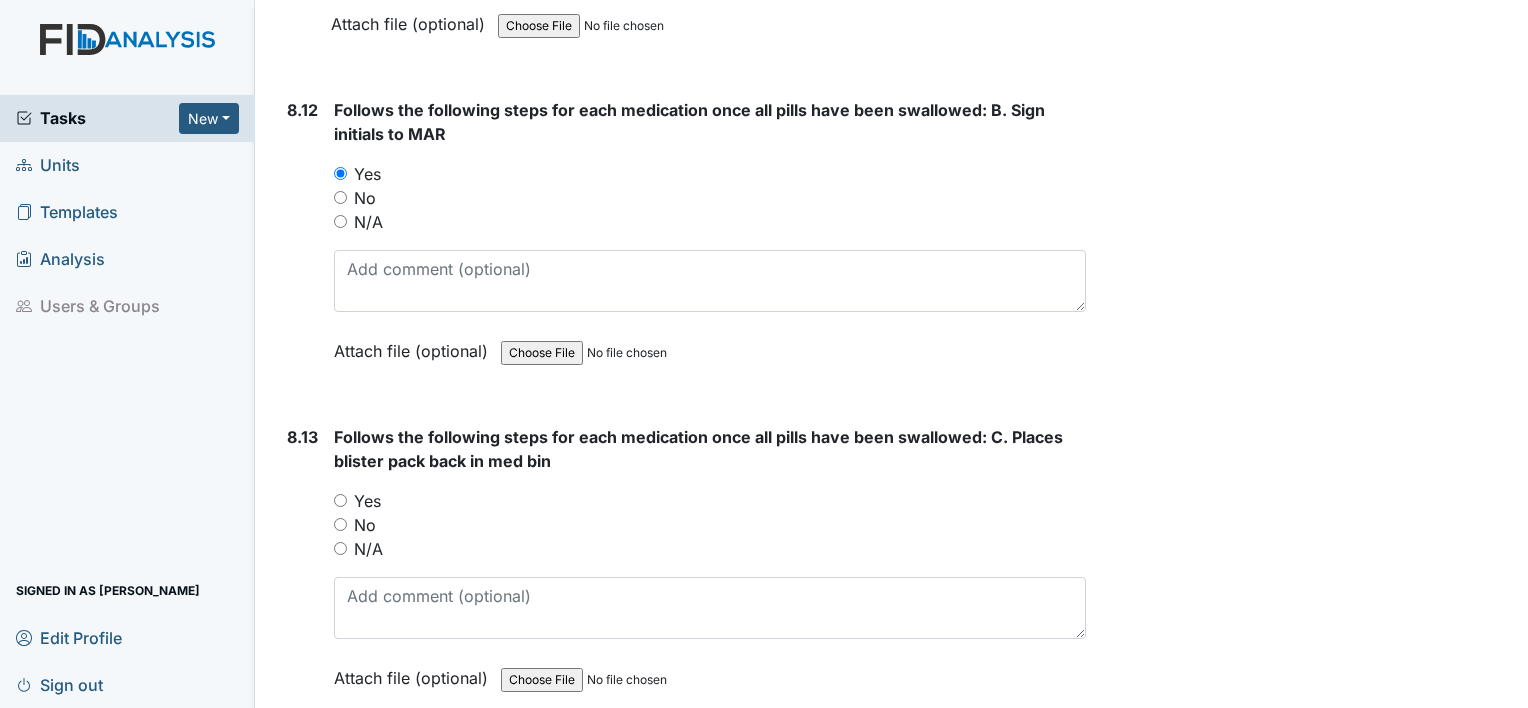 click on "Yes" at bounding box center (367, 501) 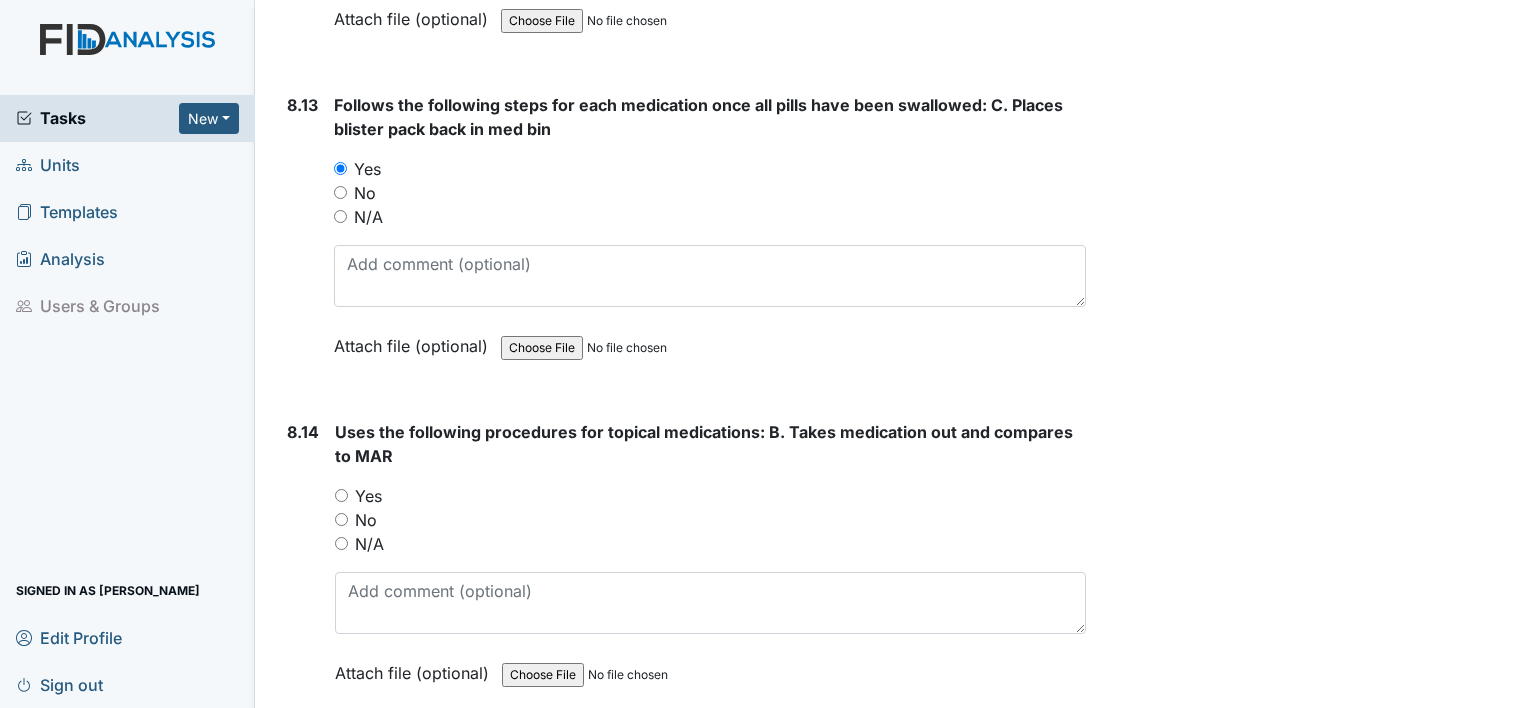 scroll, scrollTop: 19816, scrollLeft: 0, axis: vertical 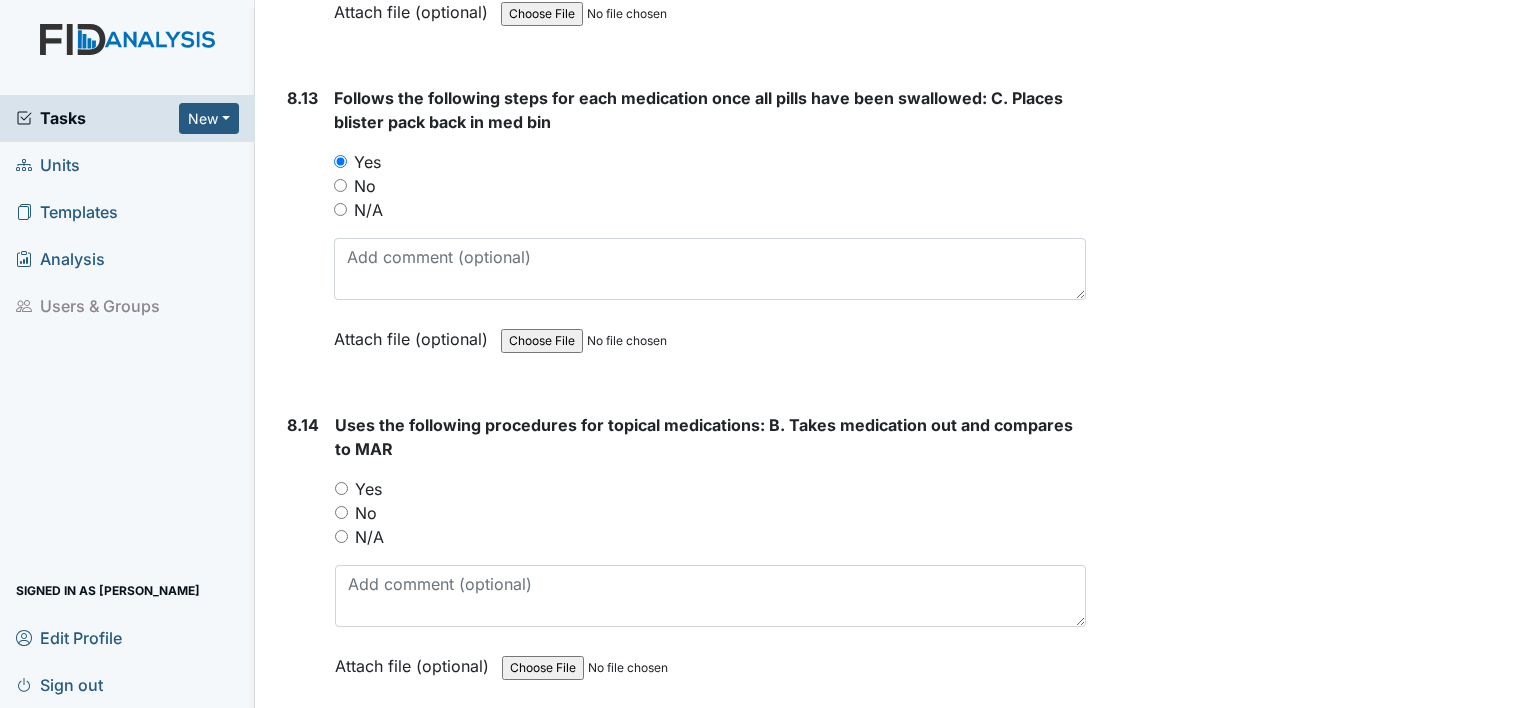 click on "Yes" at bounding box center (341, 488) 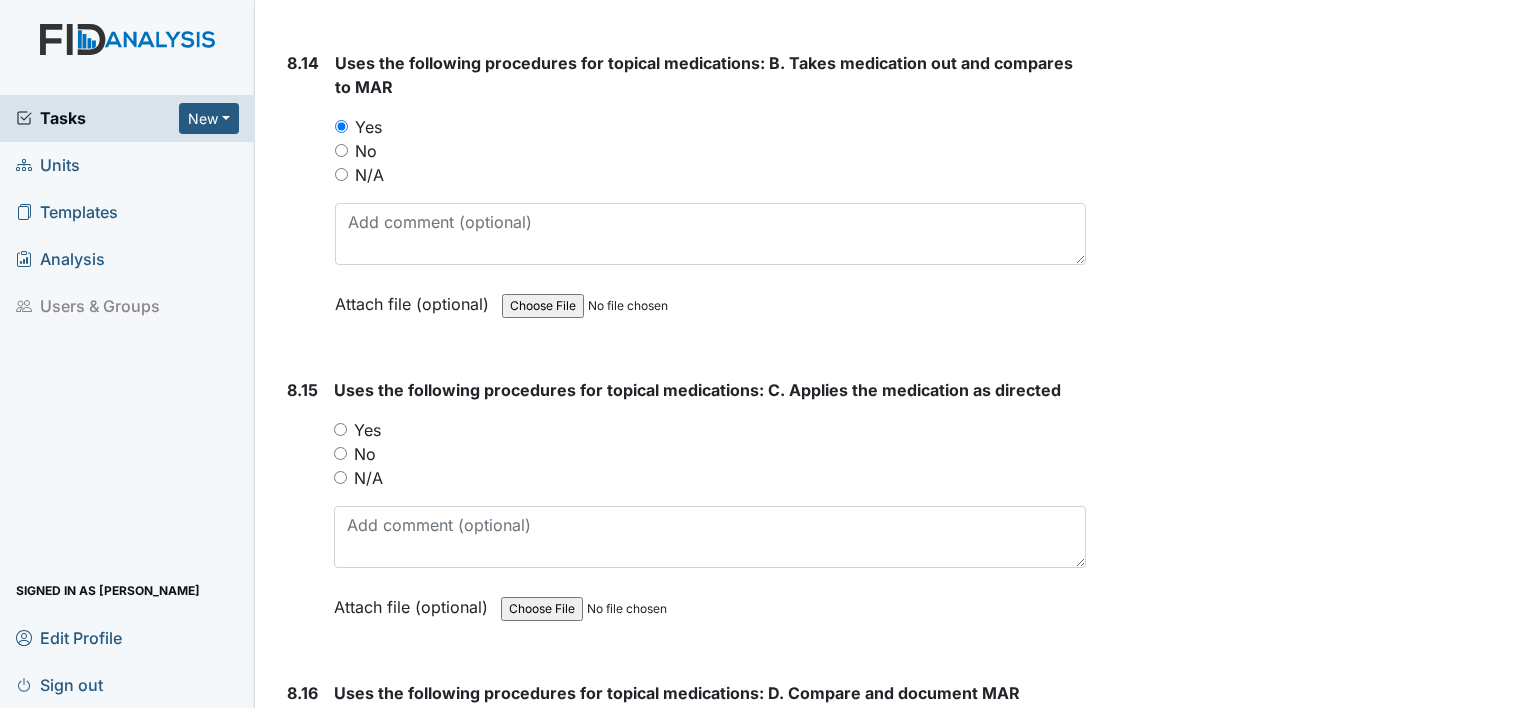 scroll, scrollTop: 20184, scrollLeft: 0, axis: vertical 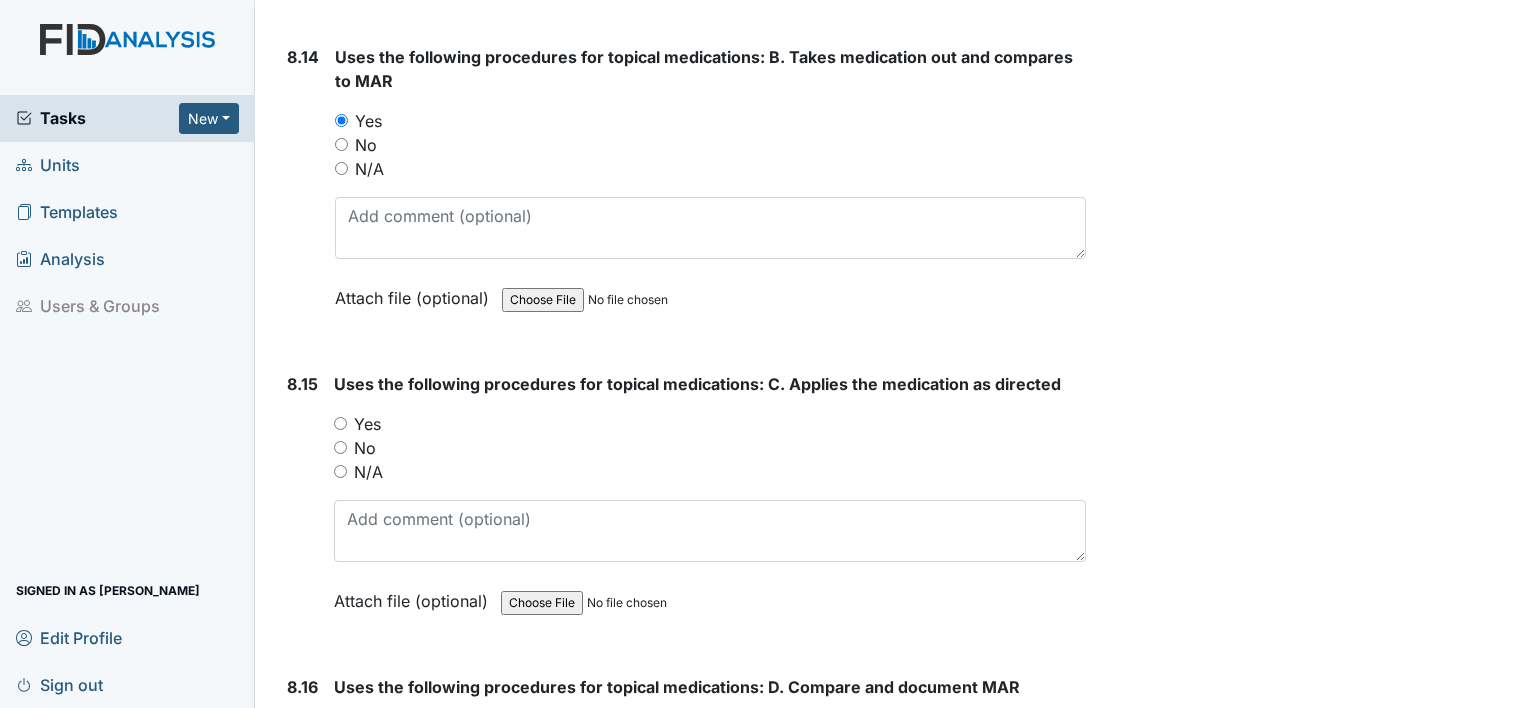 click on "Yes" at bounding box center [367, 424] 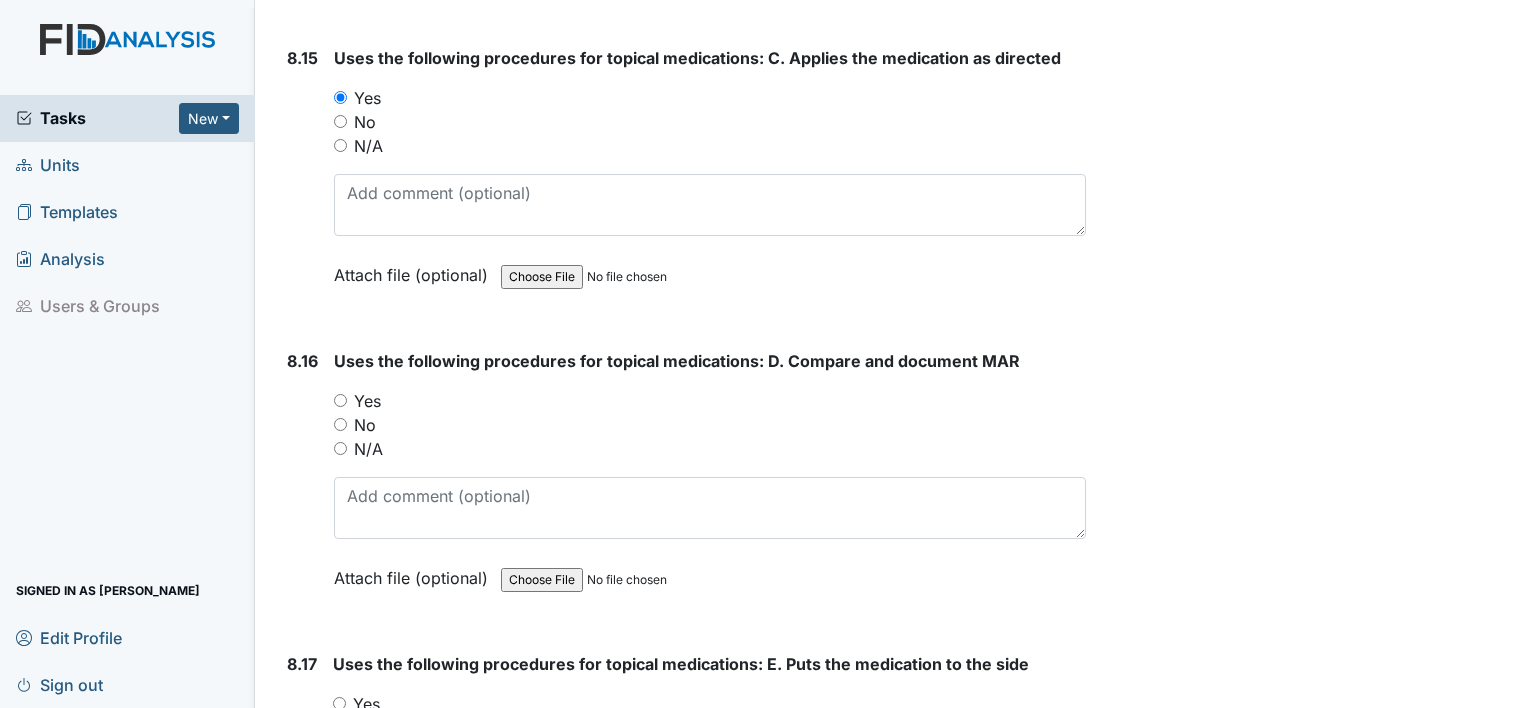 scroll, scrollTop: 20517, scrollLeft: 0, axis: vertical 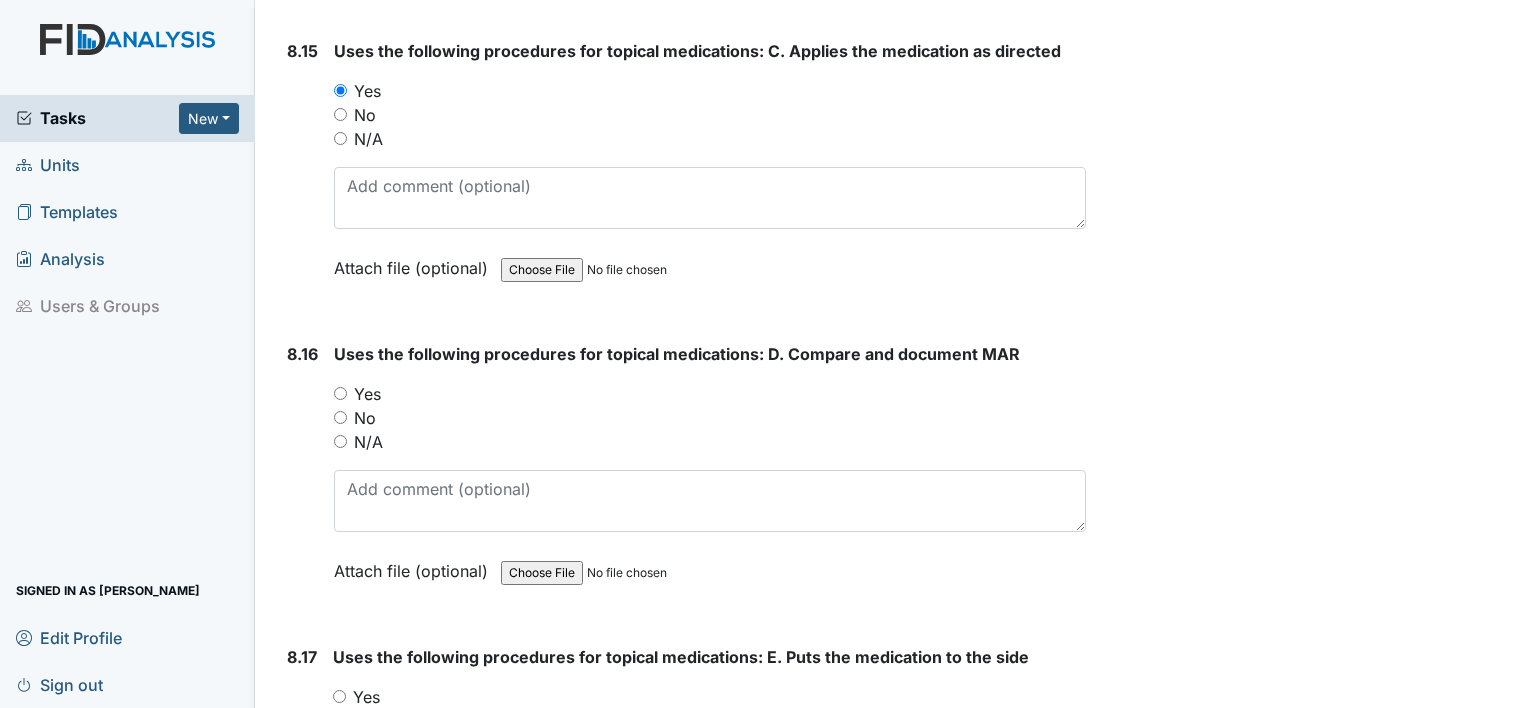 click on "Yes" at bounding box center (340, 393) 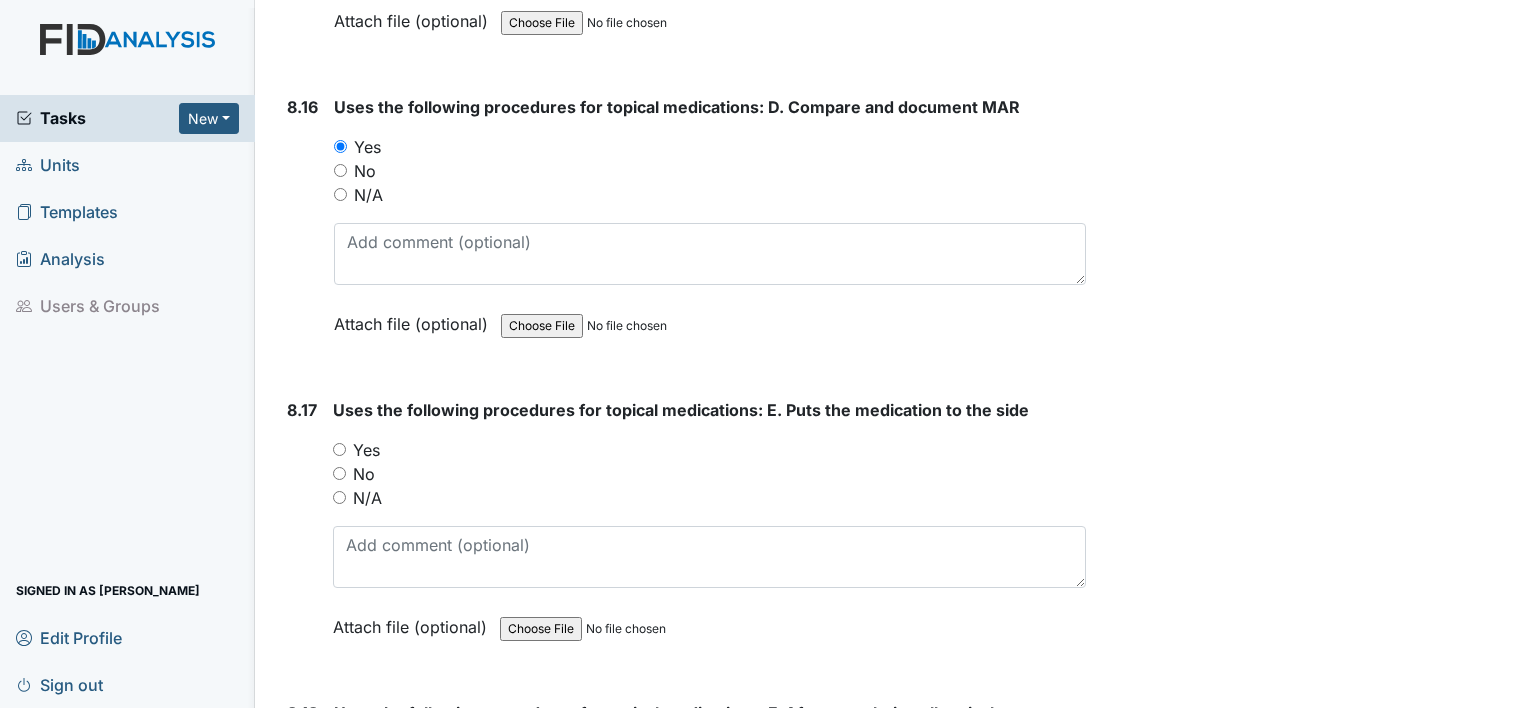 scroll, scrollTop: 20776, scrollLeft: 0, axis: vertical 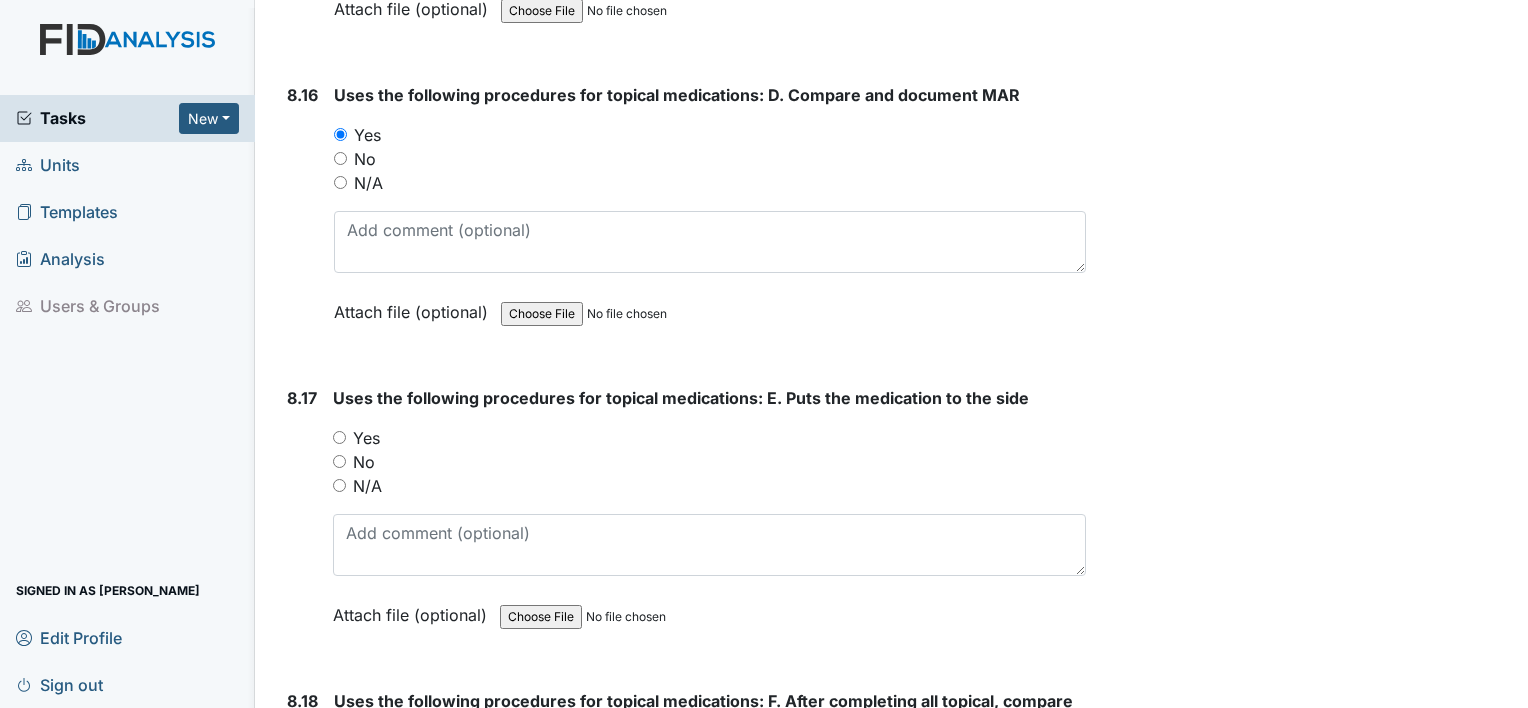 click on "Yes" at bounding box center (339, 437) 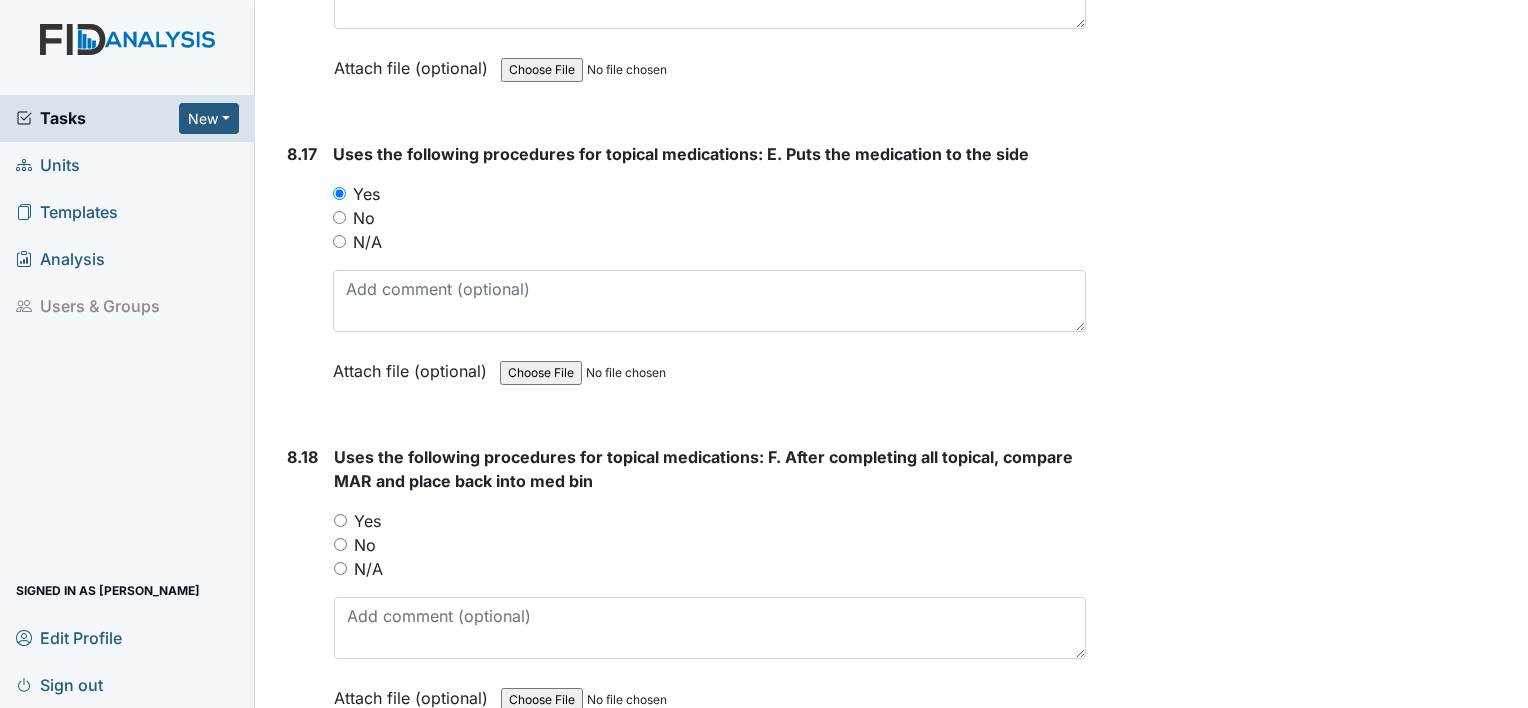 scroll, scrollTop: 21022, scrollLeft: 0, axis: vertical 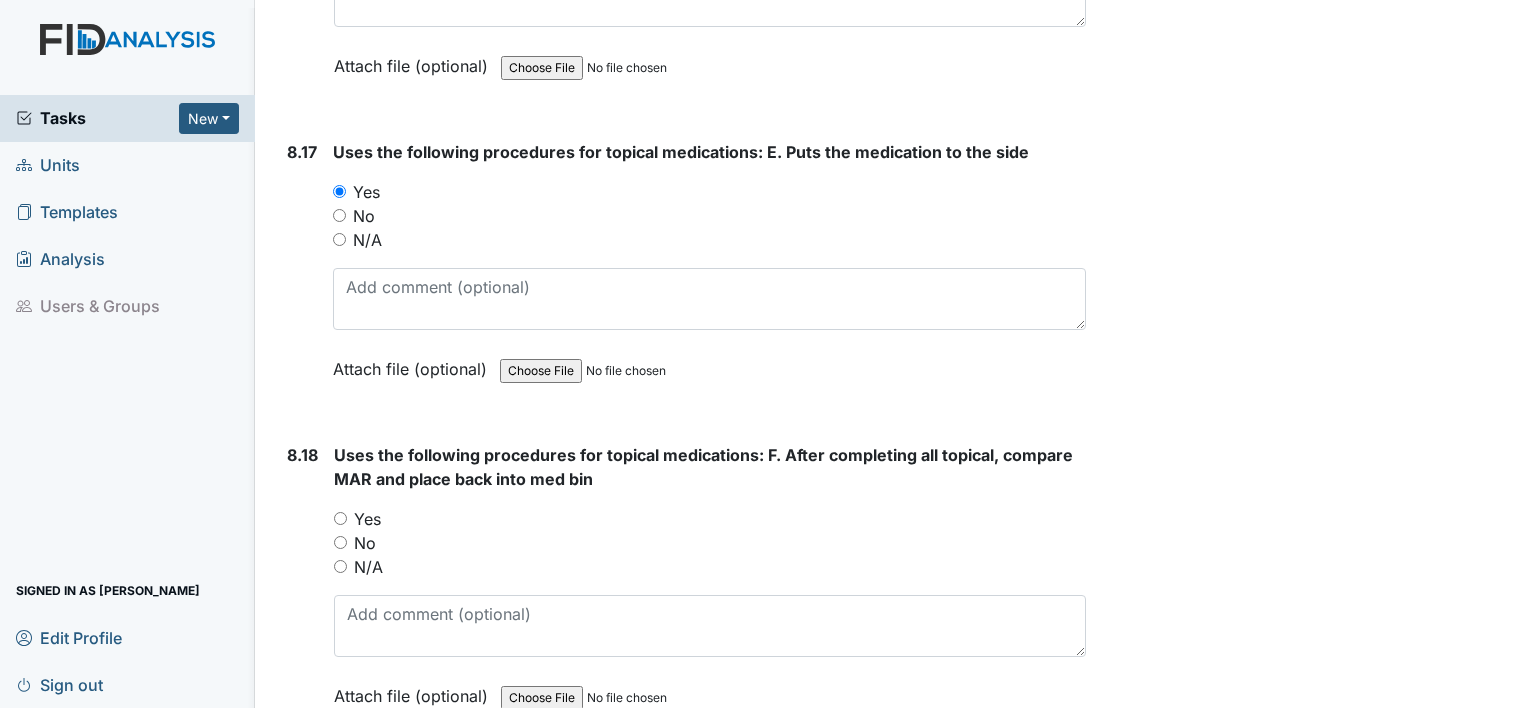 click on "Yes" at bounding box center [340, 518] 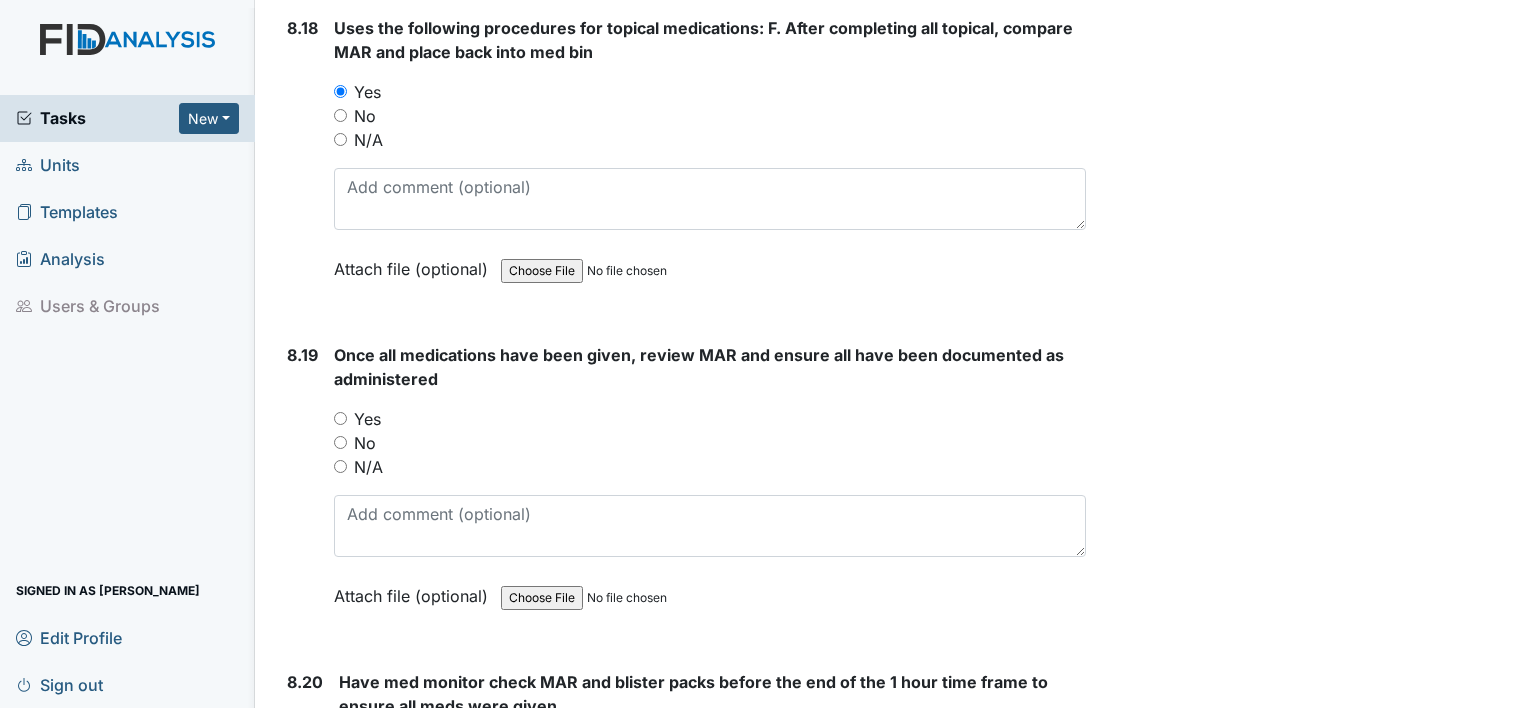 scroll, scrollTop: 21450, scrollLeft: 0, axis: vertical 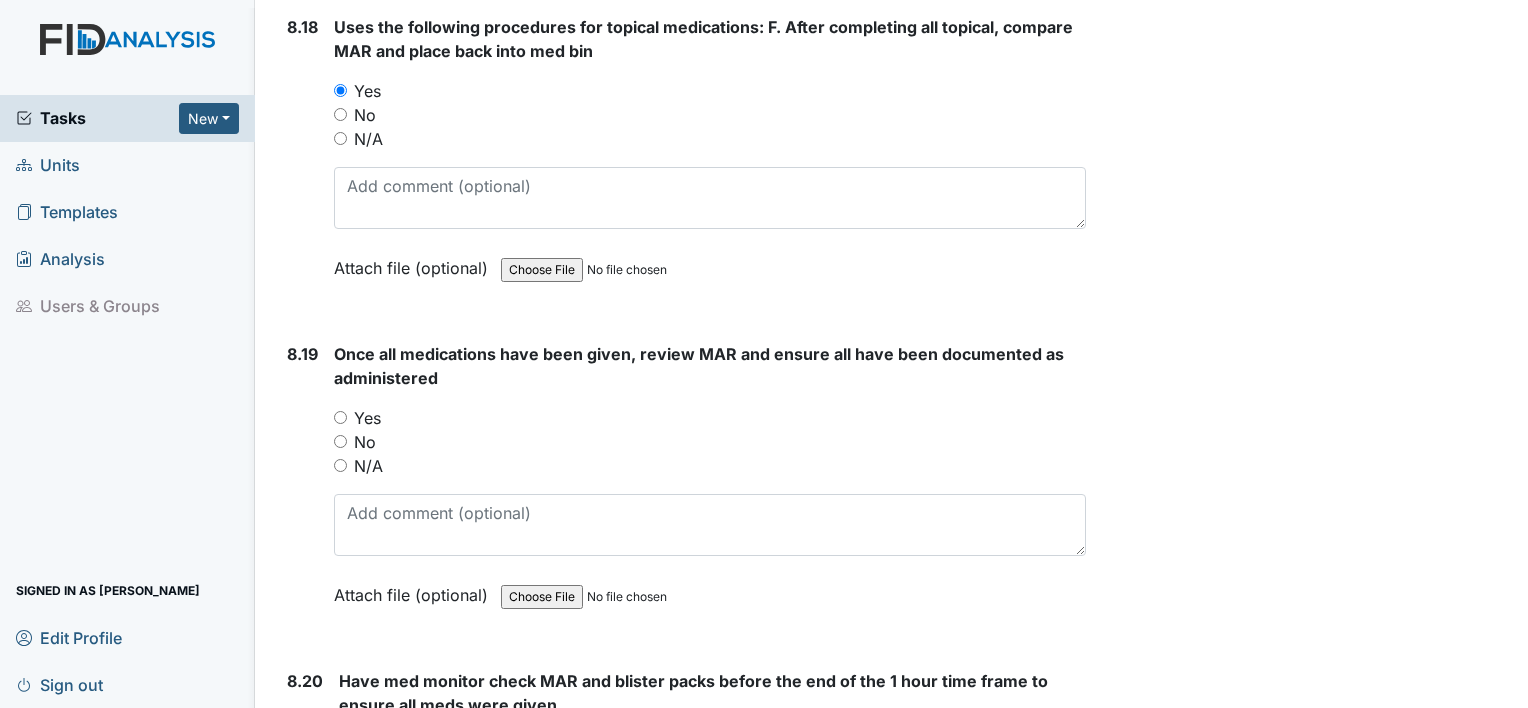 click on "Yes" at bounding box center [340, 417] 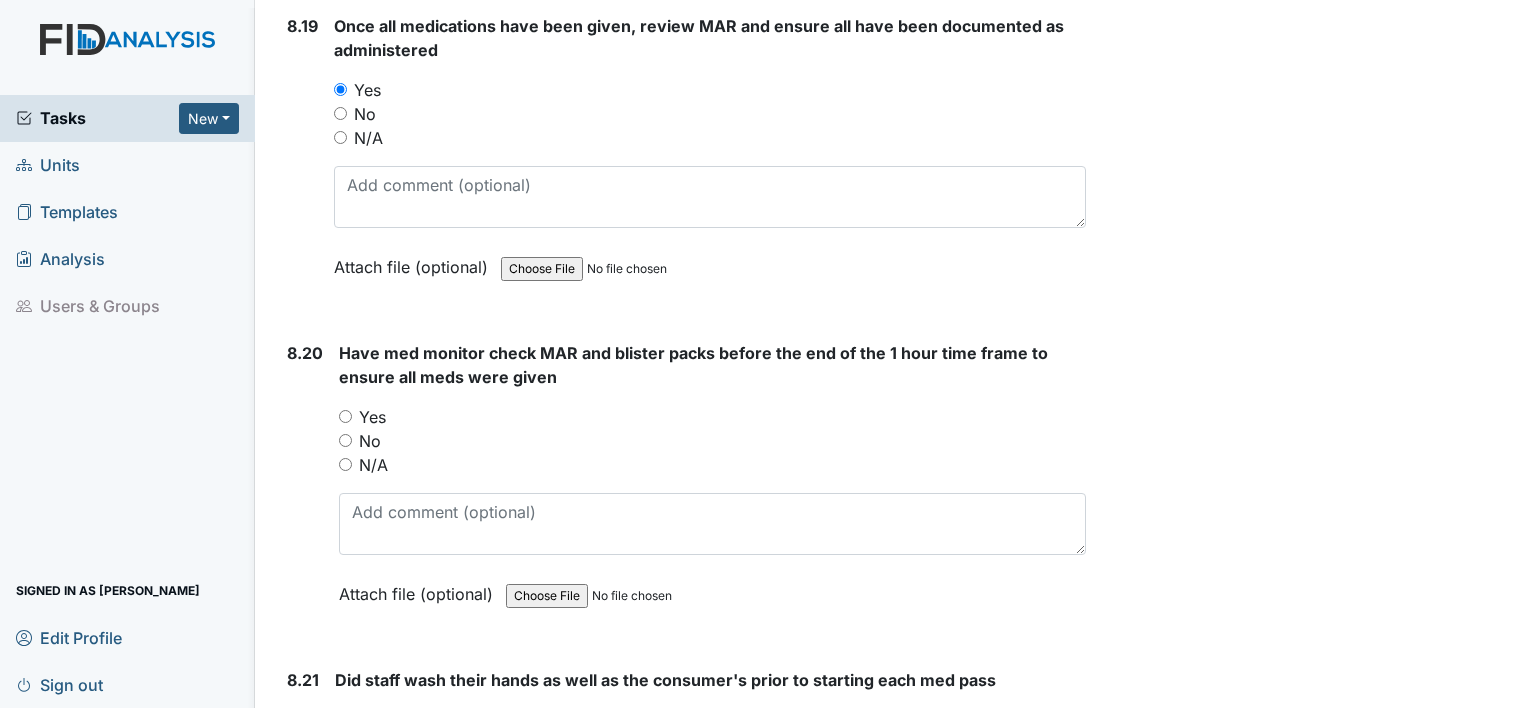 scroll, scrollTop: 21789, scrollLeft: 0, axis: vertical 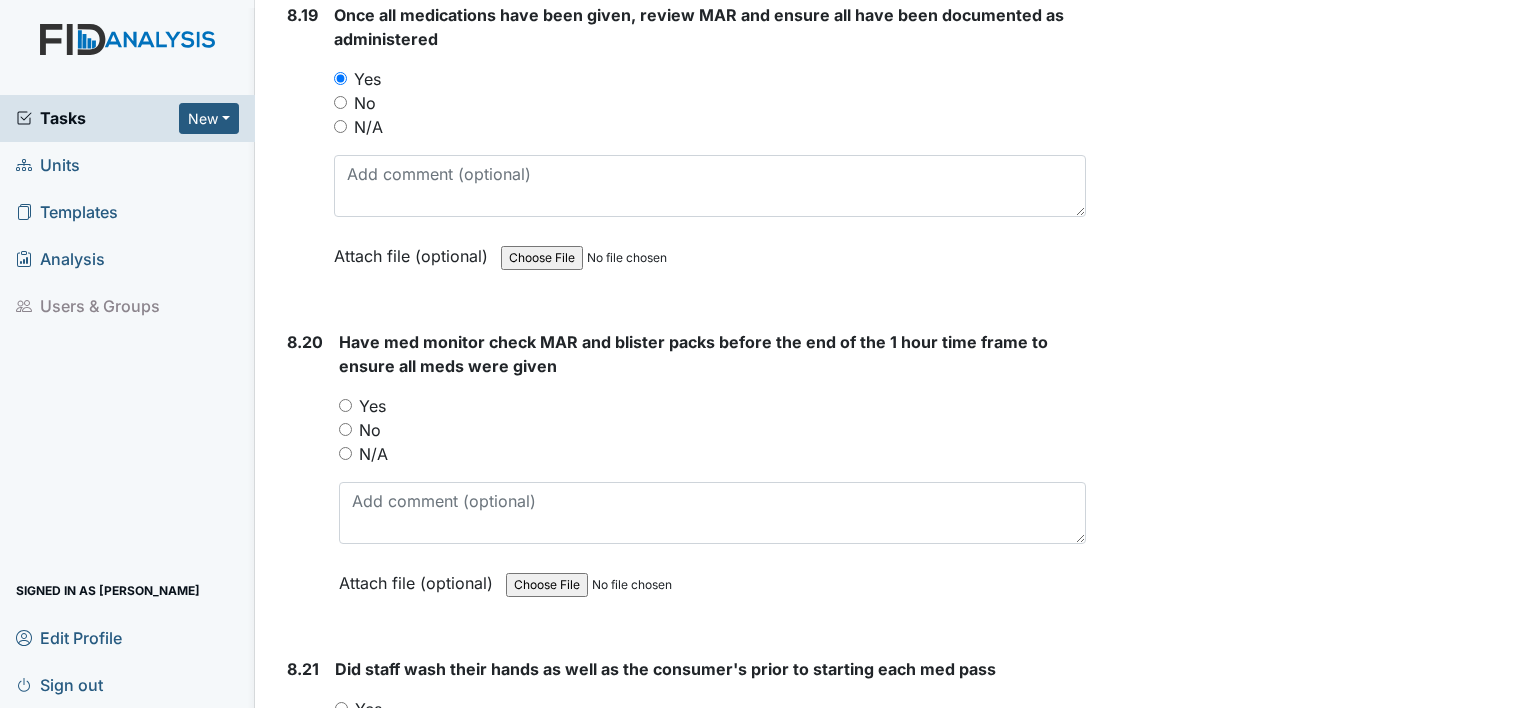 click on "Yes" at bounding box center (345, 405) 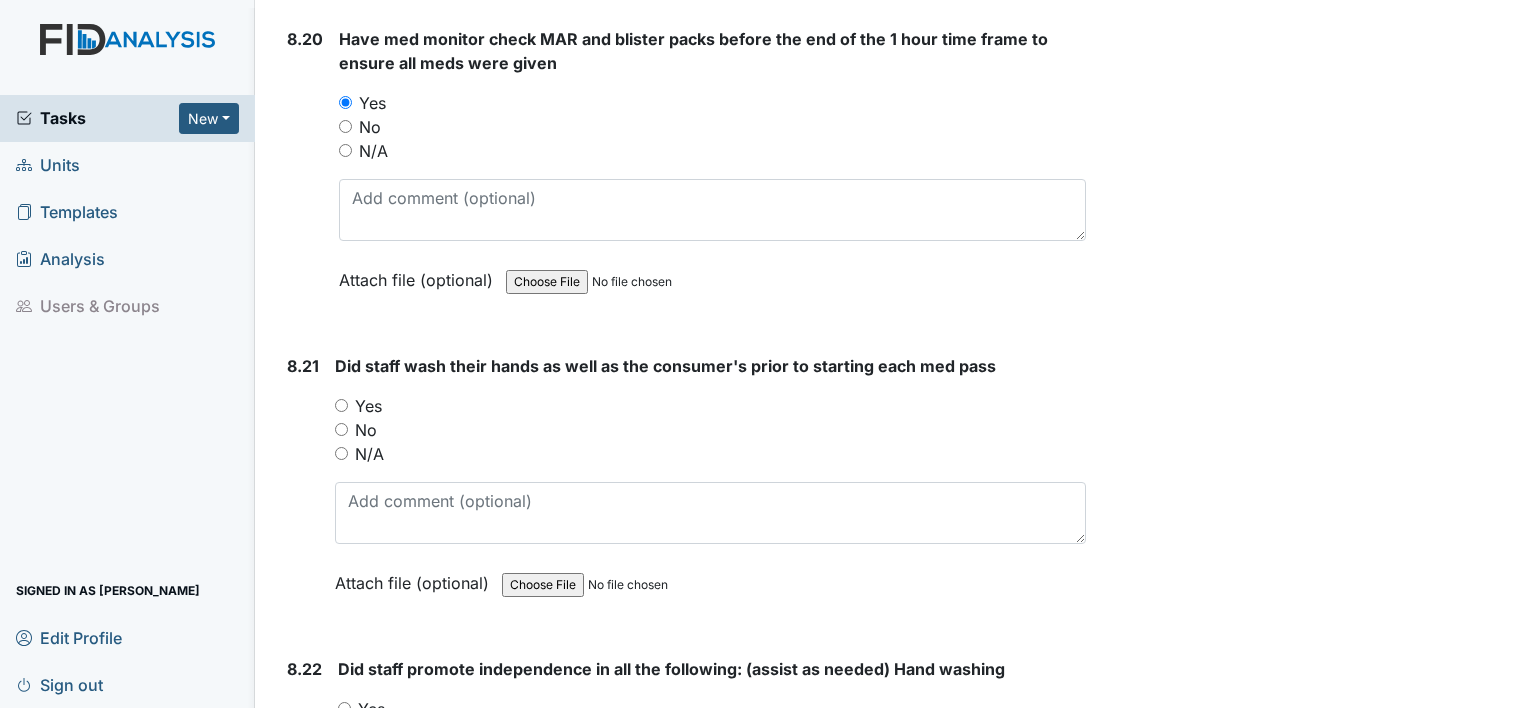 scroll, scrollTop: 22094, scrollLeft: 0, axis: vertical 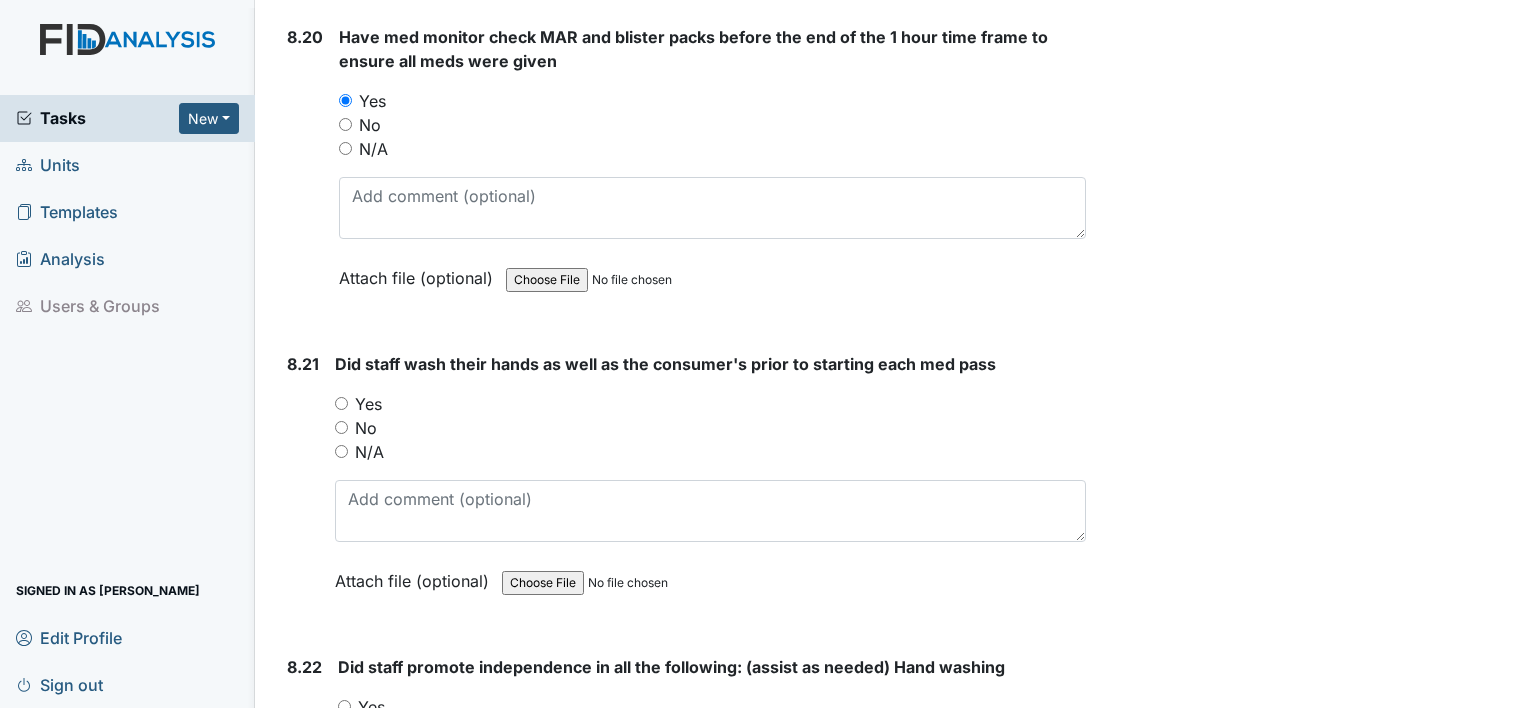 click on "Yes" at bounding box center [341, 403] 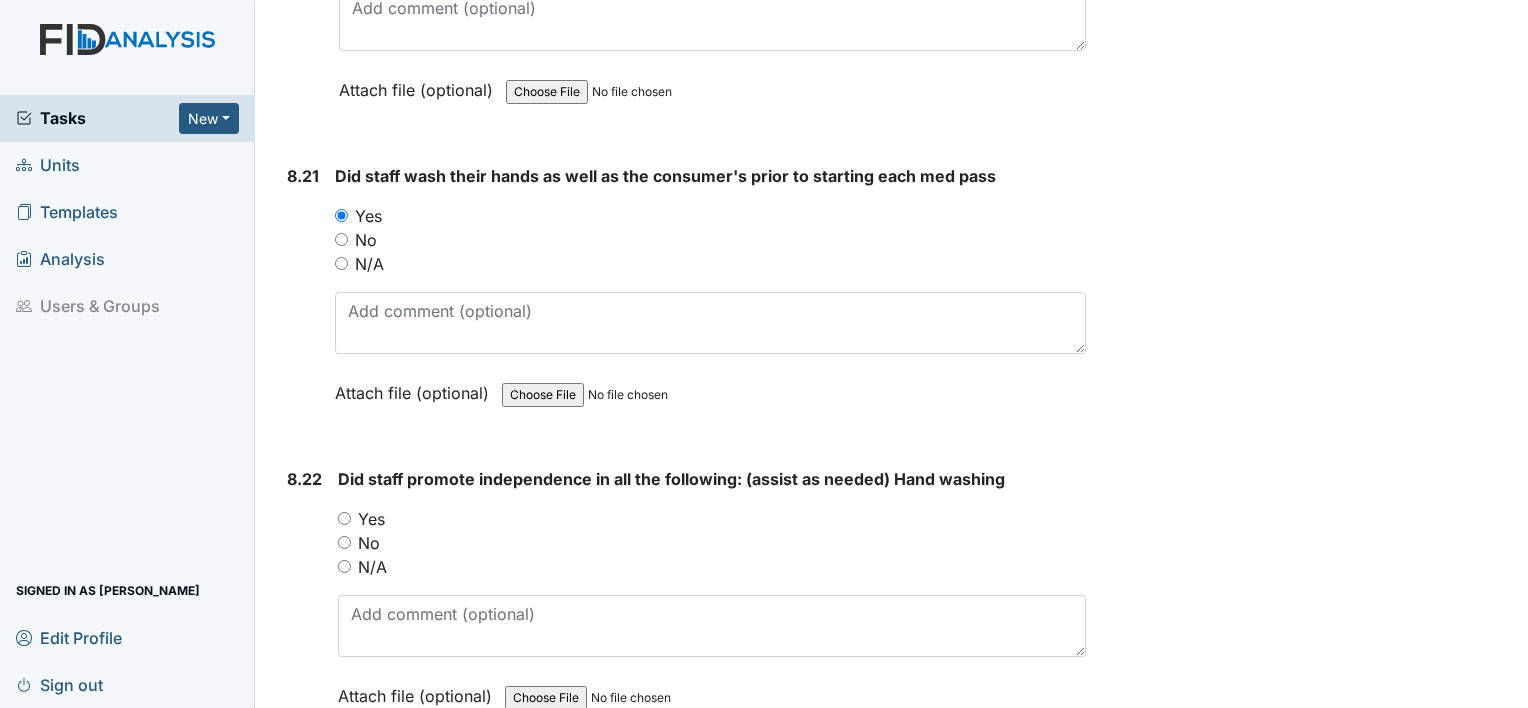 scroll, scrollTop: 22286, scrollLeft: 0, axis: vertical 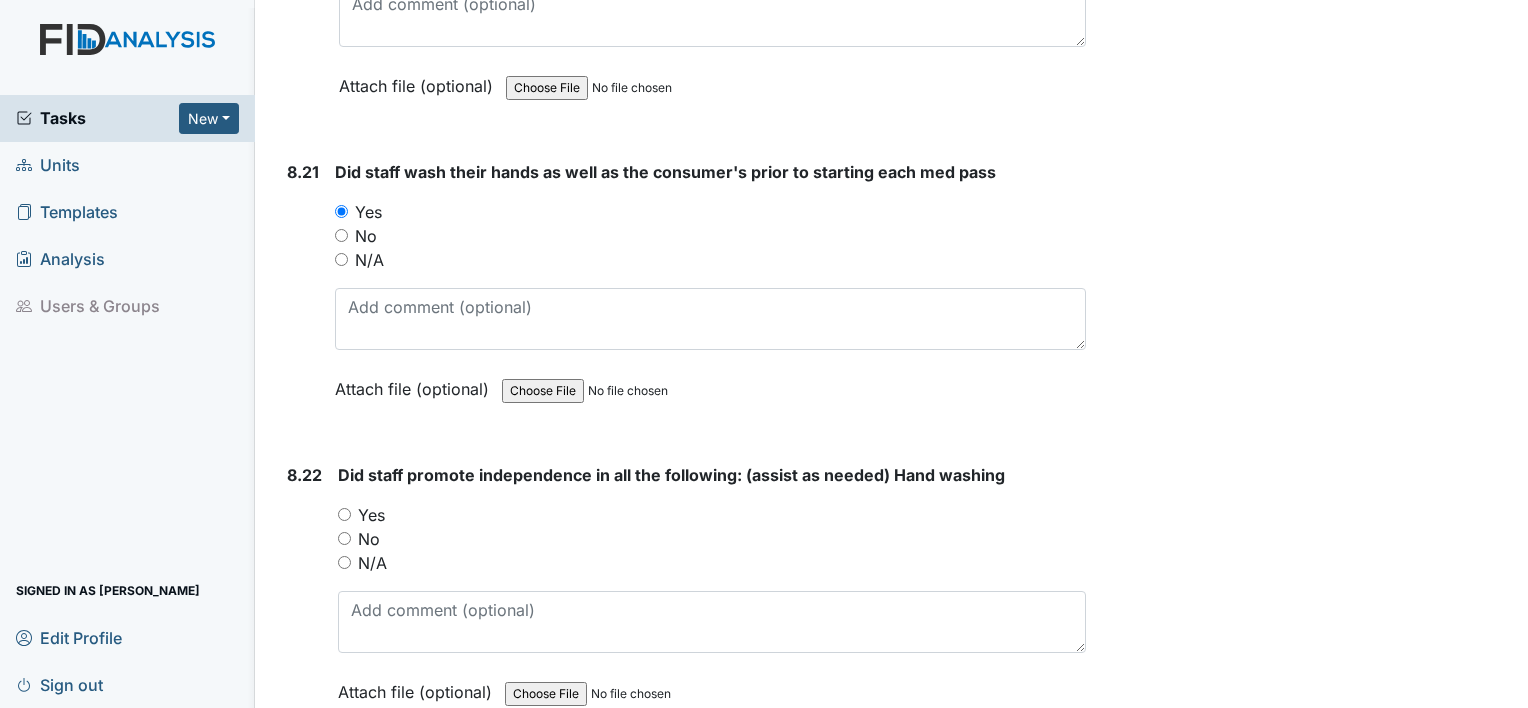 click on "Yes" at bounding box center [344, 514] 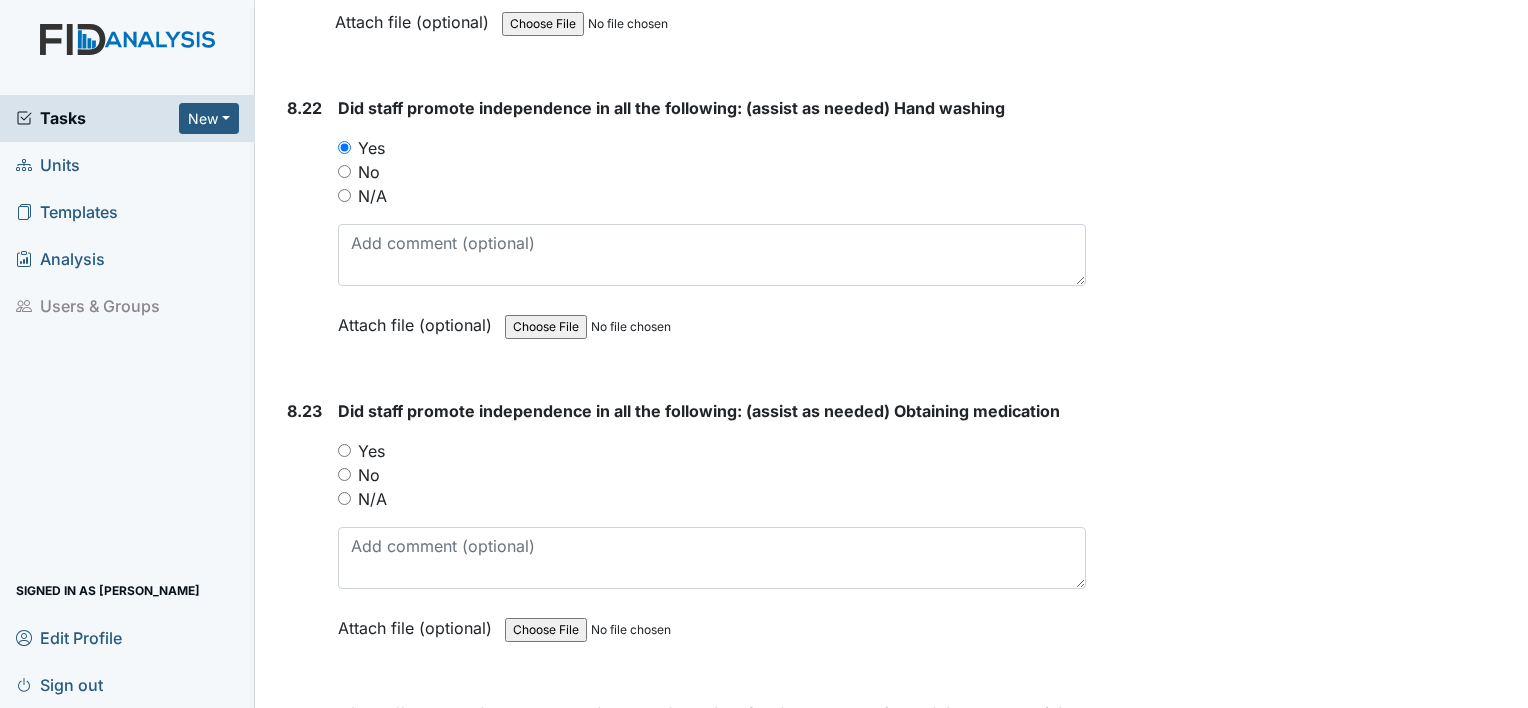 scroll, scrollTop: 22655, scrollLeft: 0, axis: vertical 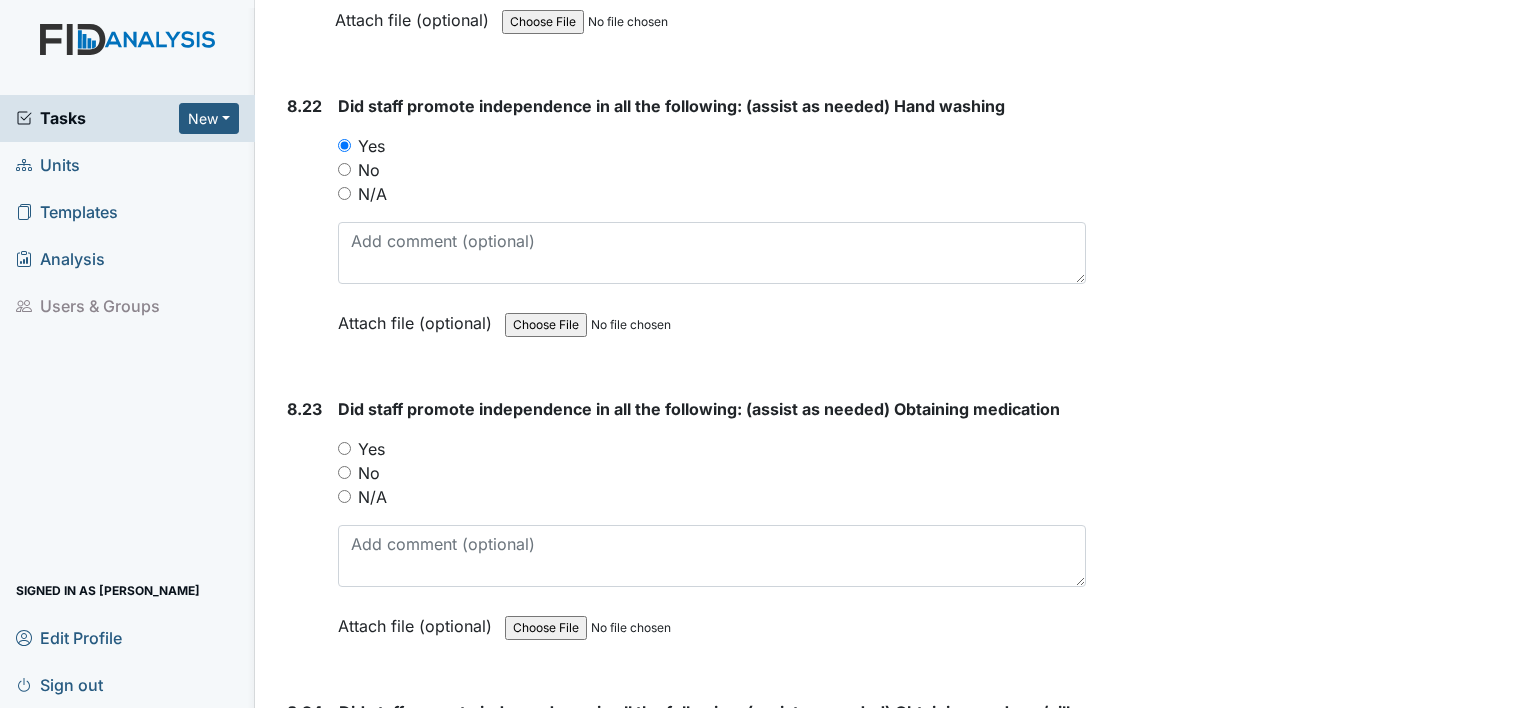 click on "Yes" at bounding box center [344, 448] 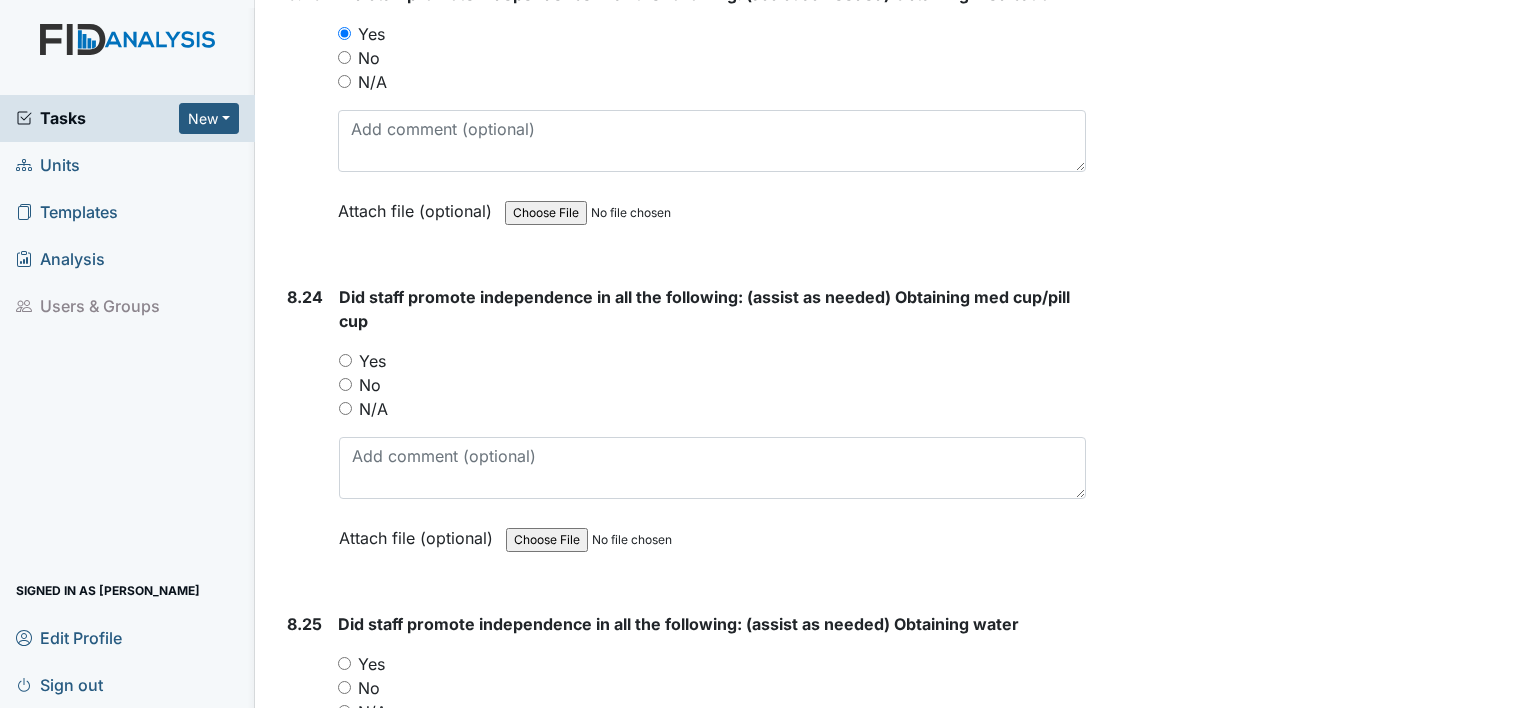 scroll, scrollTop: 23087, scrollLeft: 0, axis: vertical 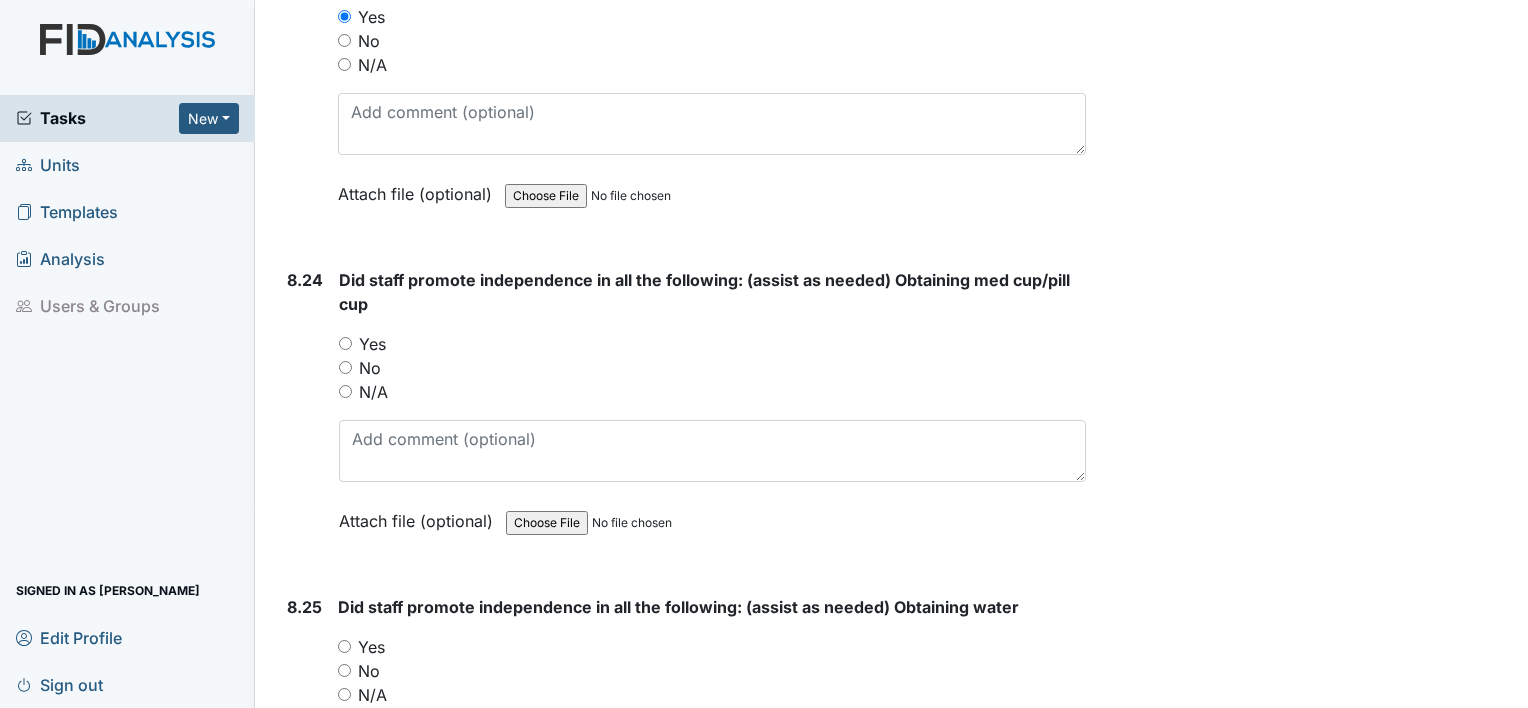 click on "Yes" at bounding box center [345, 343] 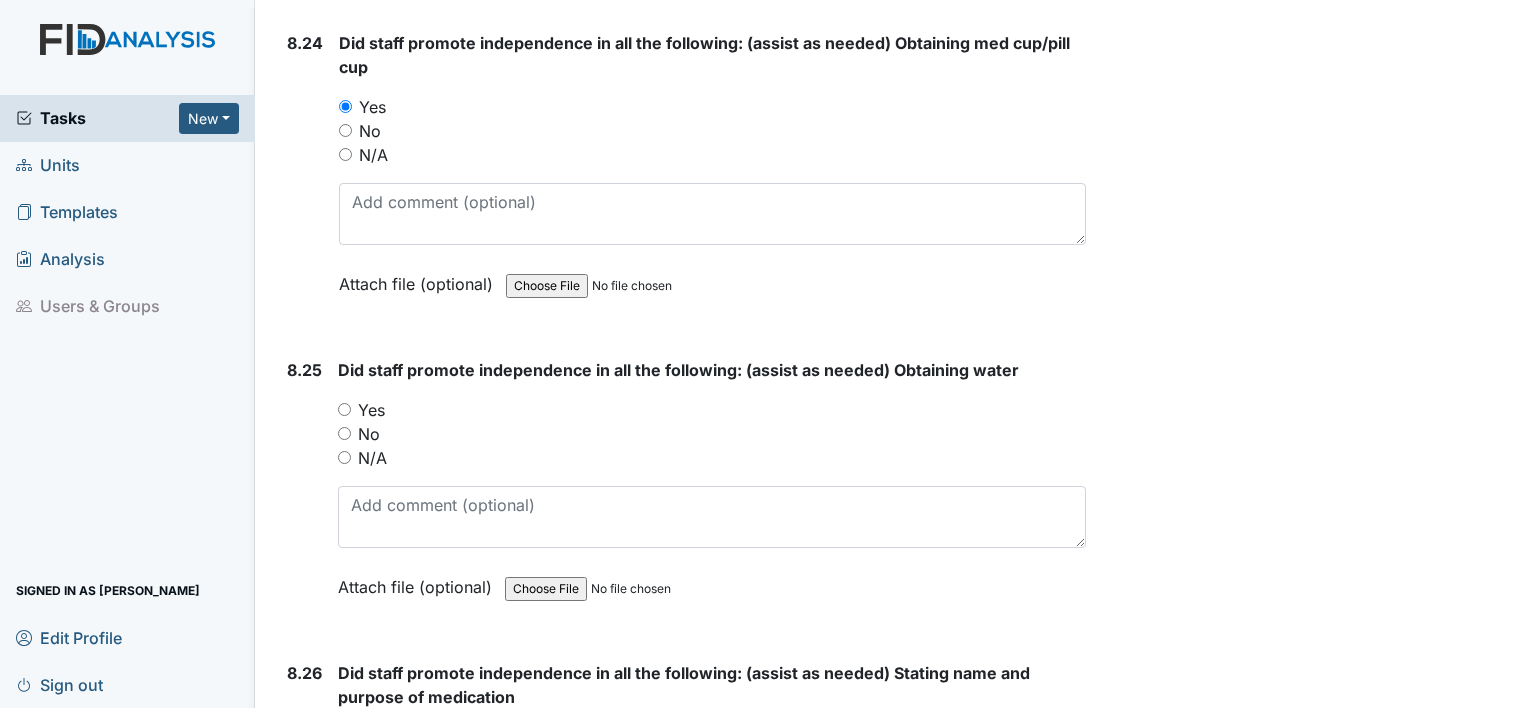 scroll, scrollTop: 23332, scrollLeft: 0, axis: vertical 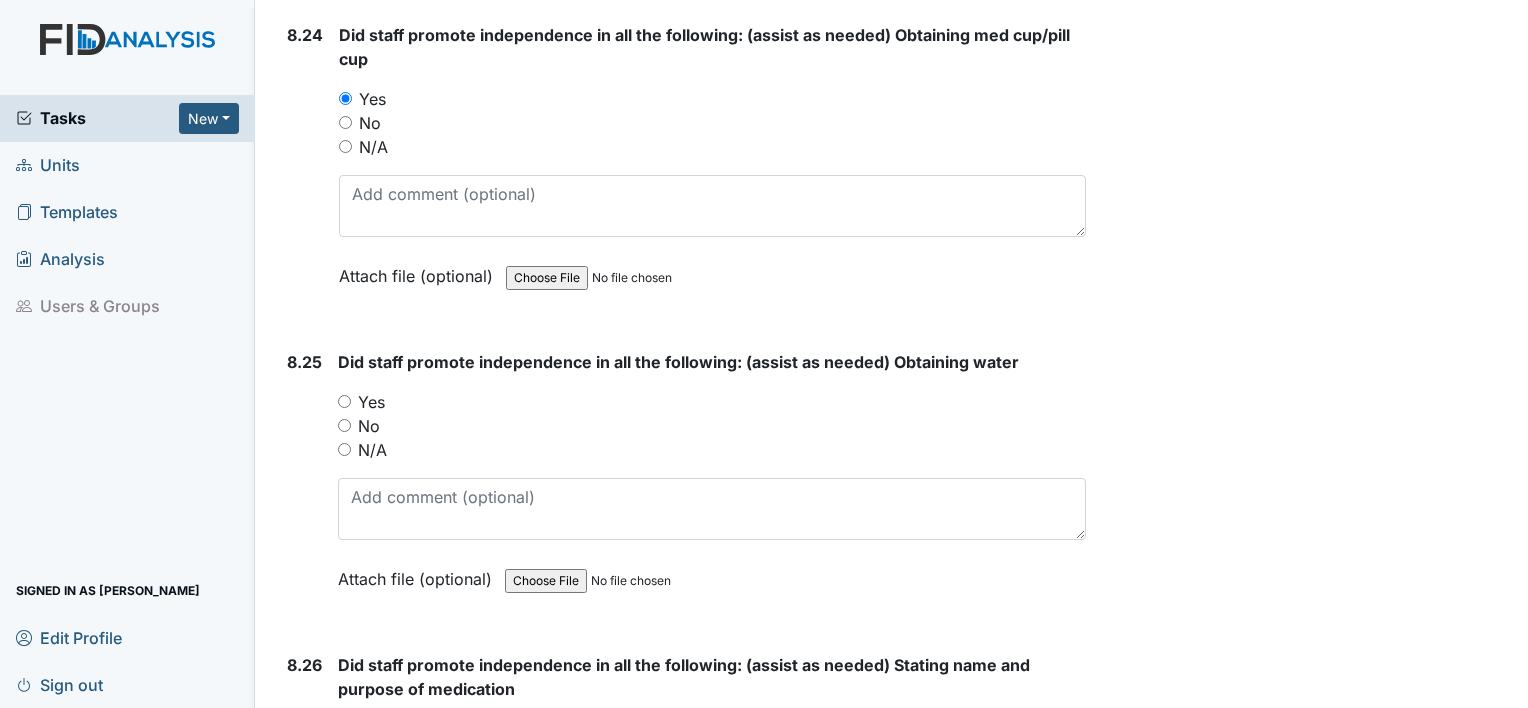 click on "Yes" at bounding box center [344, 401] 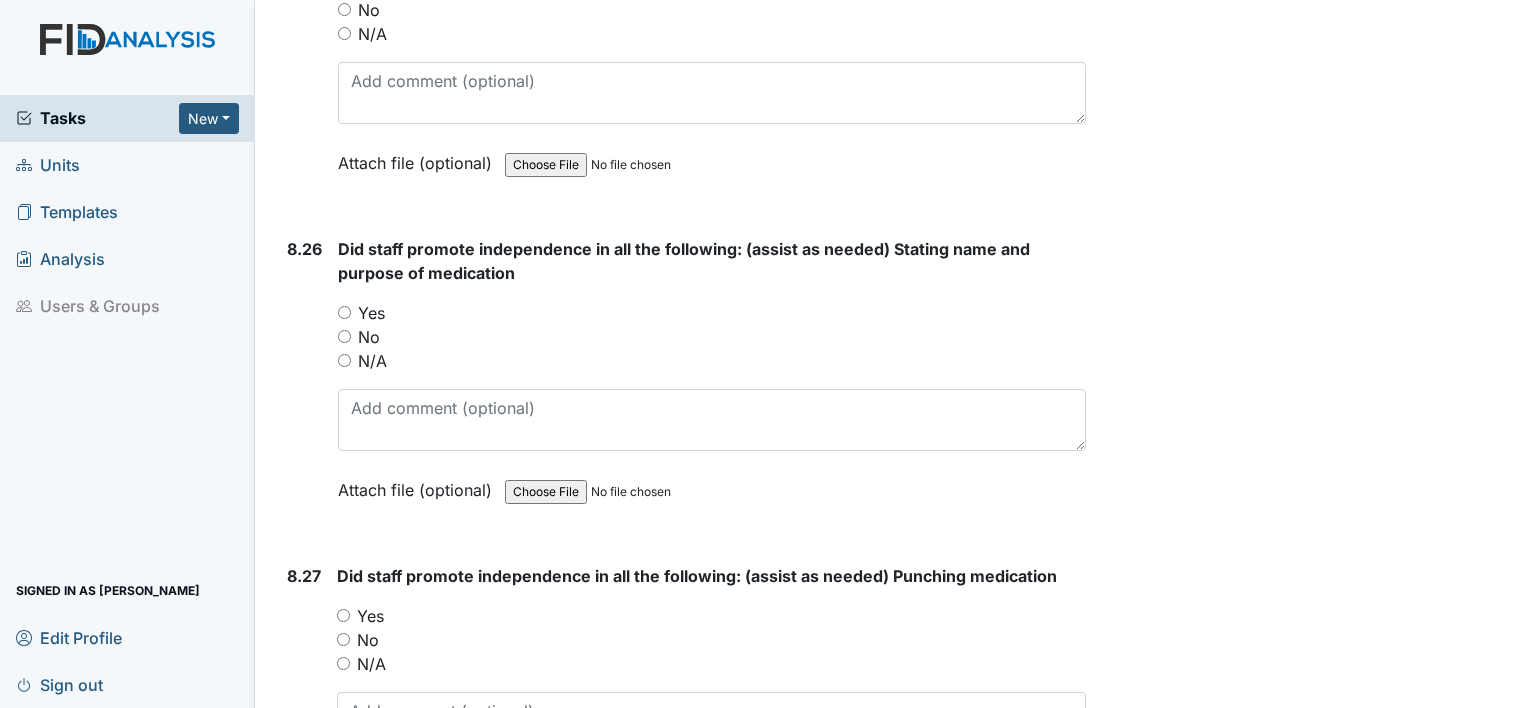 scroll, scrollTop: 23748, scrollLeft: 0, axis: vertical 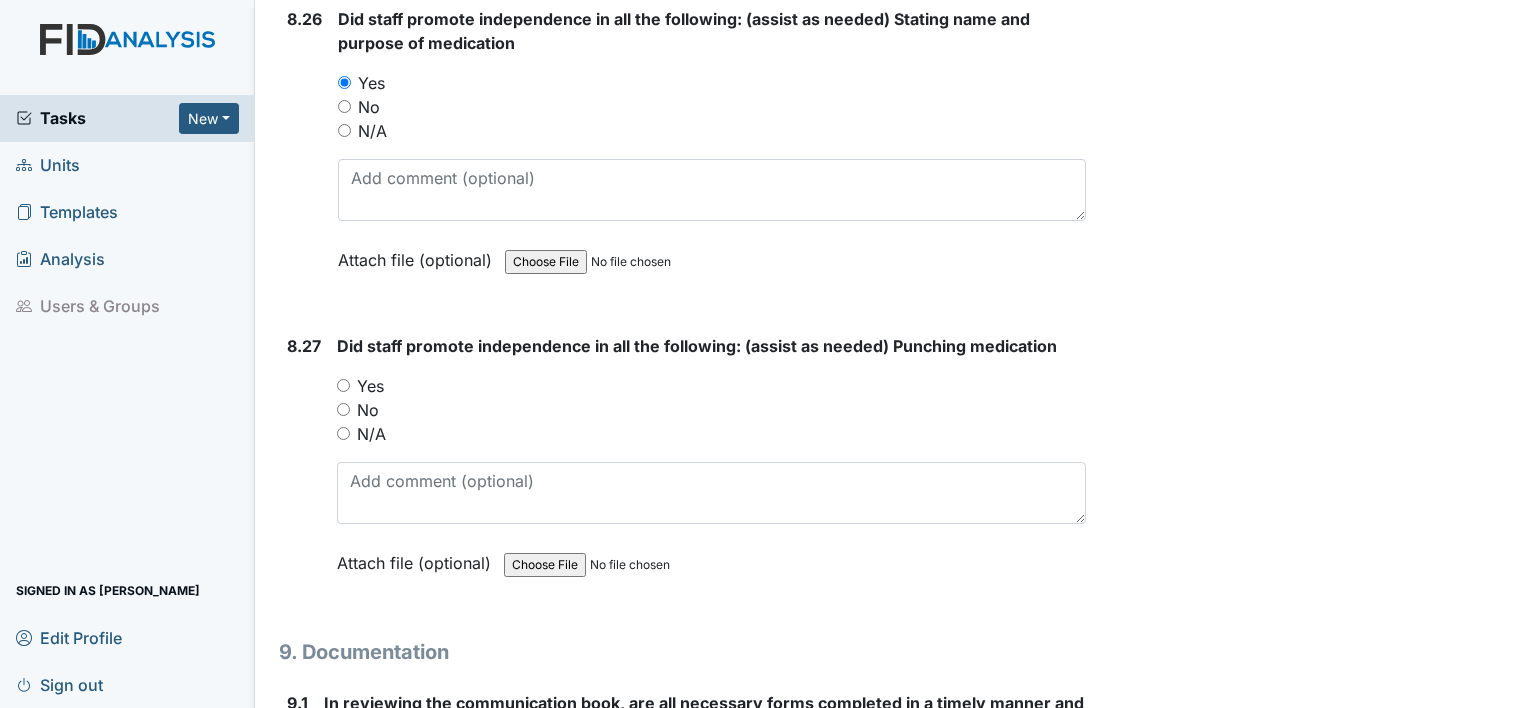 click on "Yes" at bounding box center [343, 385] 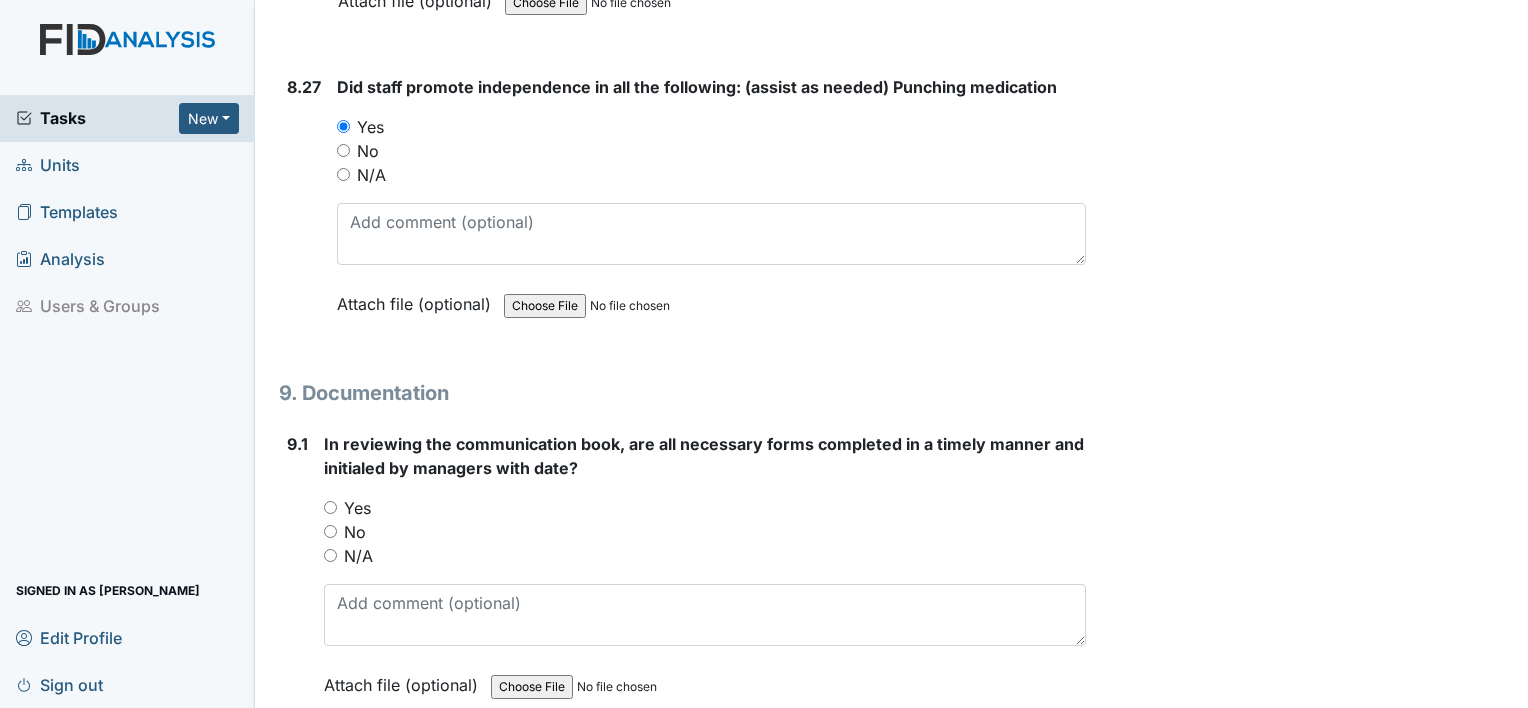 scroll, scrollTop: 24260, scrollLeft: 0, axis: vertical 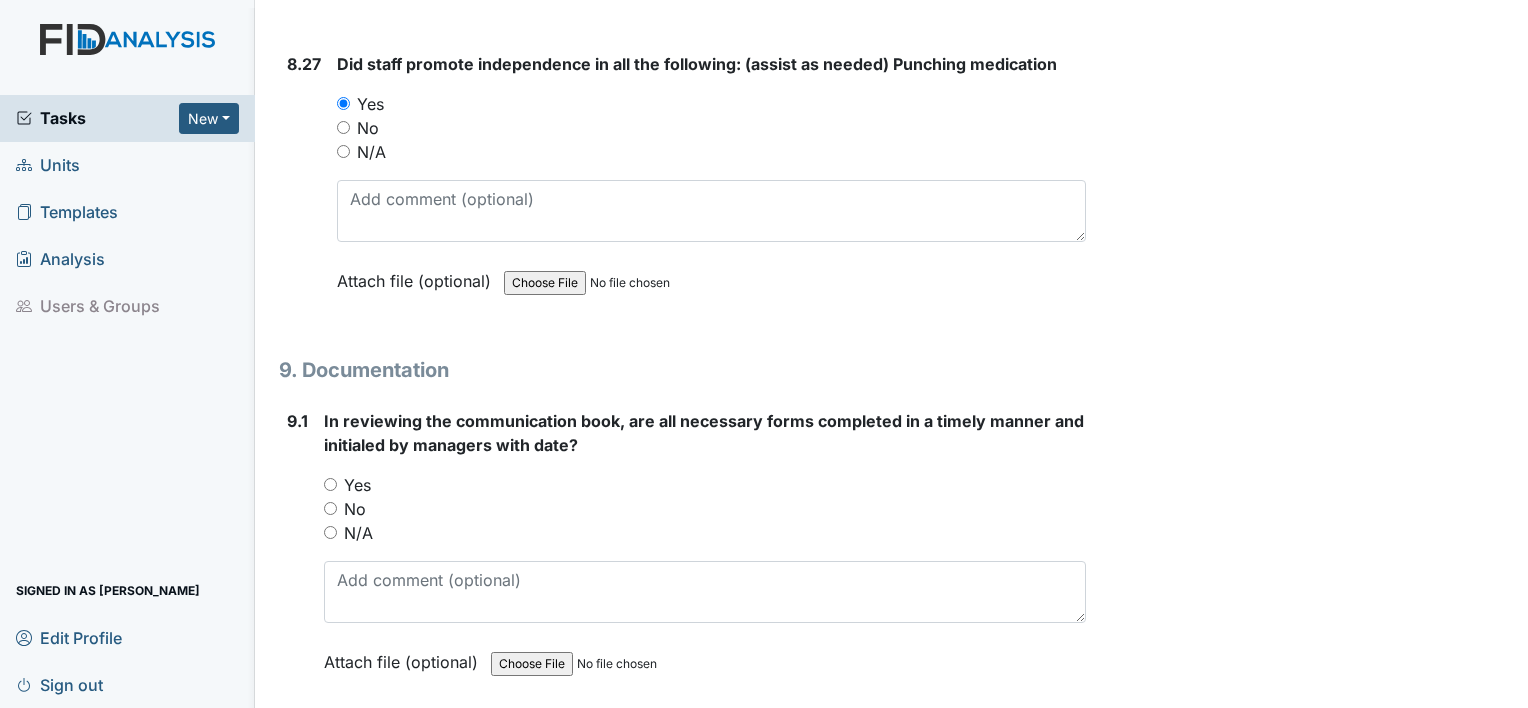 click on "Yes" at bounding box center (330, 484) 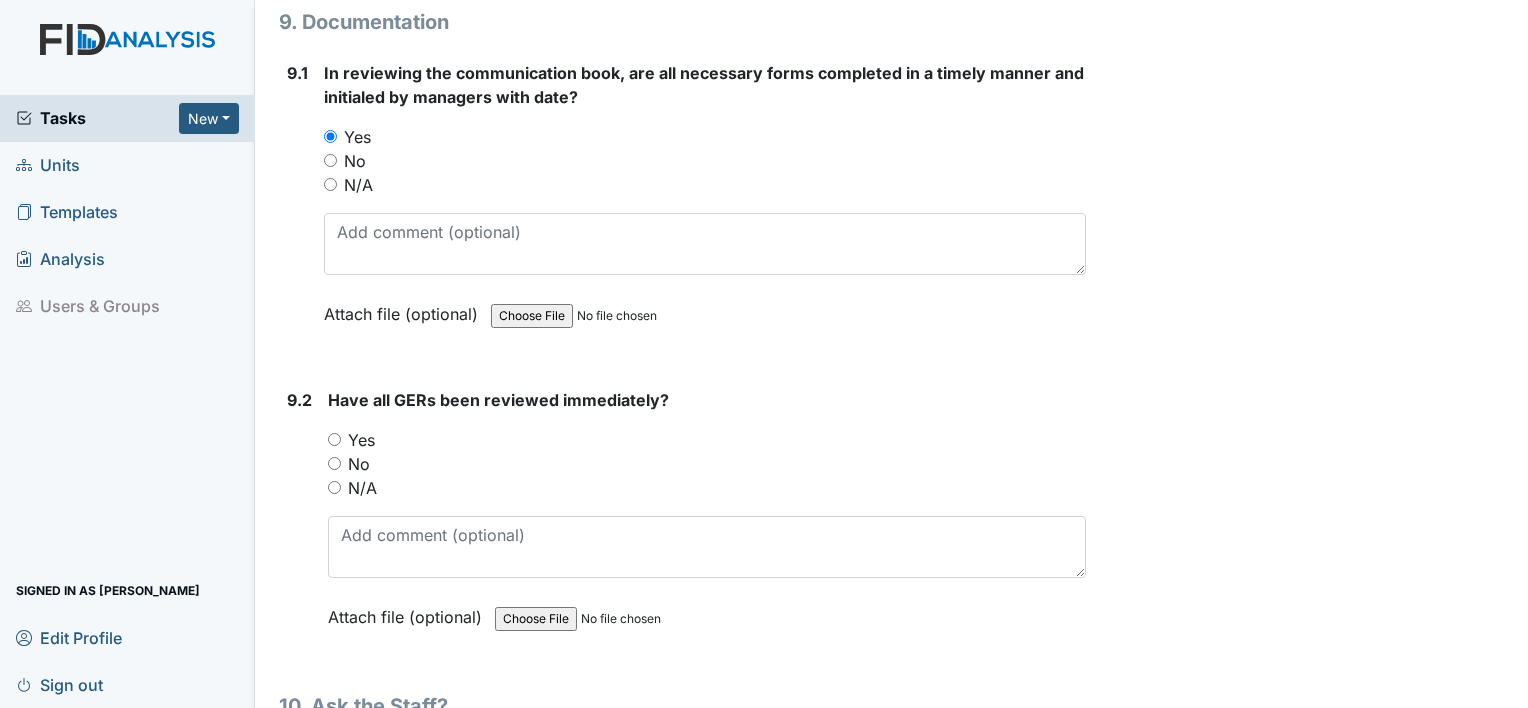 scroll, scrollTop: 24608, scrollLeft: 0, axis: vertical 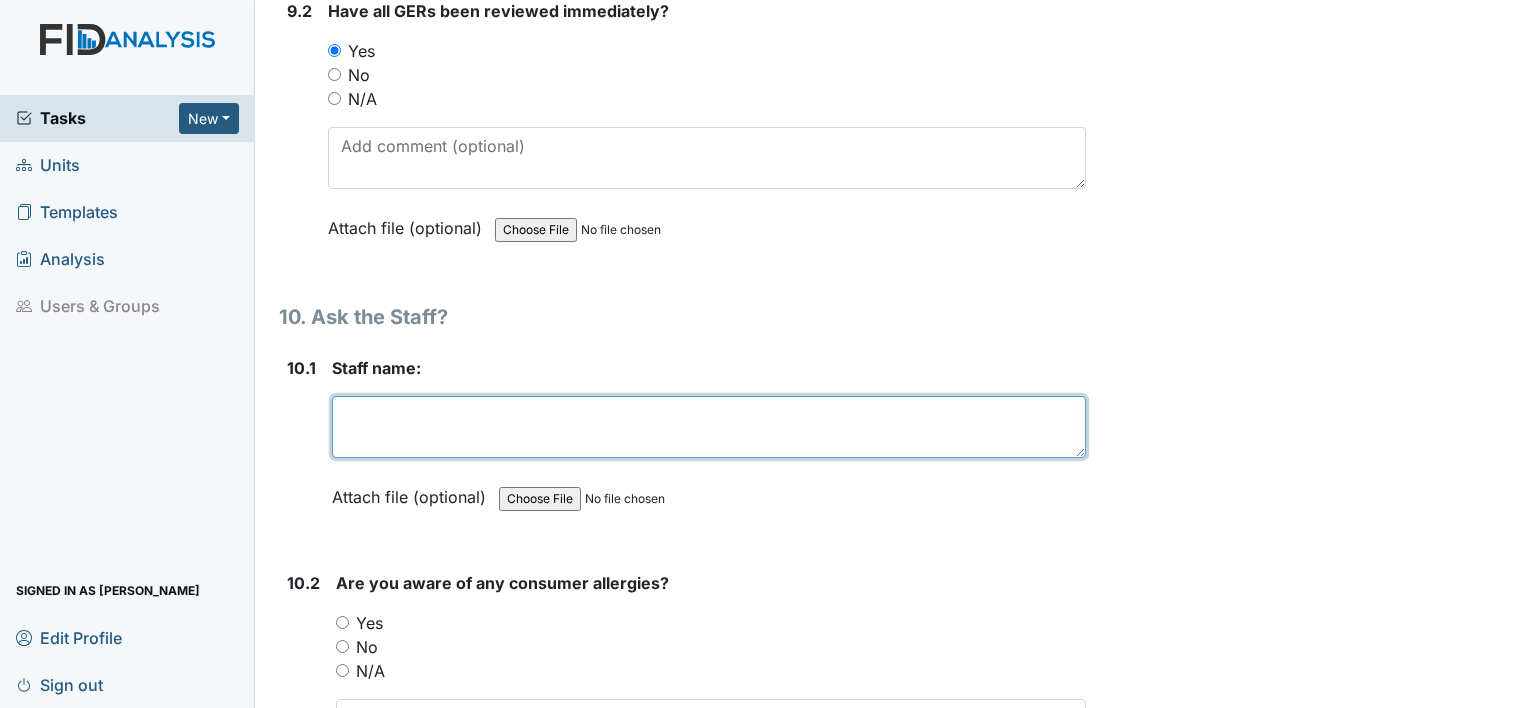 click at bounding box center [709, 427] 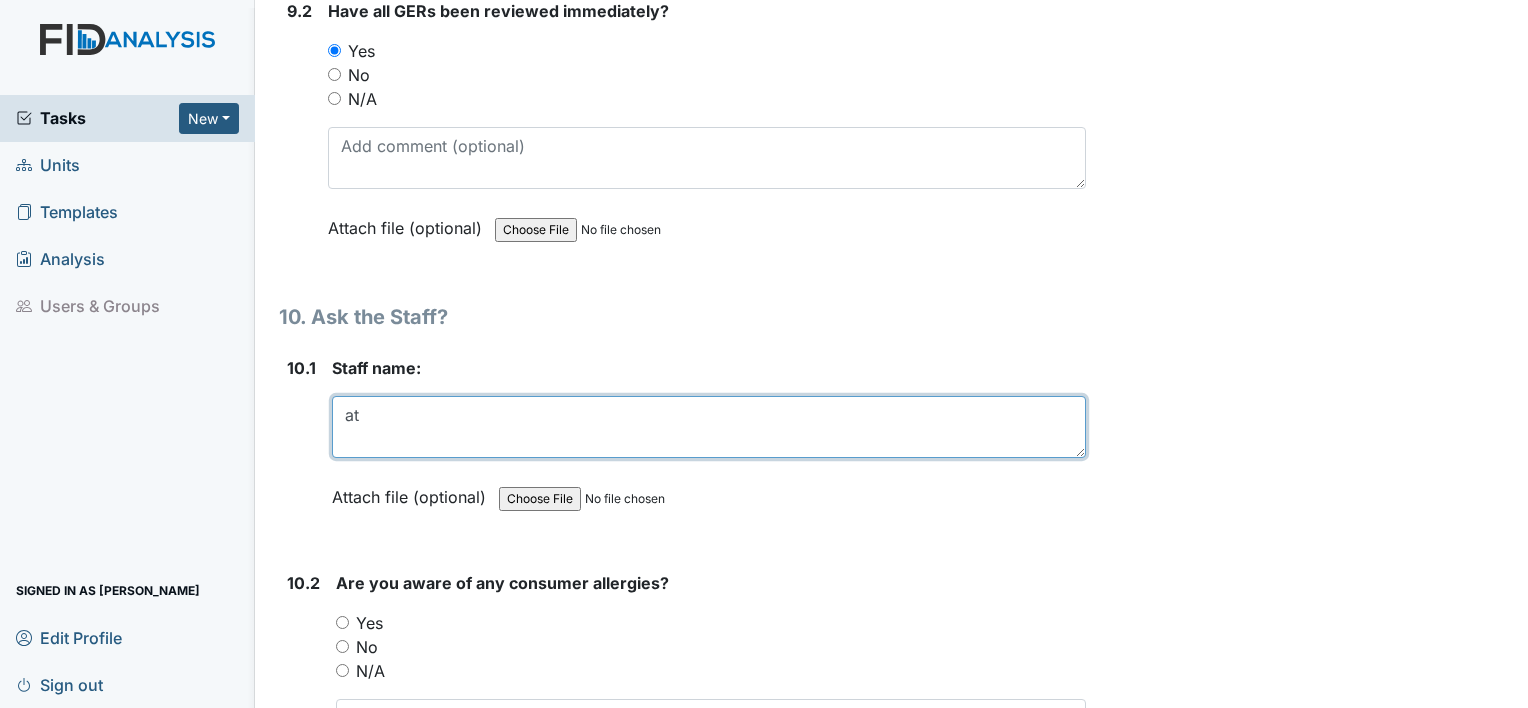 type on "a" 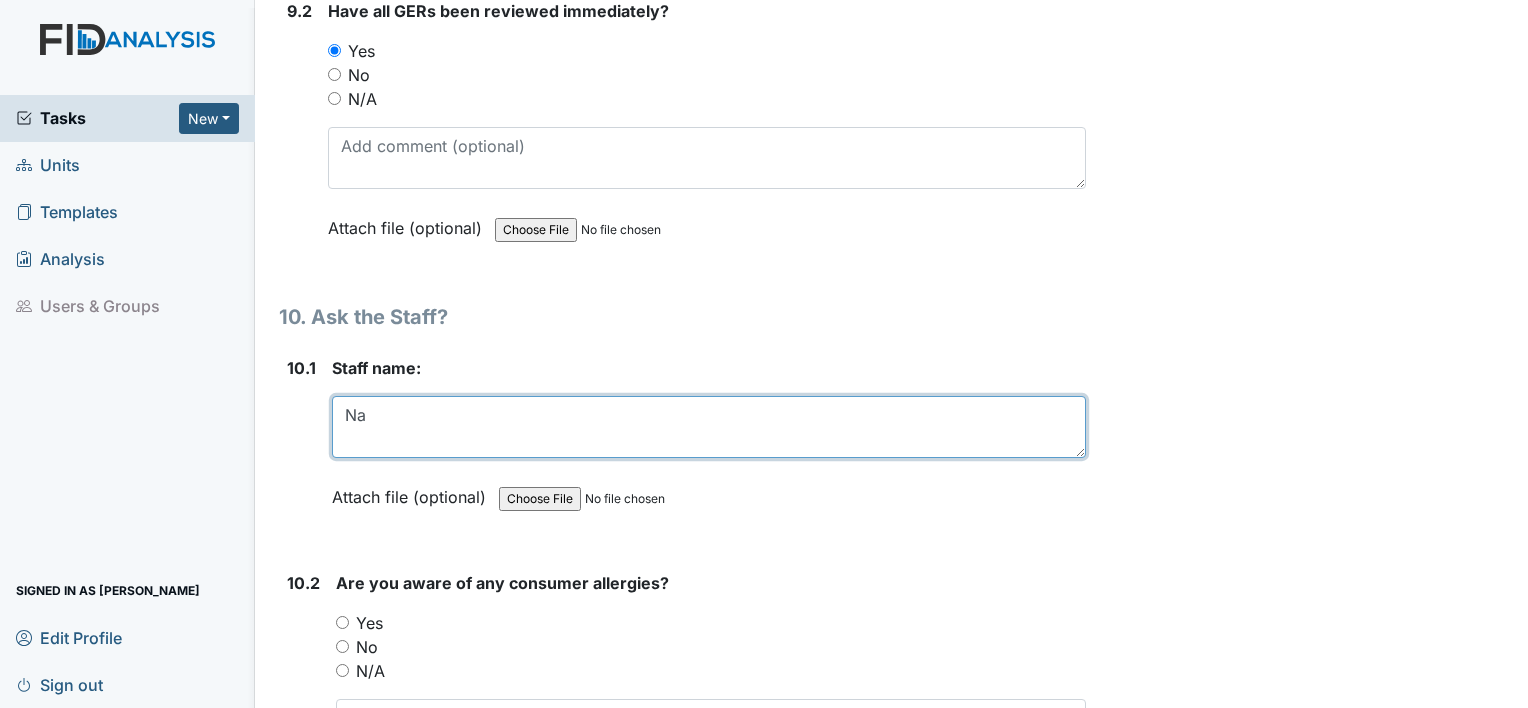type on "N" 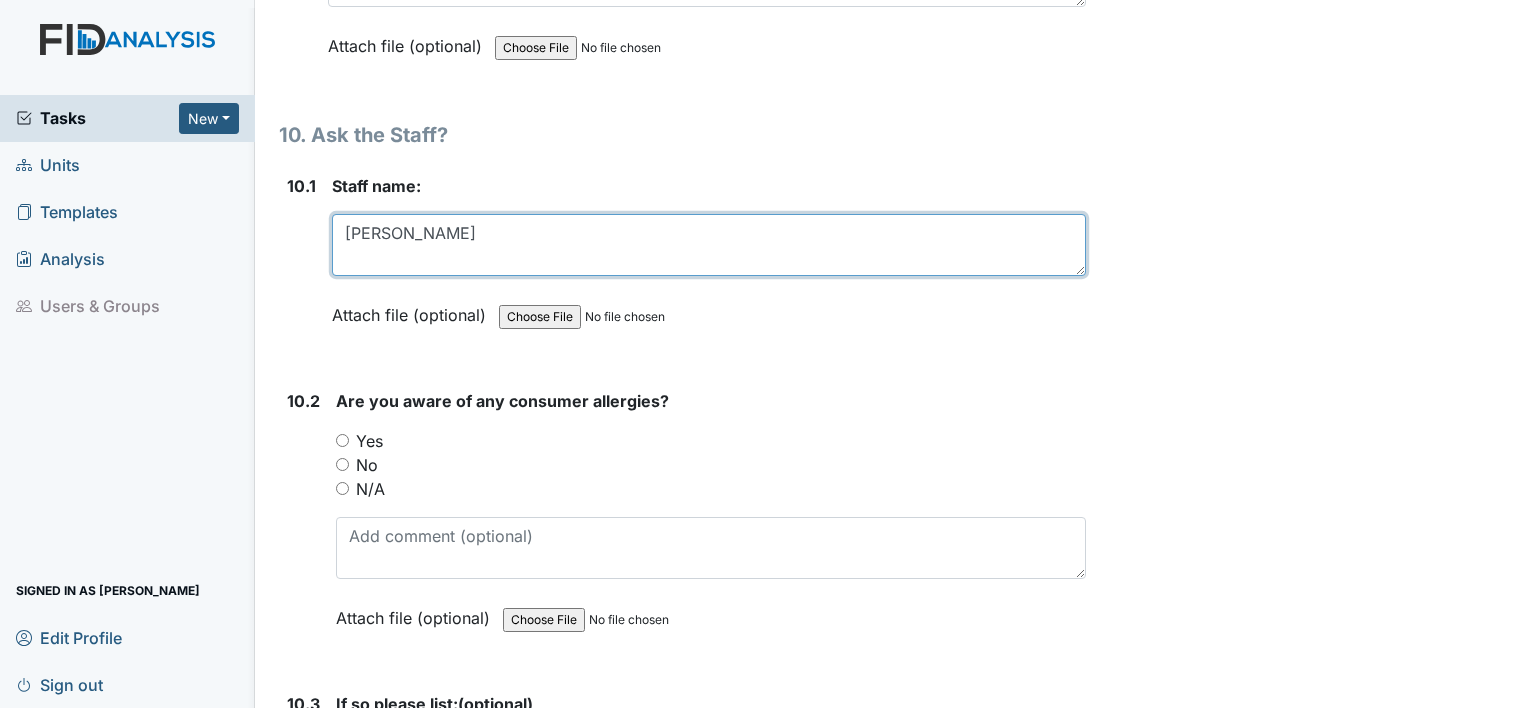 scroll, scrollTop: 25180, scrollLeft: 0, axis: vertical 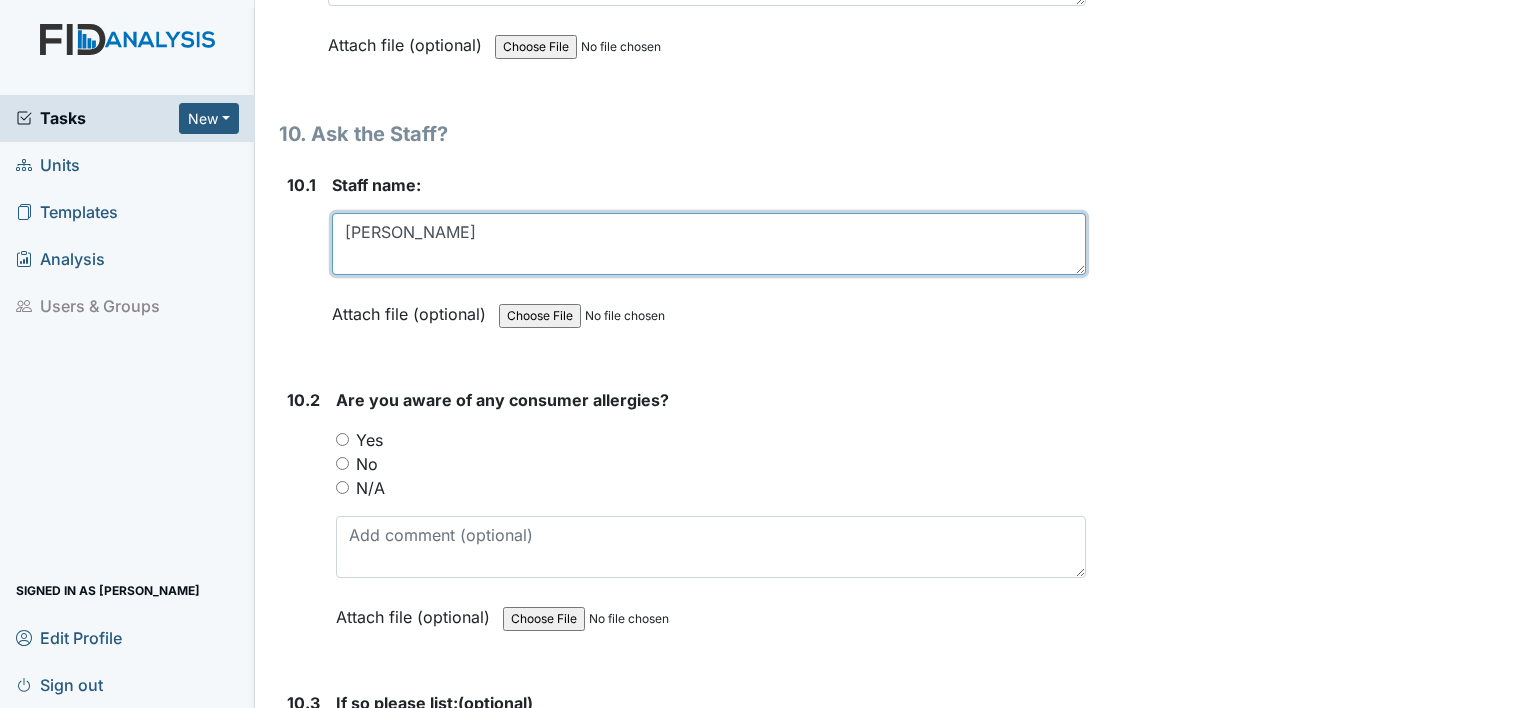 type on "Natasha Battle" 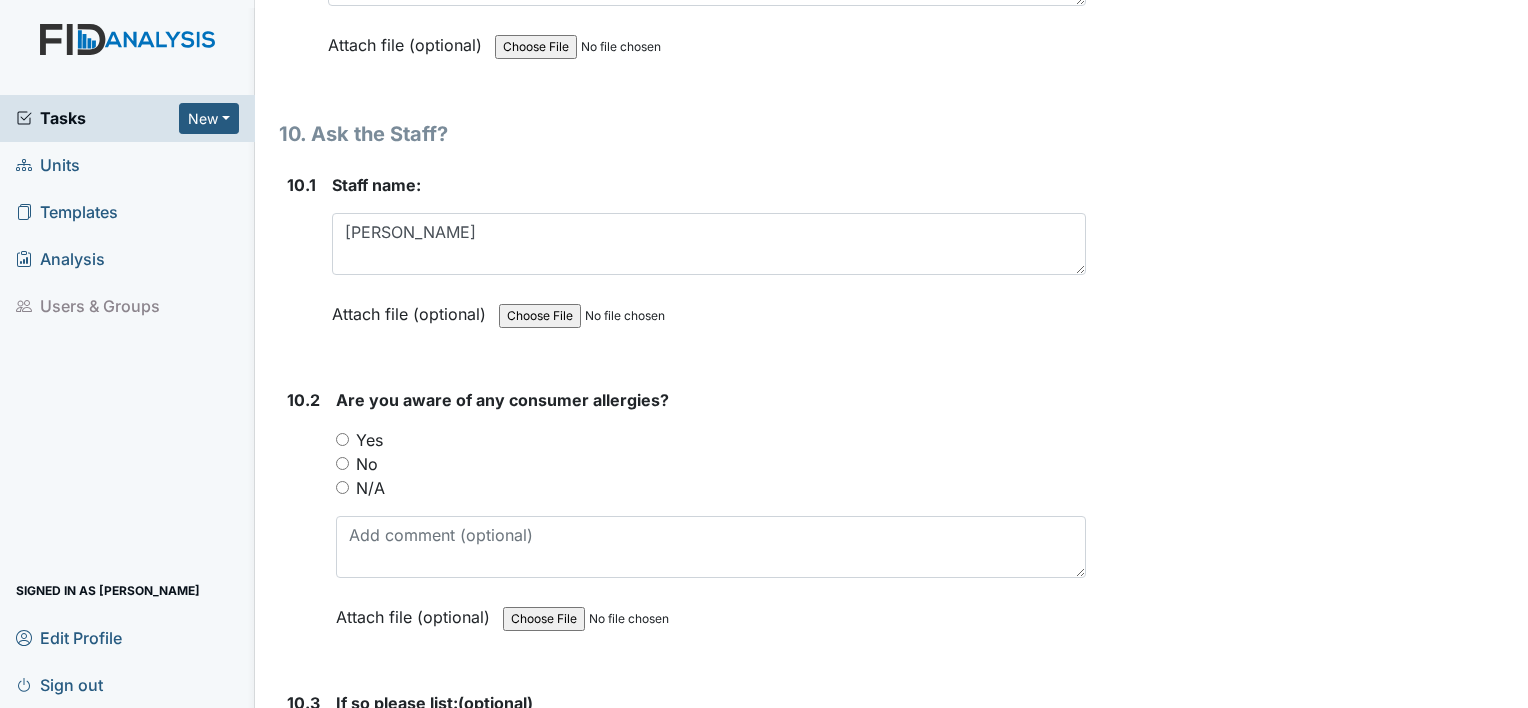 click on "Yes" at bounding box center [342, 439] 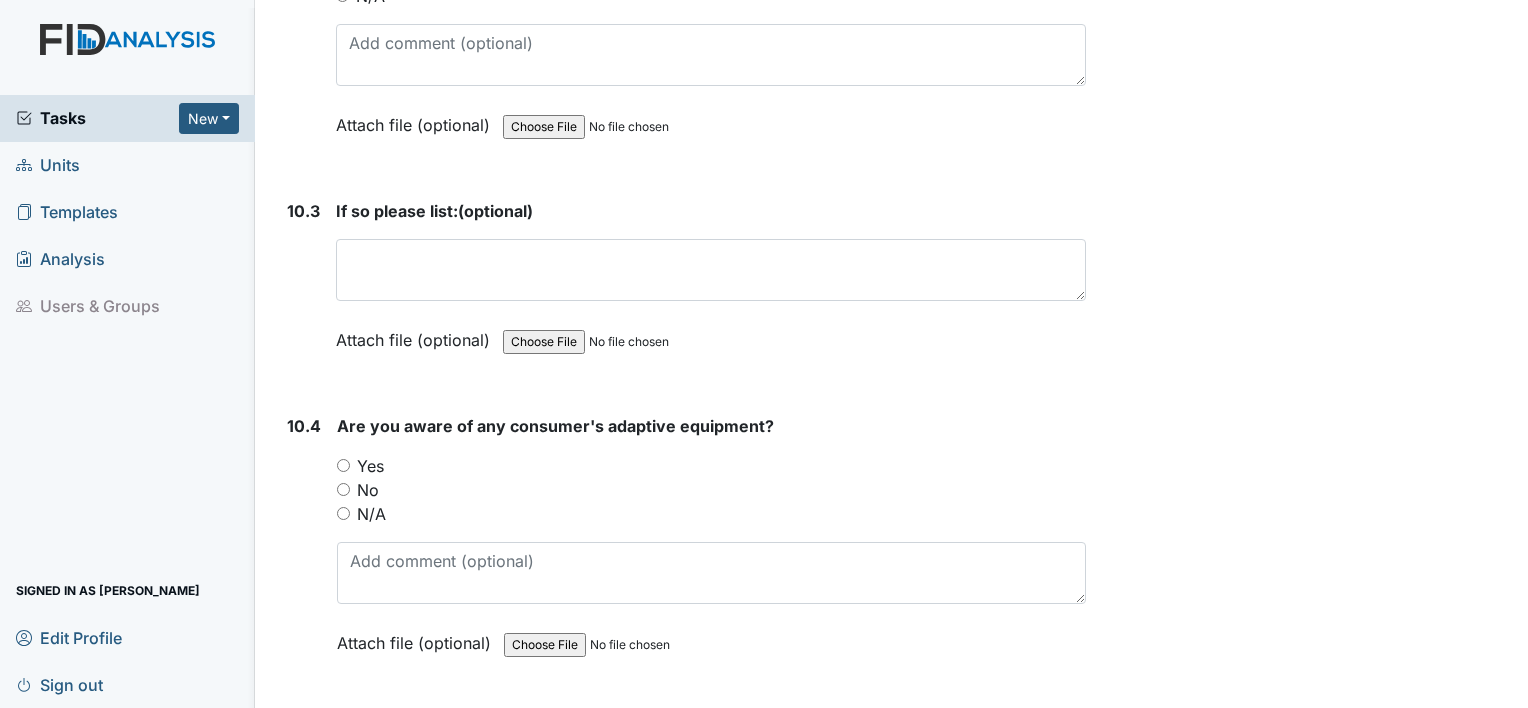 scroll, scrollTop: 25676, scrollLeft: 0, axis: vertical 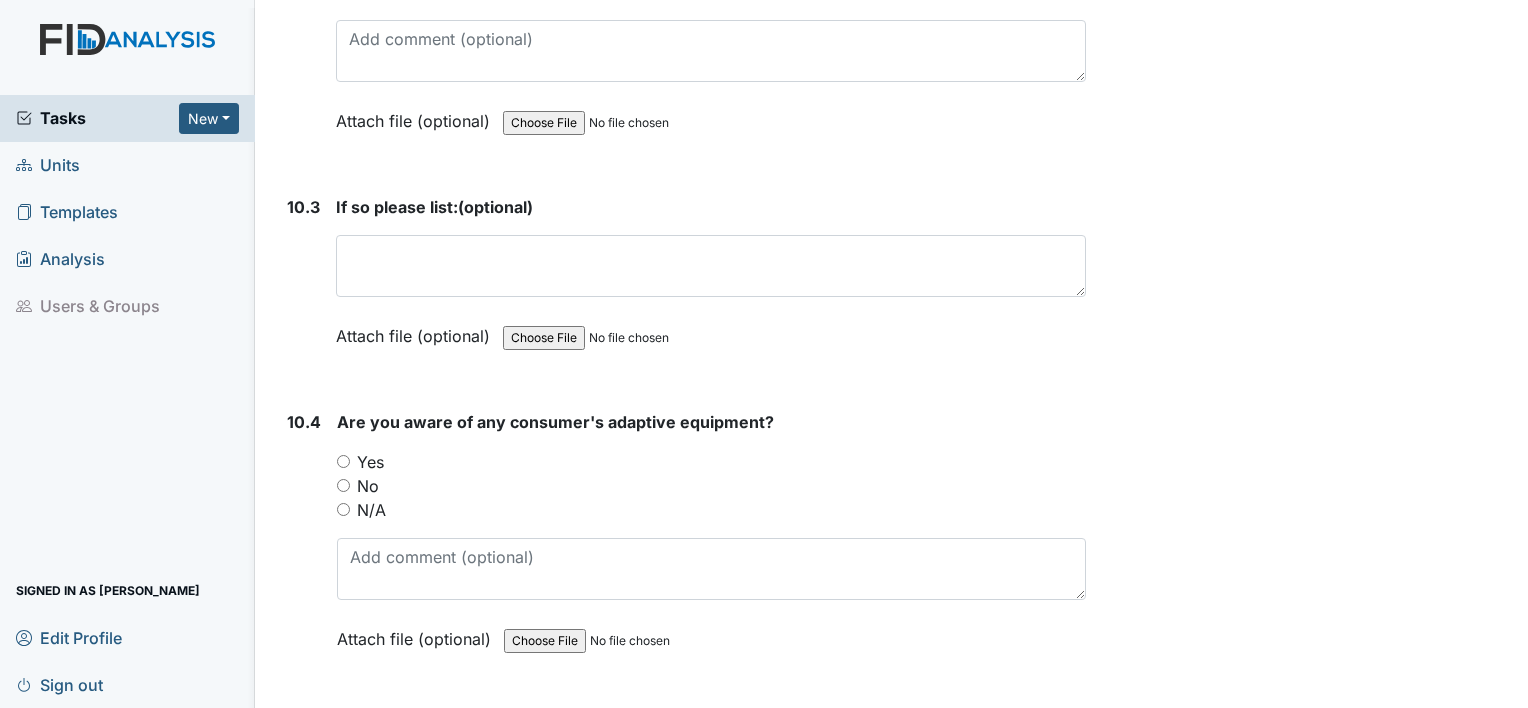 click on "Yes" at bounding box center (343, 461) 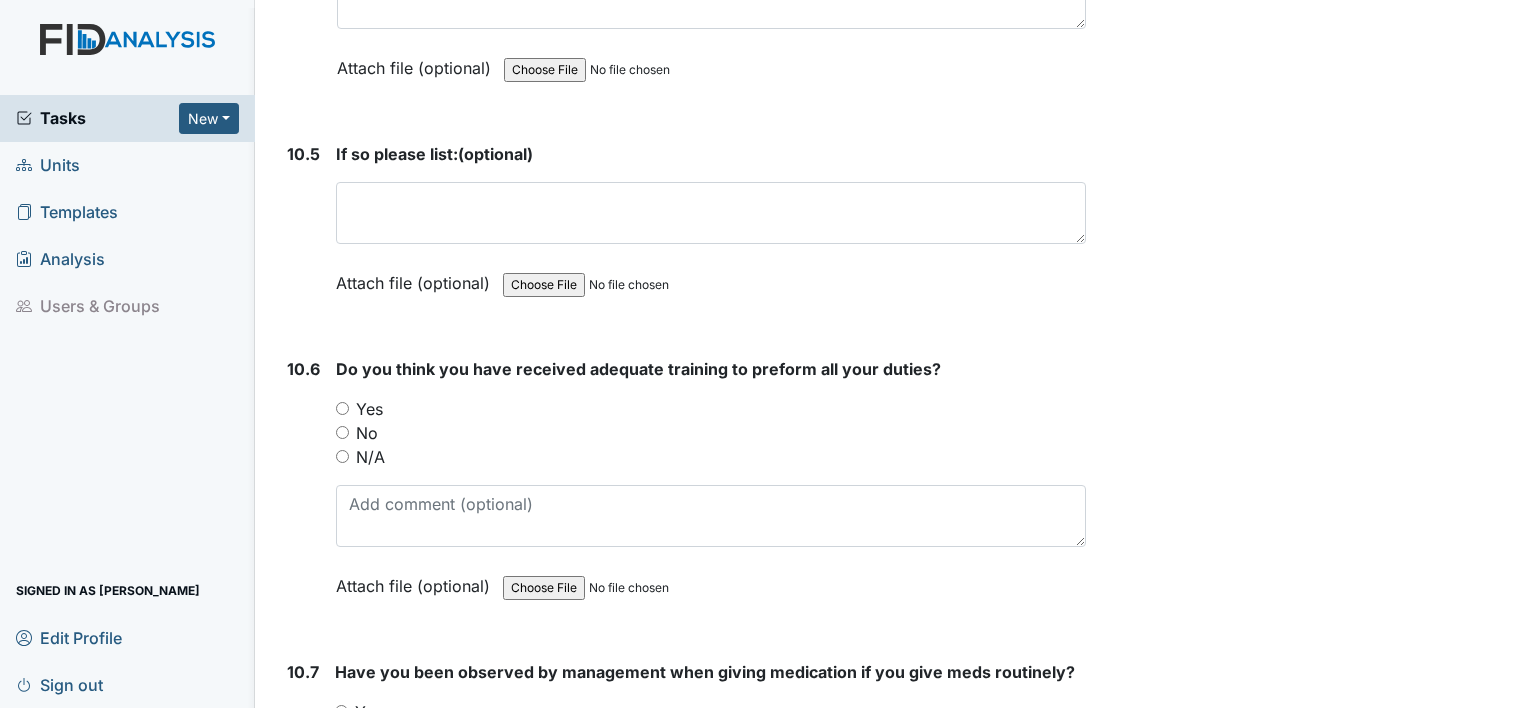 scroll, scrollTop: 26249, scrollLeft: 0, axis: vertical 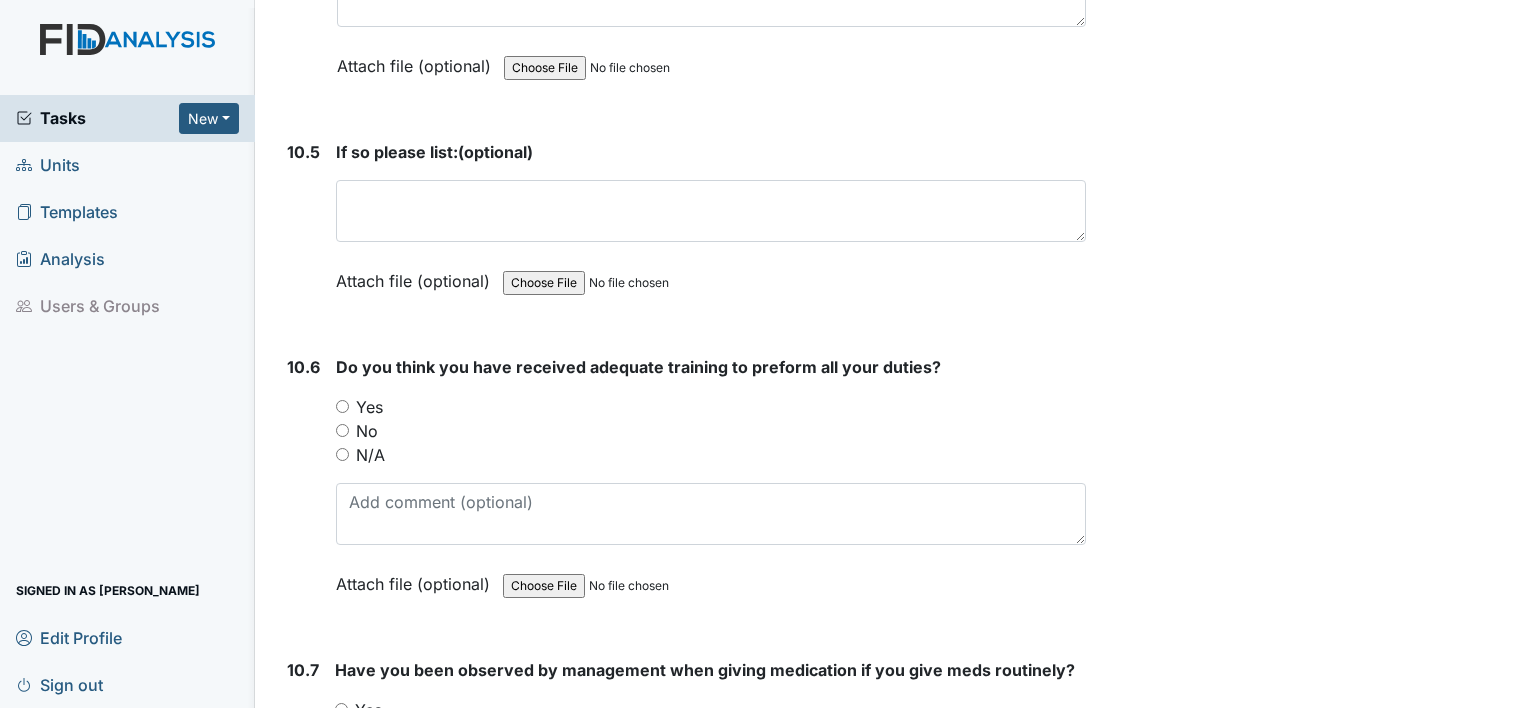 click on "Yes" at bounding box center (342, 406) 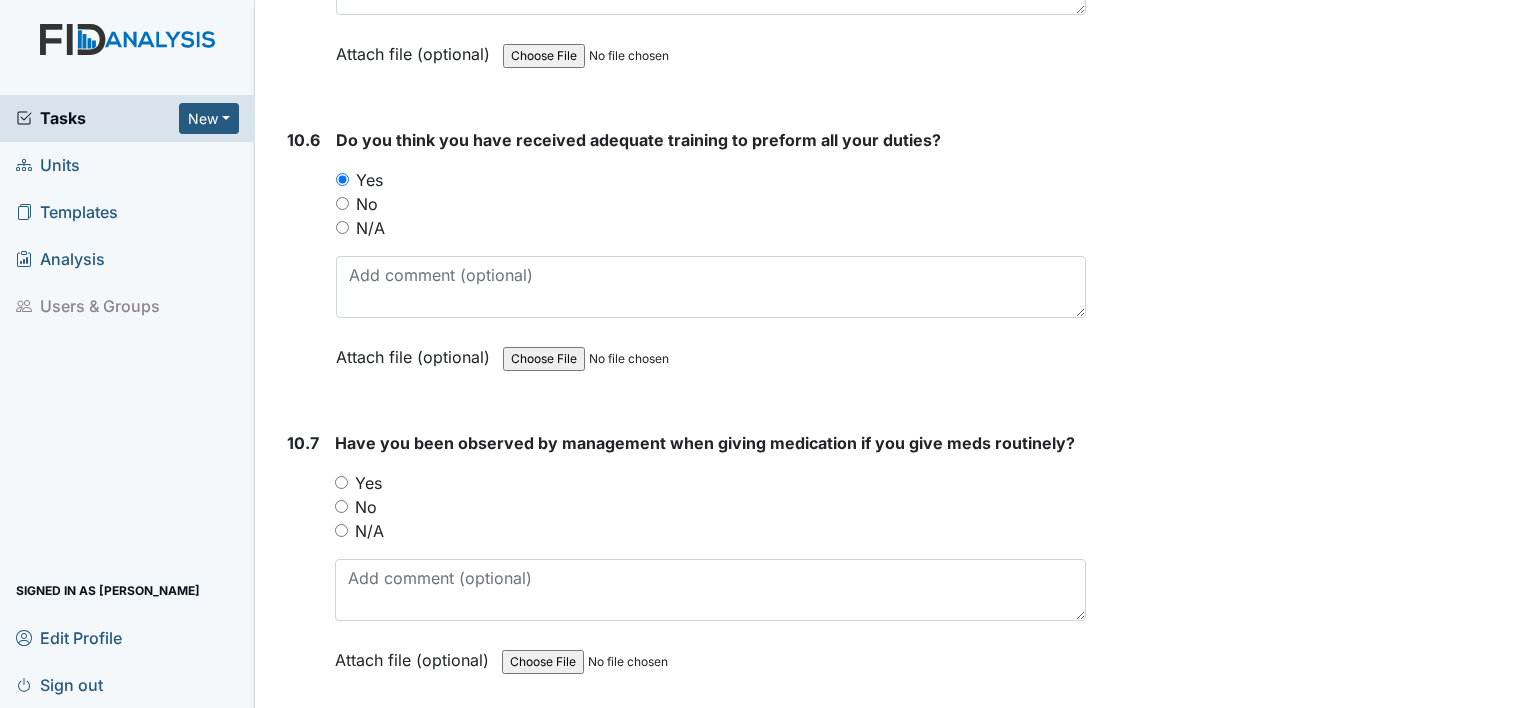 scroll, scrollTop: 26478, scrollLeft: 0, axis: vertical 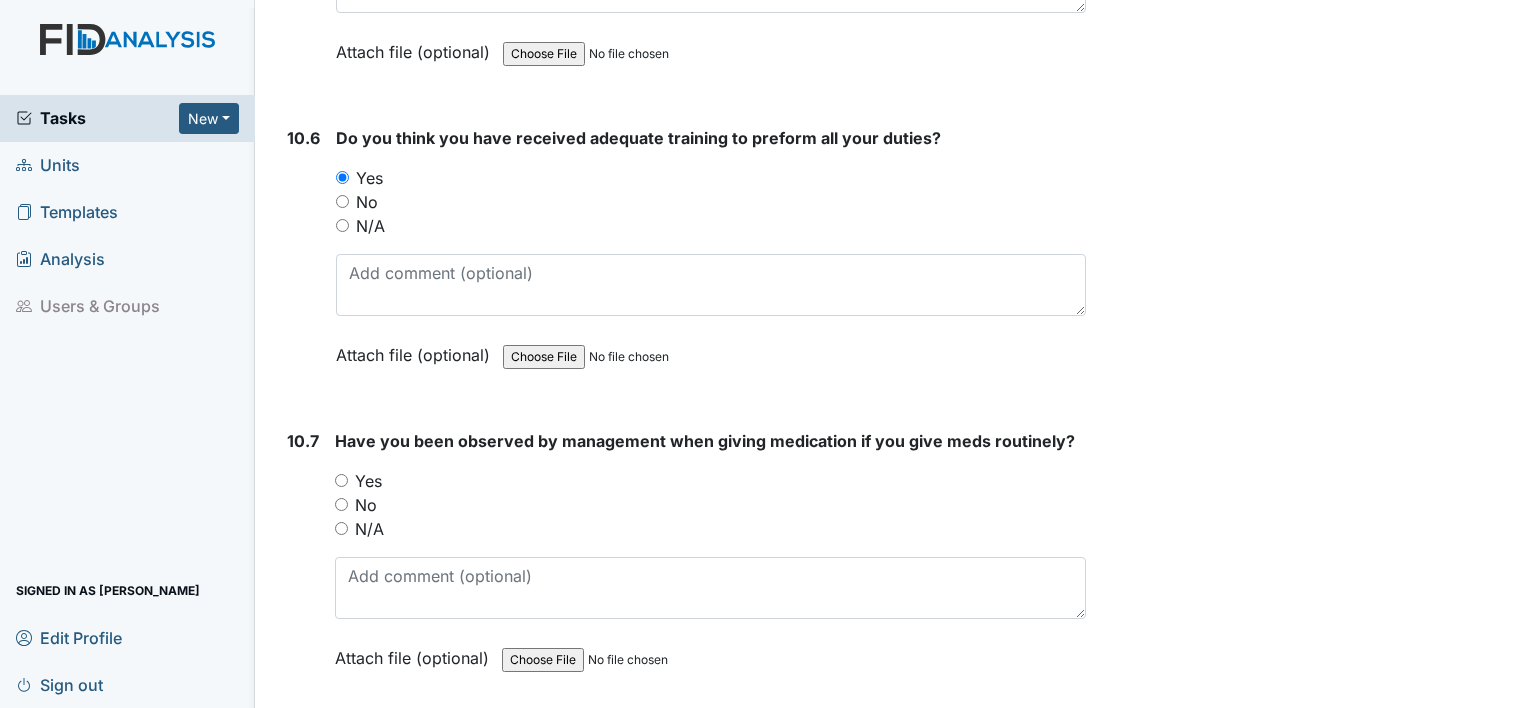 click on "Yes" at bounding box center (341, 480) 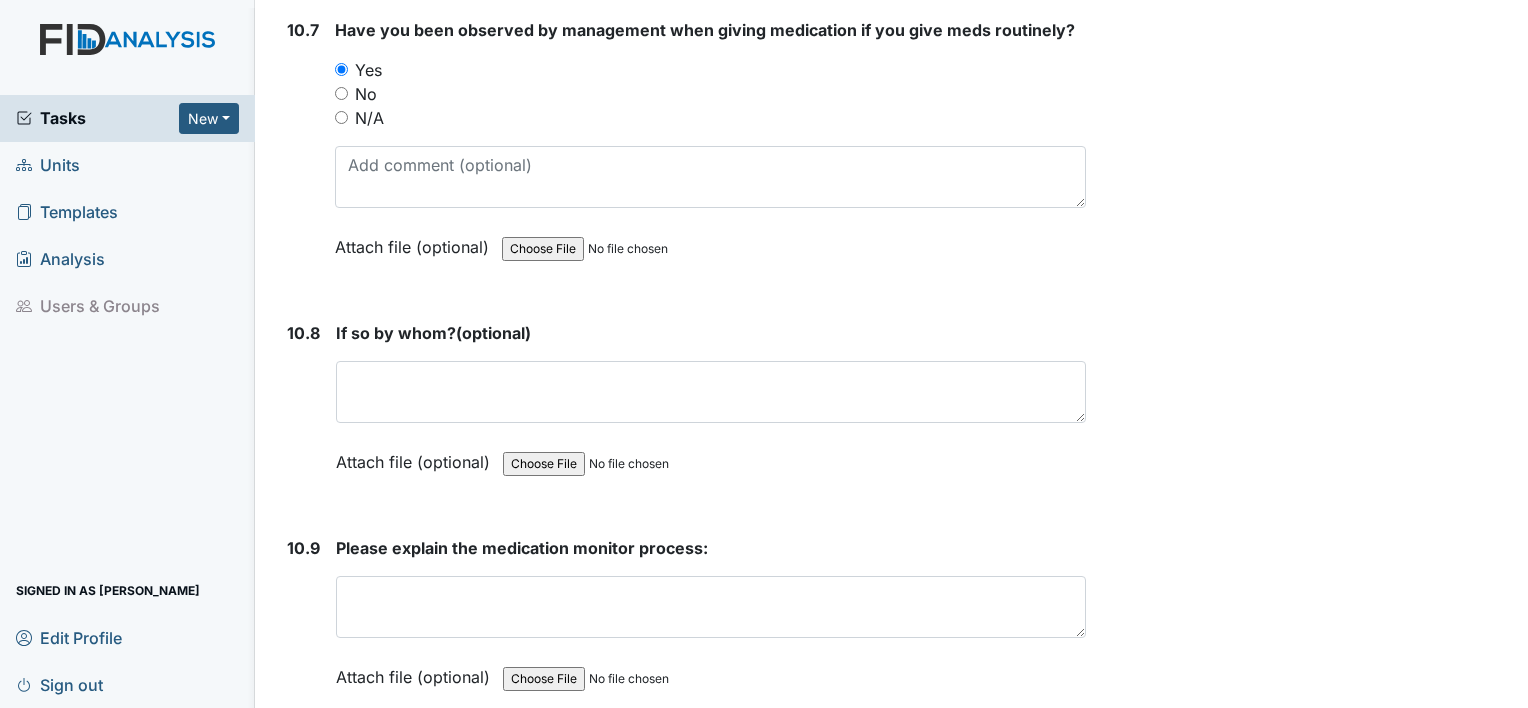 scroll, scrollTop: 26895, scrollLeft: 0, axis: vertical 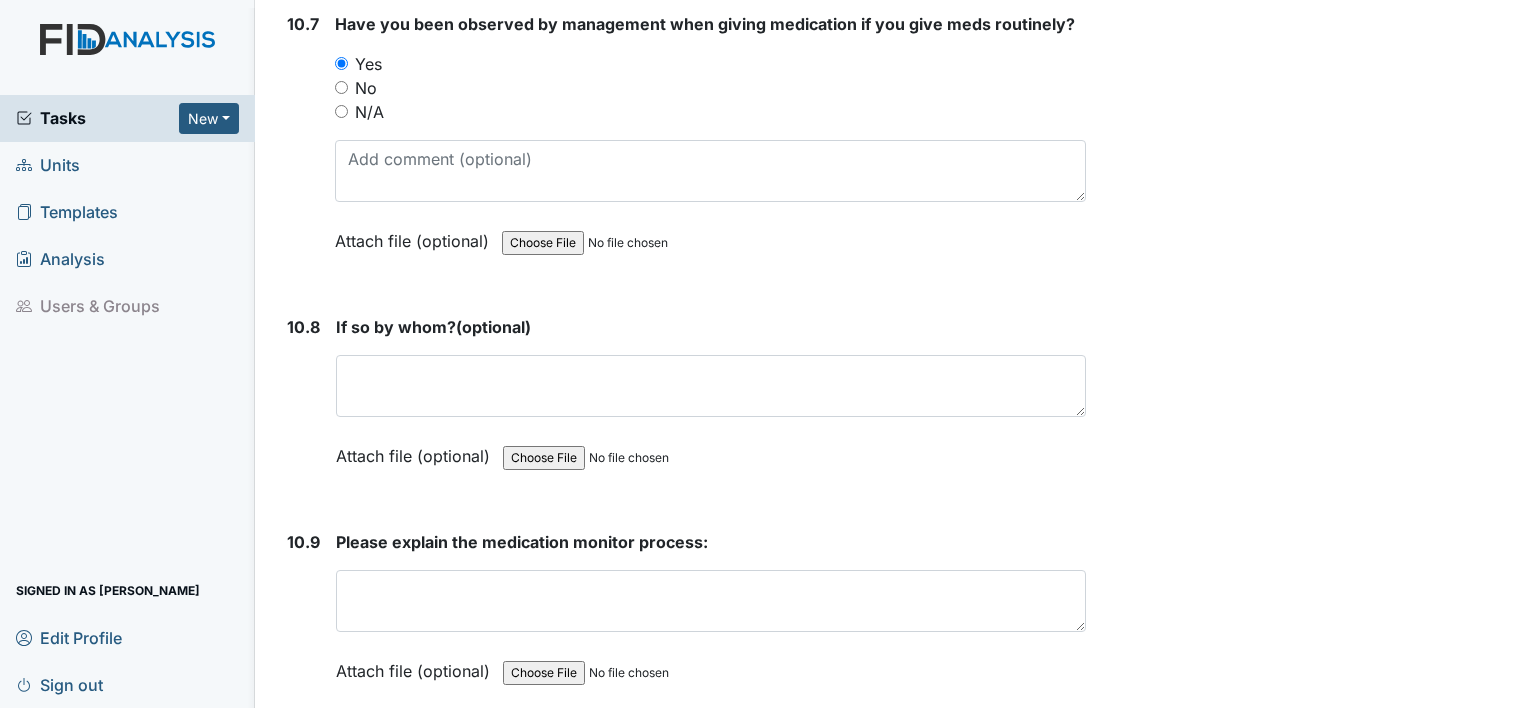 click at bounding box center [711, 601] 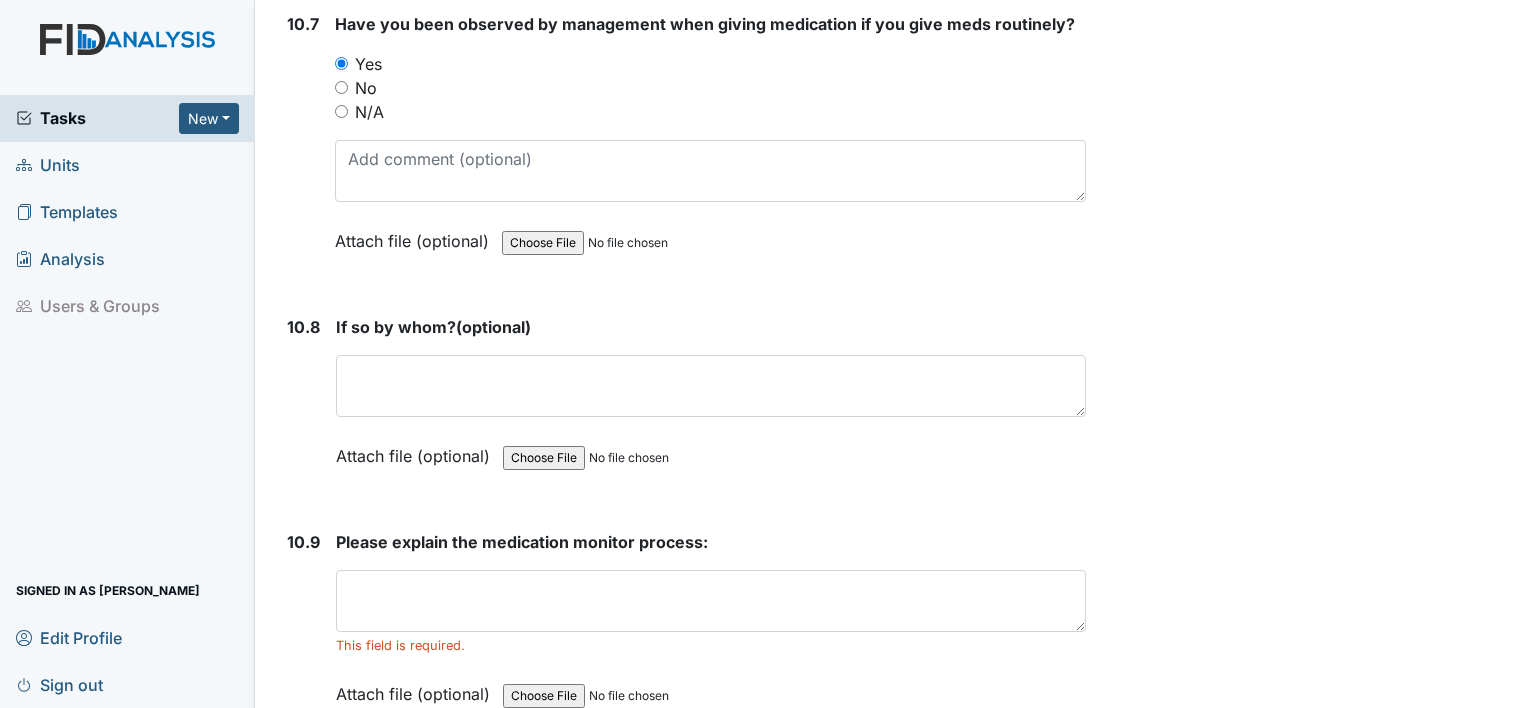 click on "Archive Task
×
Are you sure you want to archive this task? It will appear as incomplete on reports.
Archive
Delete Task
×
Are you sure you want to delete this task?
Delete
Save
Shonda White assigned on Jun 30, 2025." at bounding box center (1310, -13037) 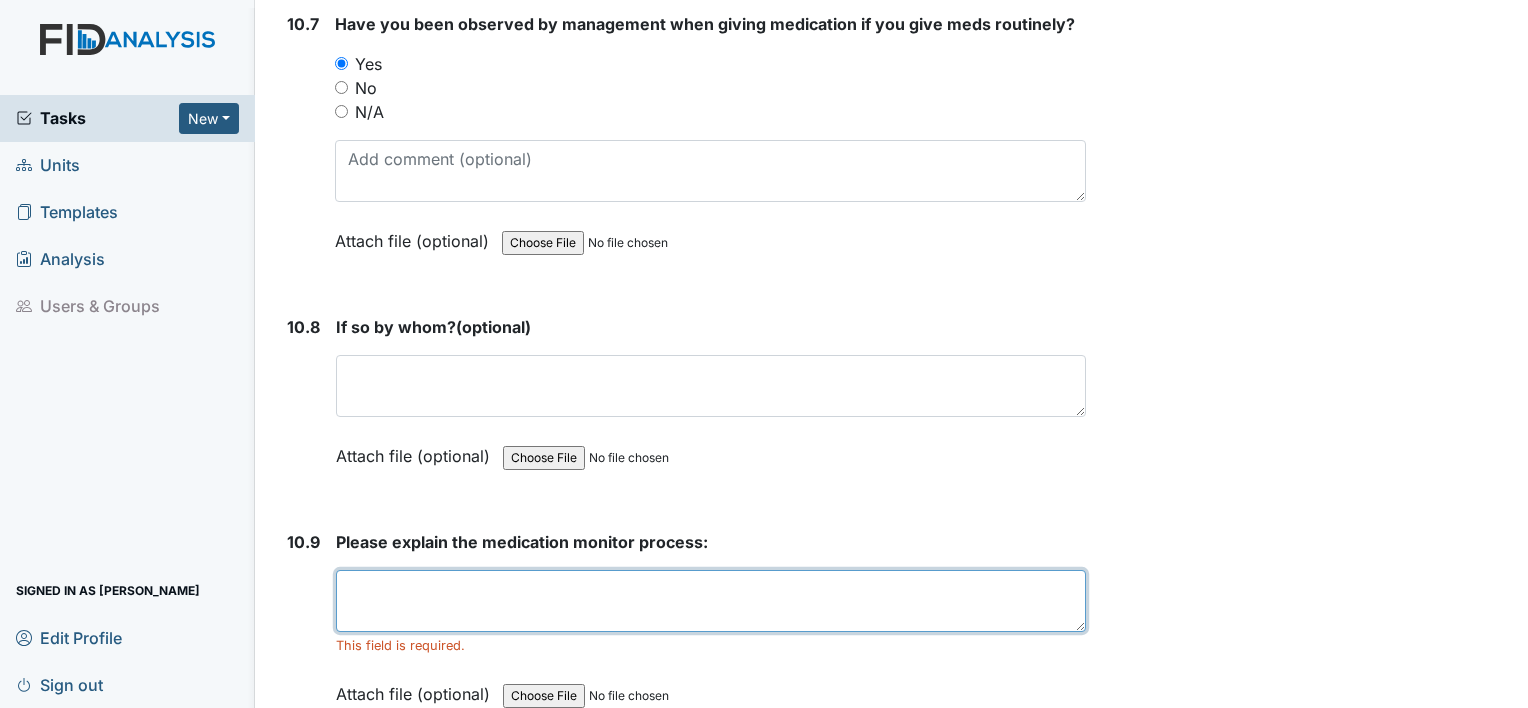 click at bounding box center (711, 601) 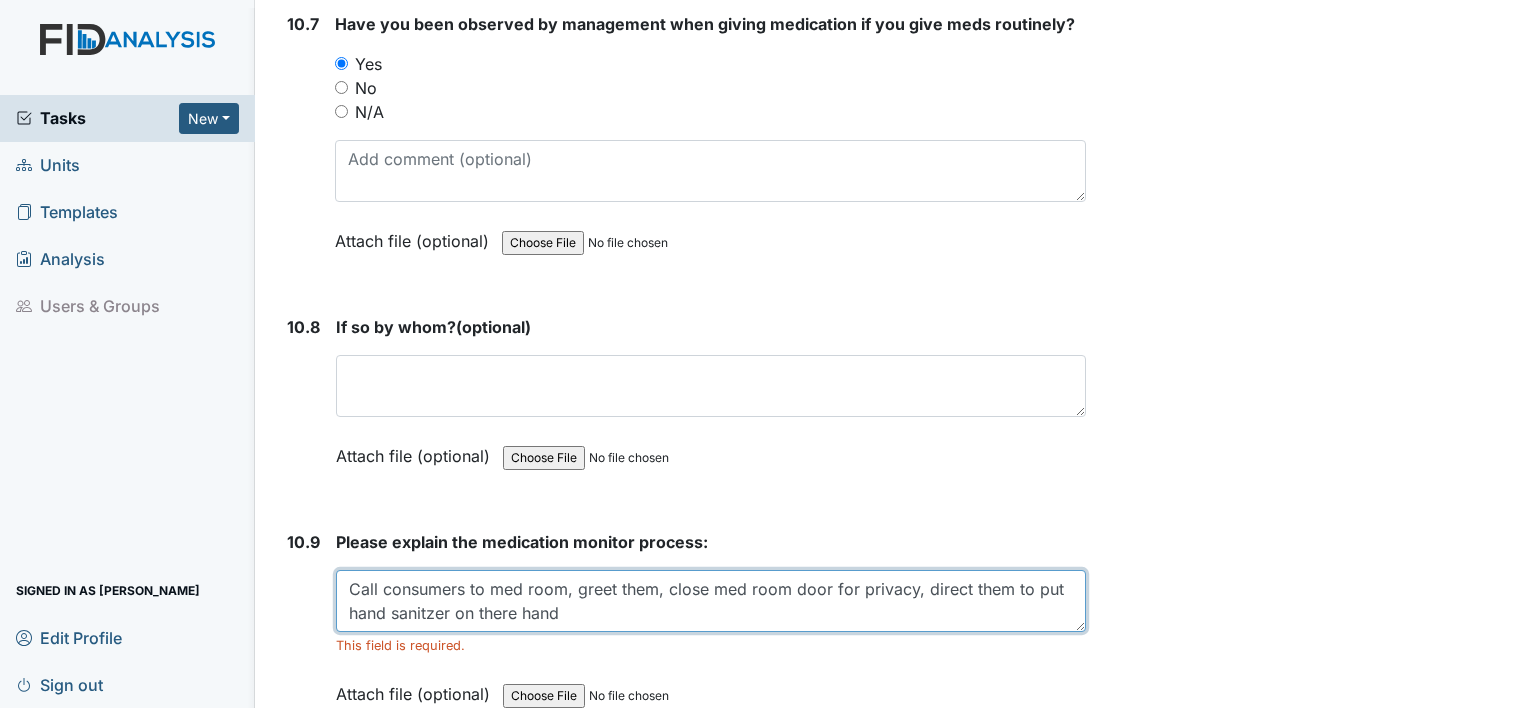 click on "Call consumers to med room, greet them, close med room door for privacy, direct them to put hand sanitzer on there hand" at bounding box center (711, 601) 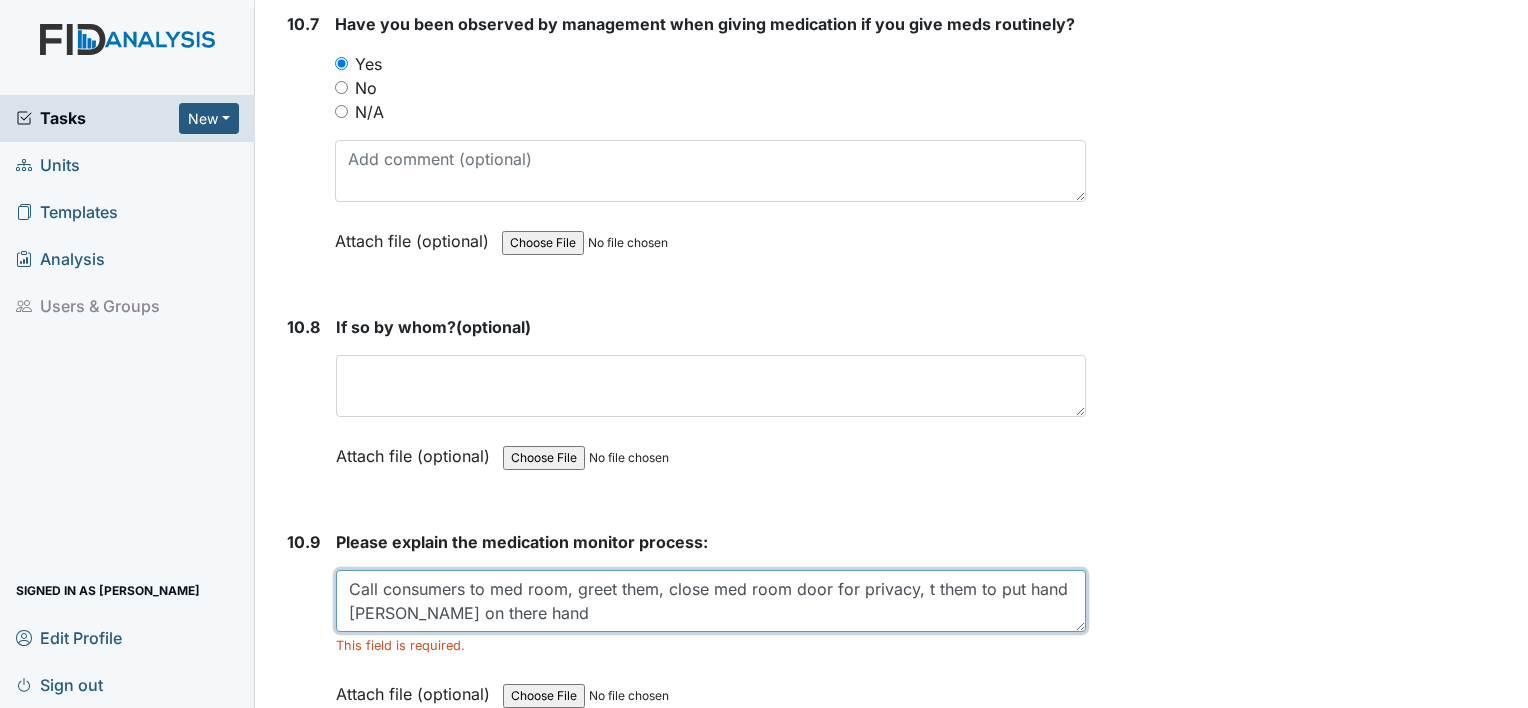 click on "Call consumers to med room, greet them, close med room door for privacy, t them to put hand sanitzer on there hand" at bounding box center (711, 601) 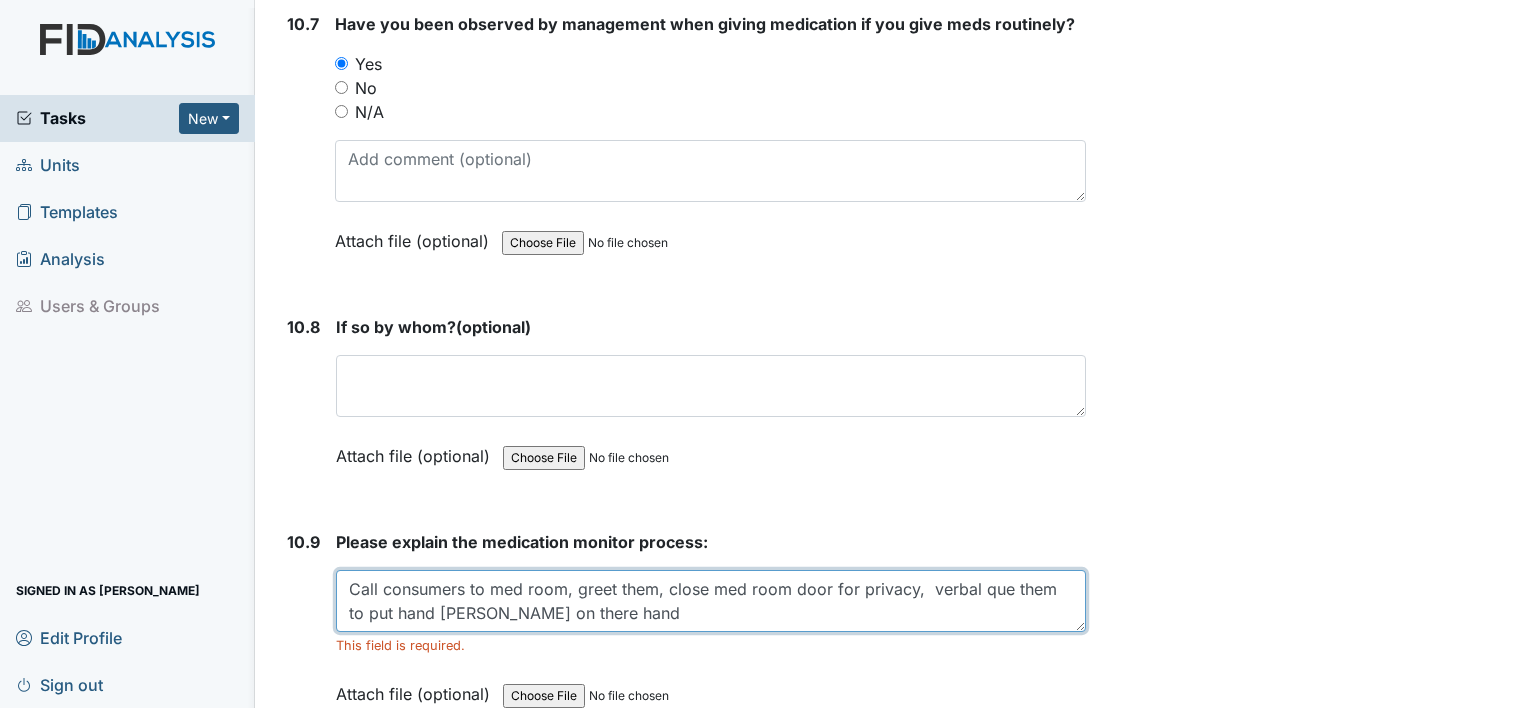 click on "Call consumers to med room, greet them, close med room door for privacy,  verbal que them to put hand sanitzer on there hand" at bounding box center (711, 601) 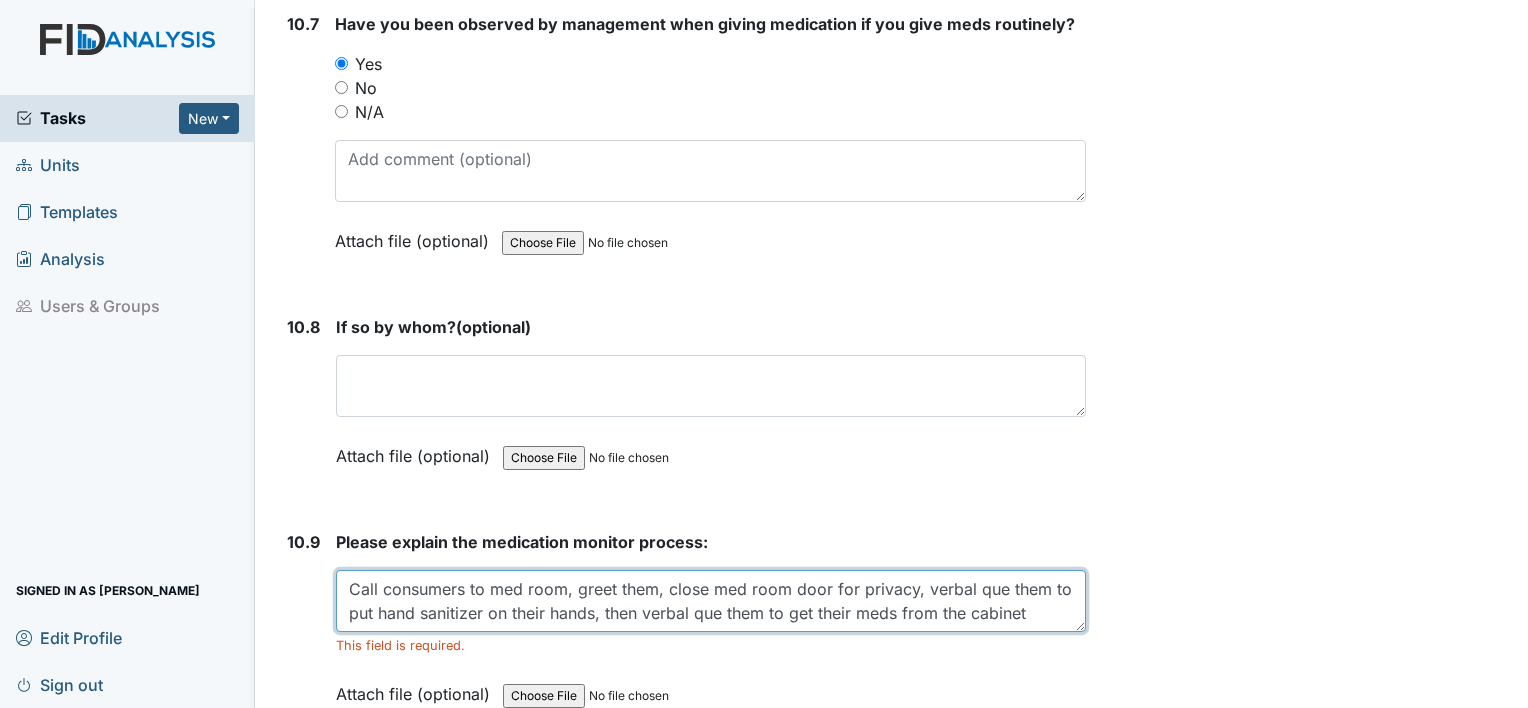 click on "Call consumers to med room, greet them, close med room door for privacy, verbal que them to put hand sanitizer on their hands, then verbal que them to get their meds from the cabinet" at bounding box center [711, 601] 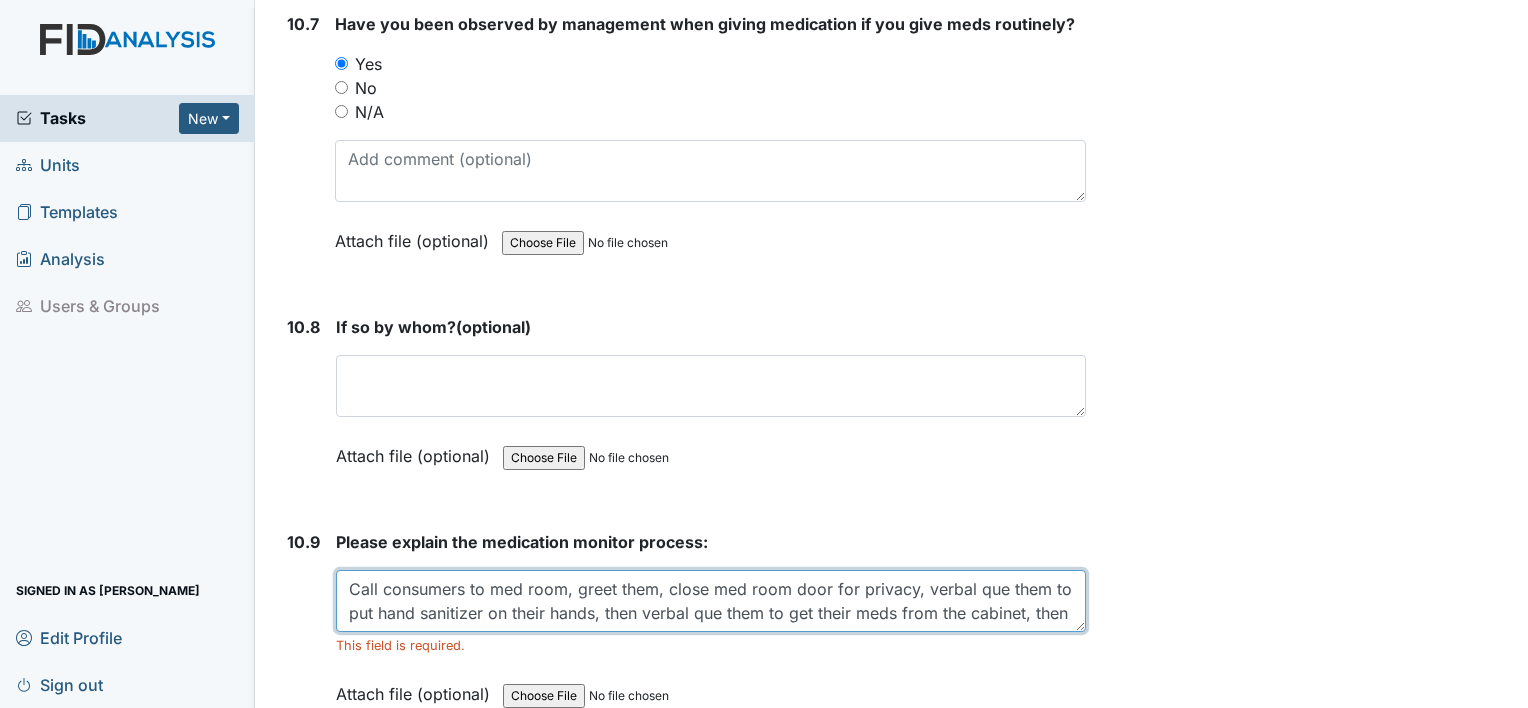 scroll, scrollTop: 16, scrollLeft: 0, axis: vertical 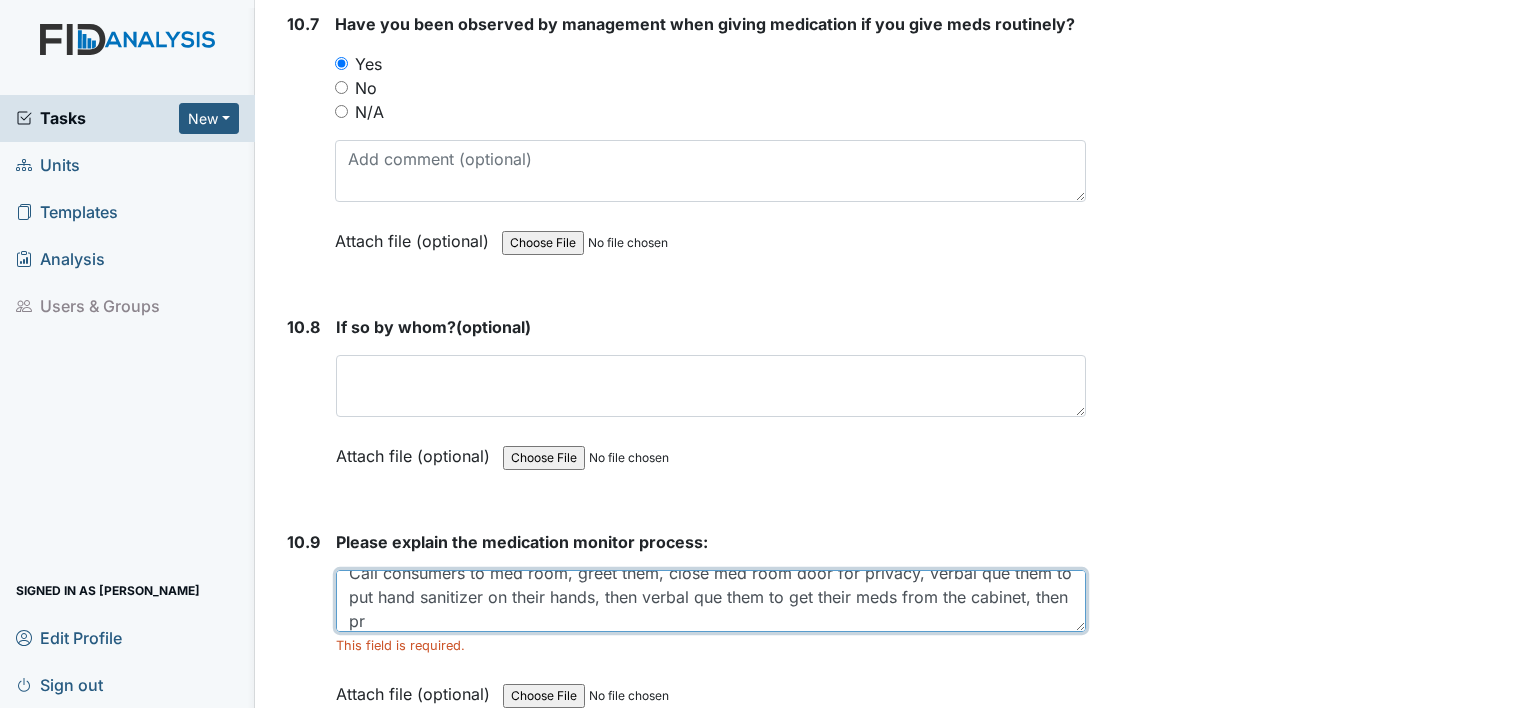 click on "Call consumers to med room, greet them, close med room door for privacy, verbal que them to put hand sanitizer on their hands, then verbal que them to get their meds from the cabinet, then pr" at bounding box center (711, 601) 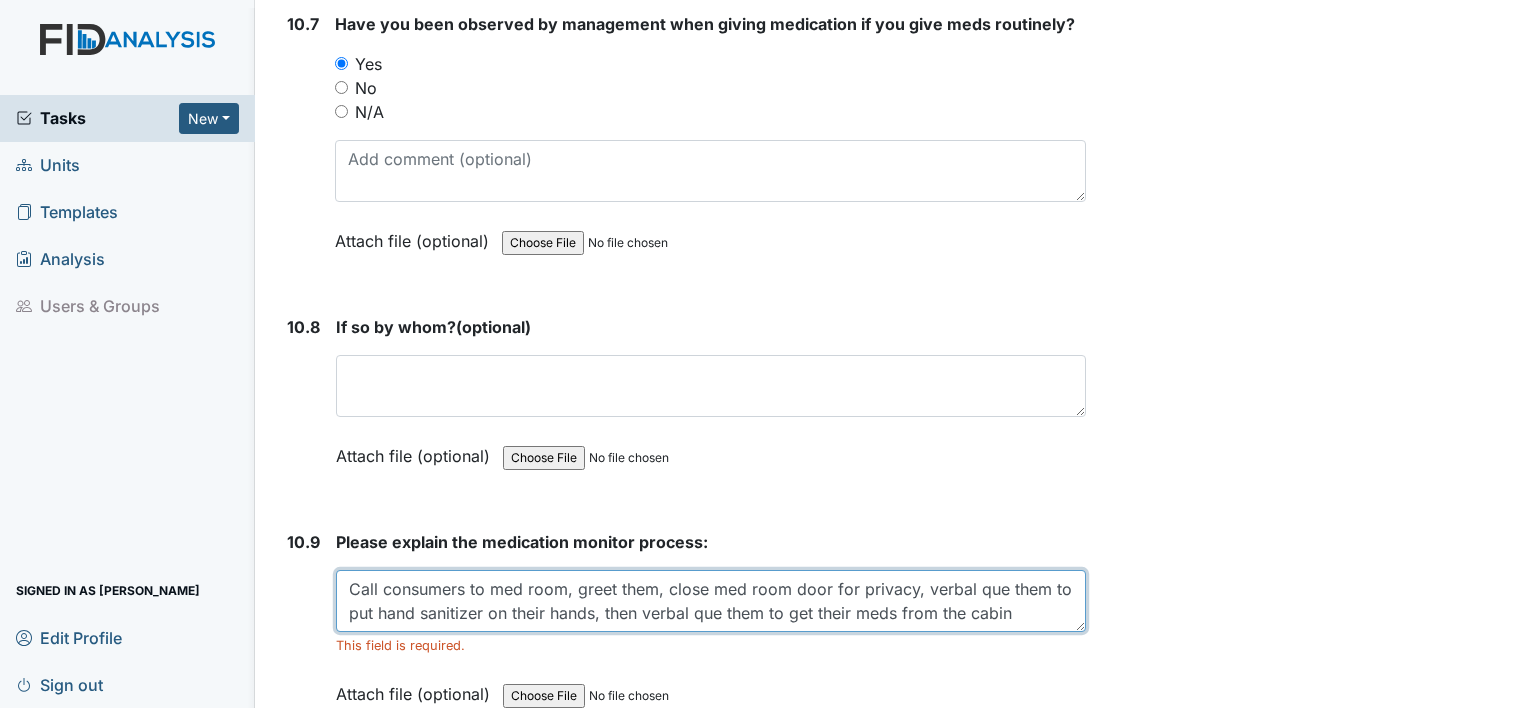 scroll, scrollTop: 0, scrollLeft: 0, axis: both 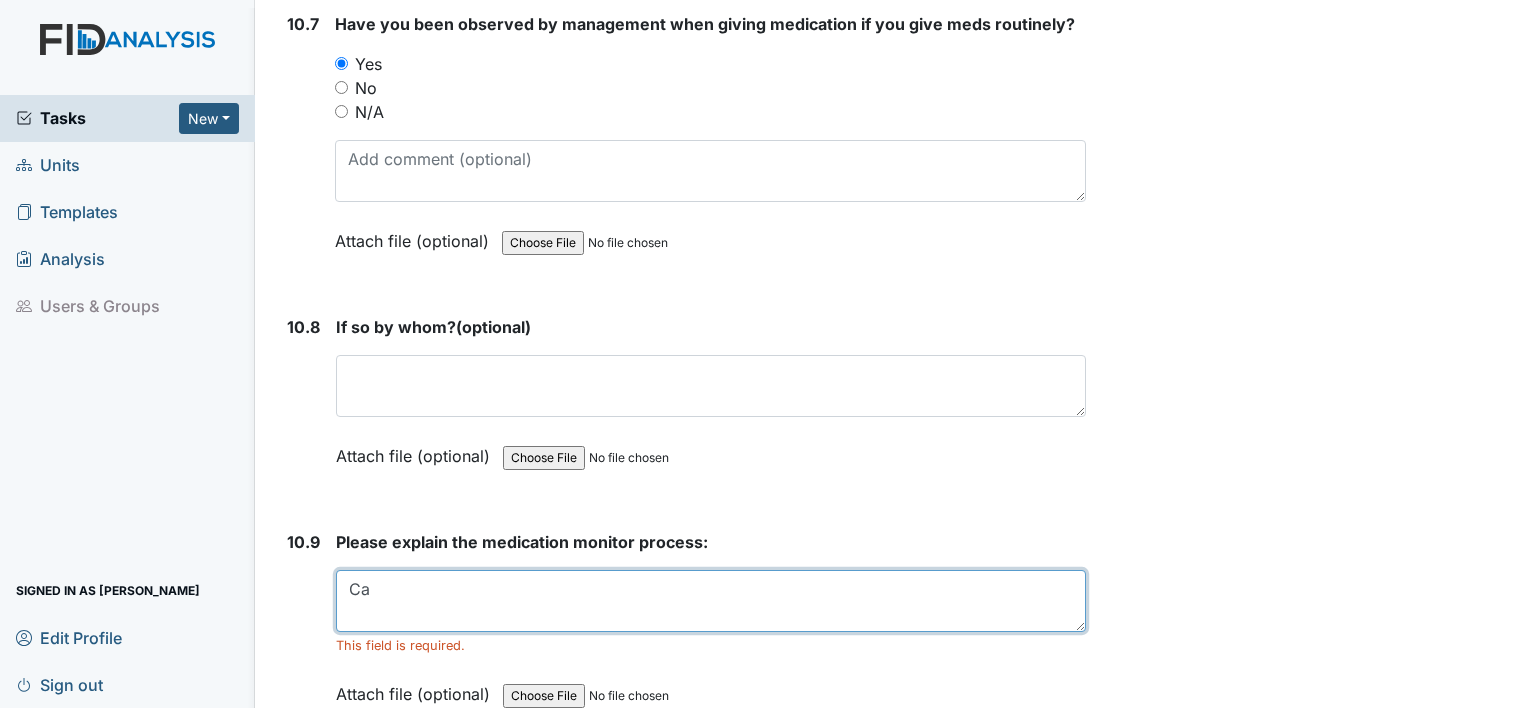 type on "C" 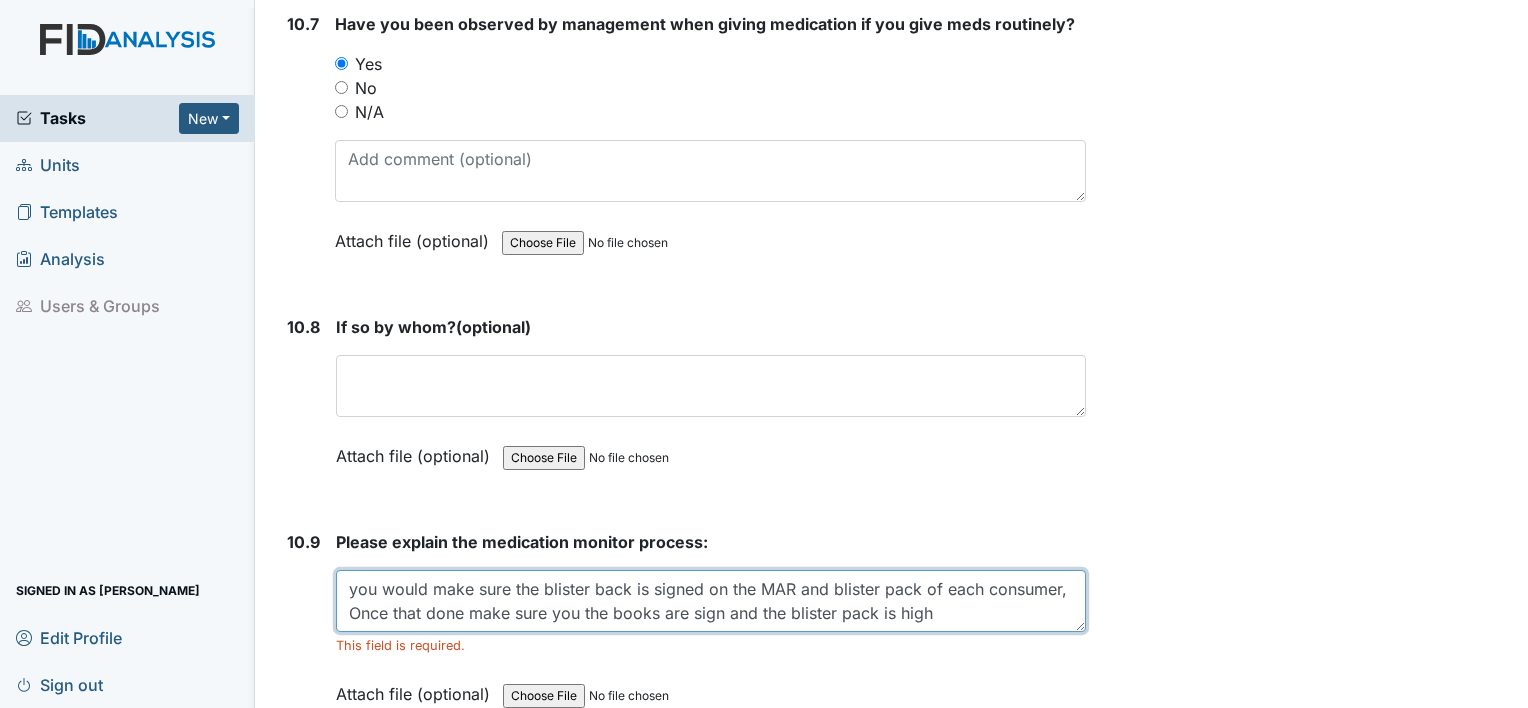 click on "you would make sure the blister back is signed on the MAR and blister pack of each consumer, Once that done make sure you the books are sign and the blister pack is high" at bounding box center (711, 601) 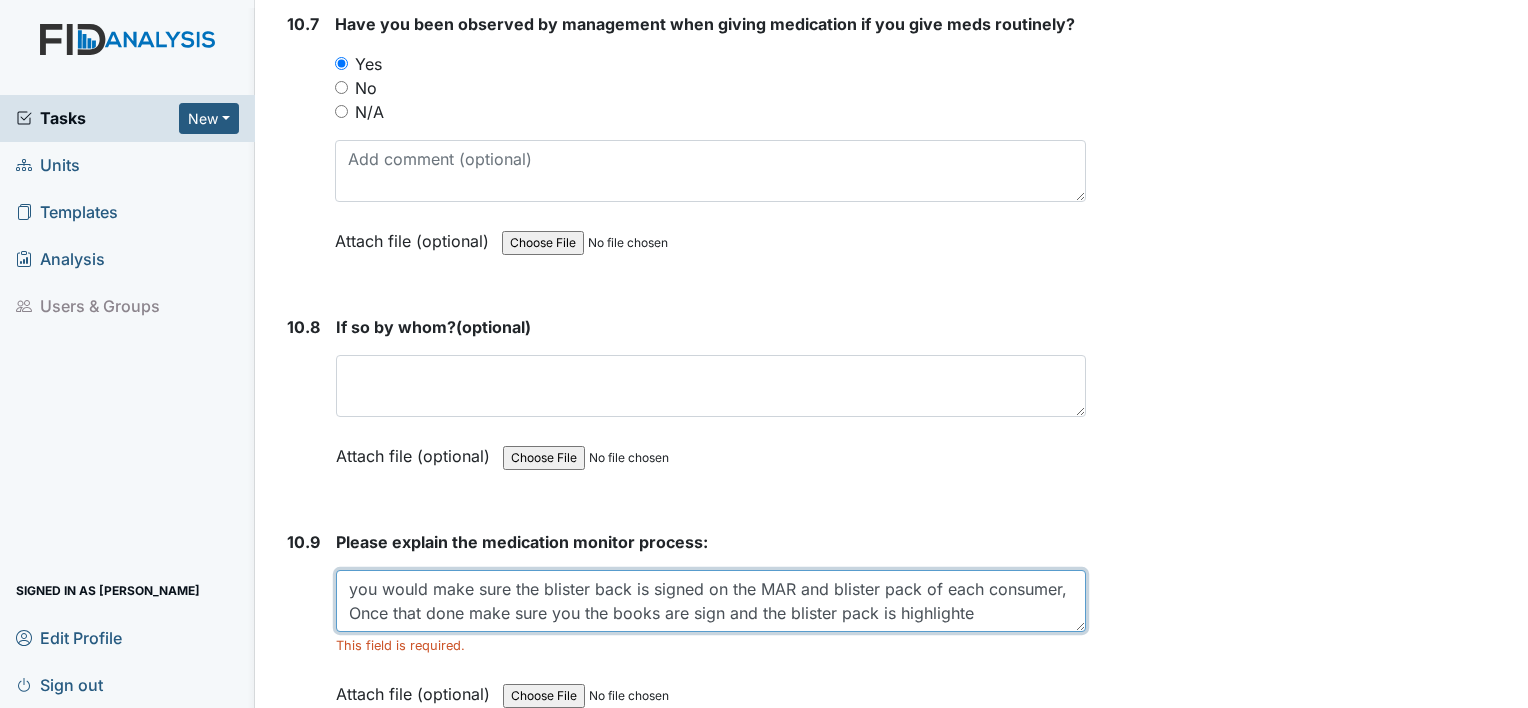 scroll, scrollTop: 16, scrollLeft: 0, axis: vertical 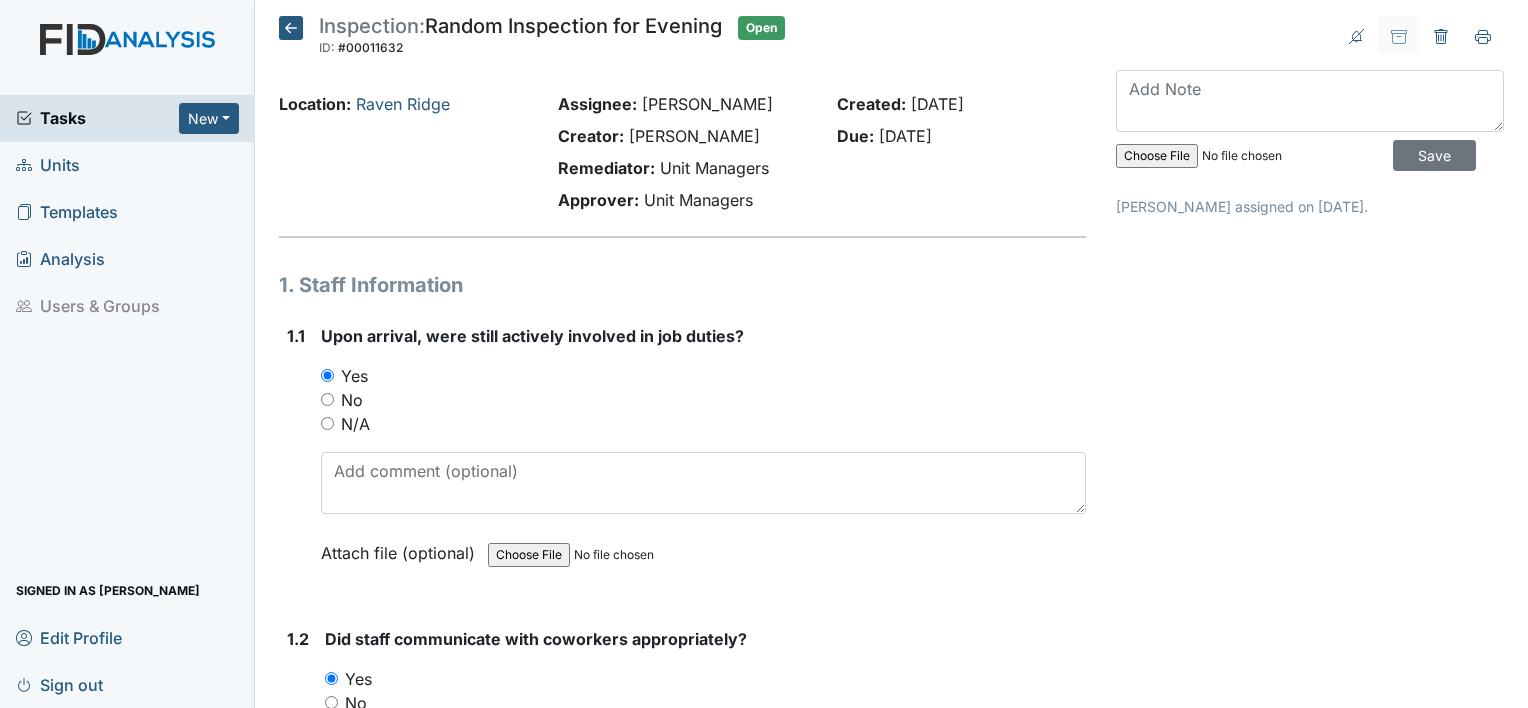 click on "Archive Task
×
Are you sure you want to archive this task? It will appear as incomplete on reports.
Archive
Delete Task
×
Are you sure you want to delete this task?
Delete
Save
Shonda White assigned on Jun 30, 2025." at bounding box center (1310, 13858) 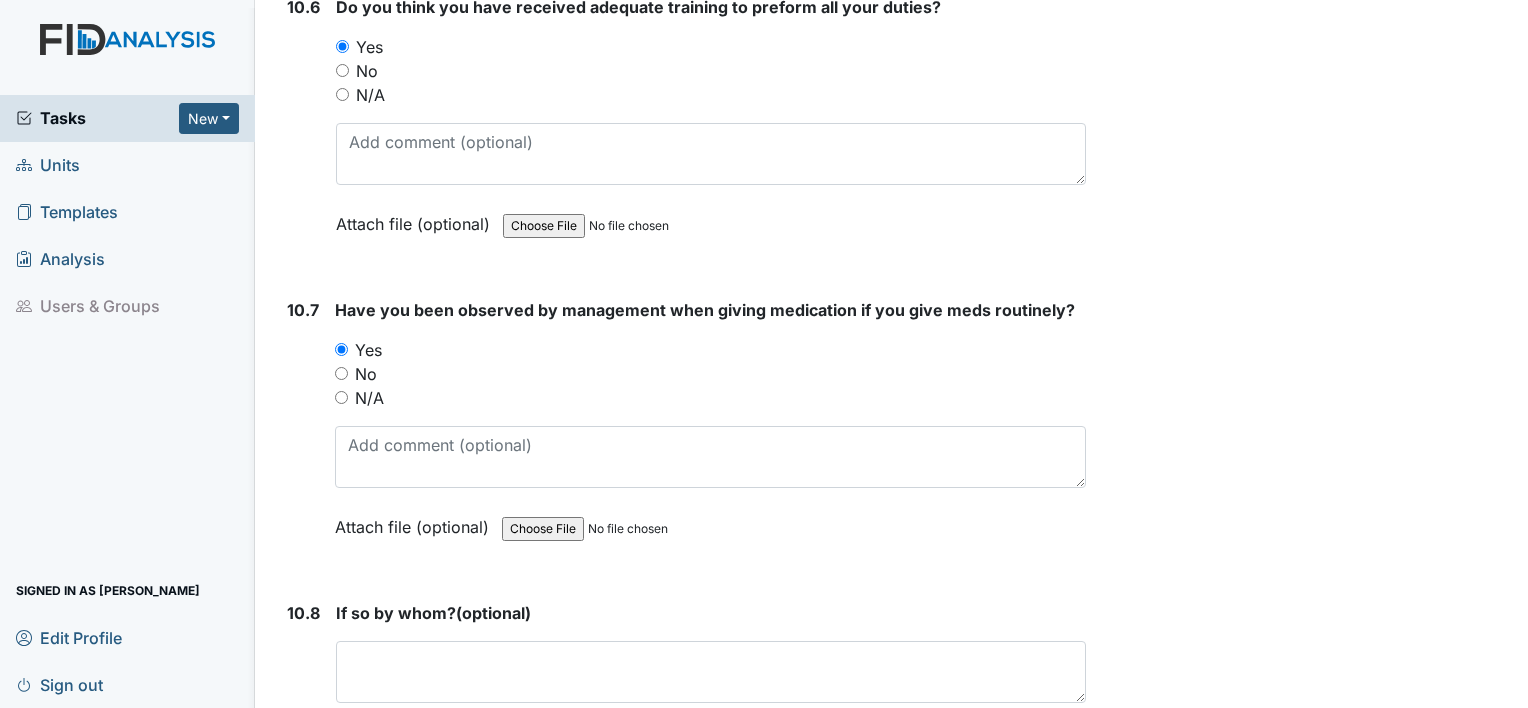 scroll, scrollTop: 26918, scrollLeft: 0, axis: vertical 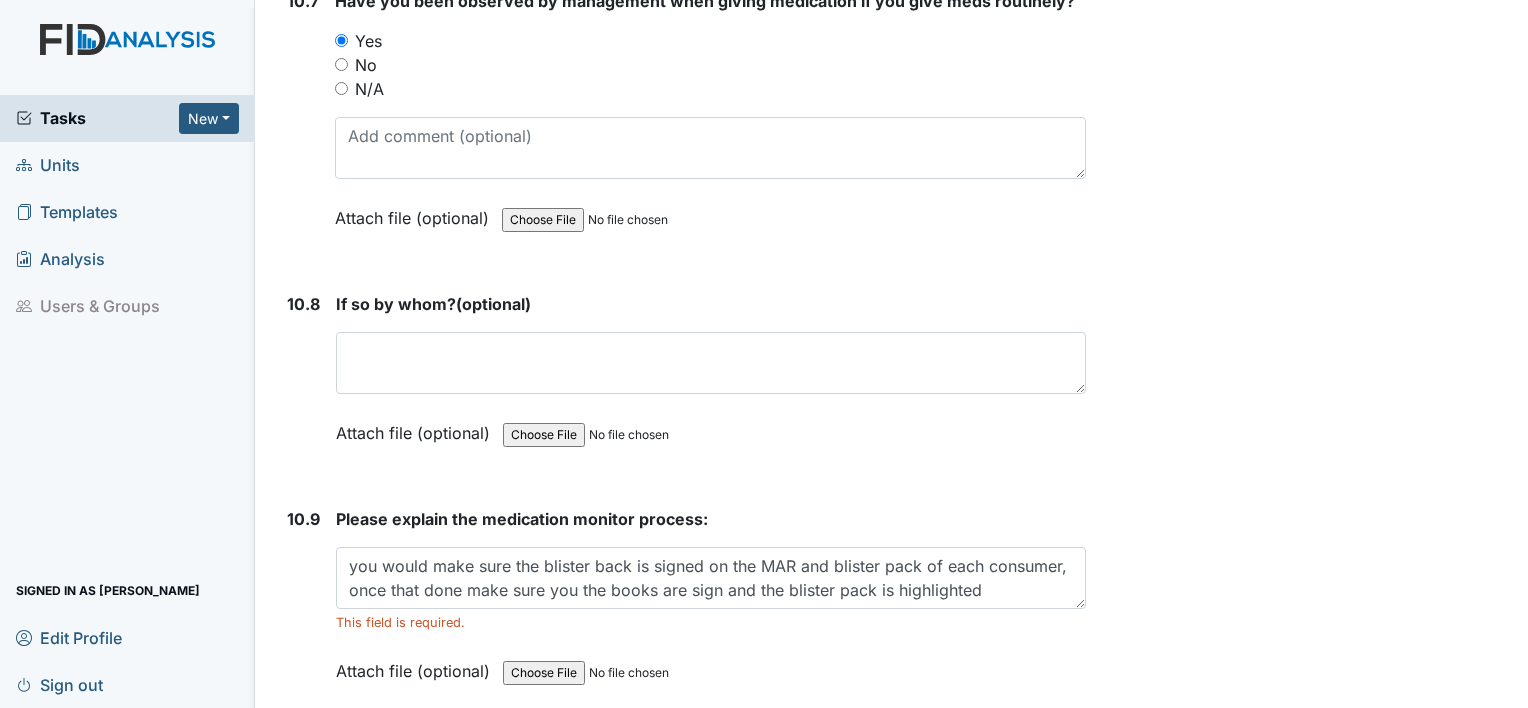 click on "Submit" at bounding box center (330, 764) 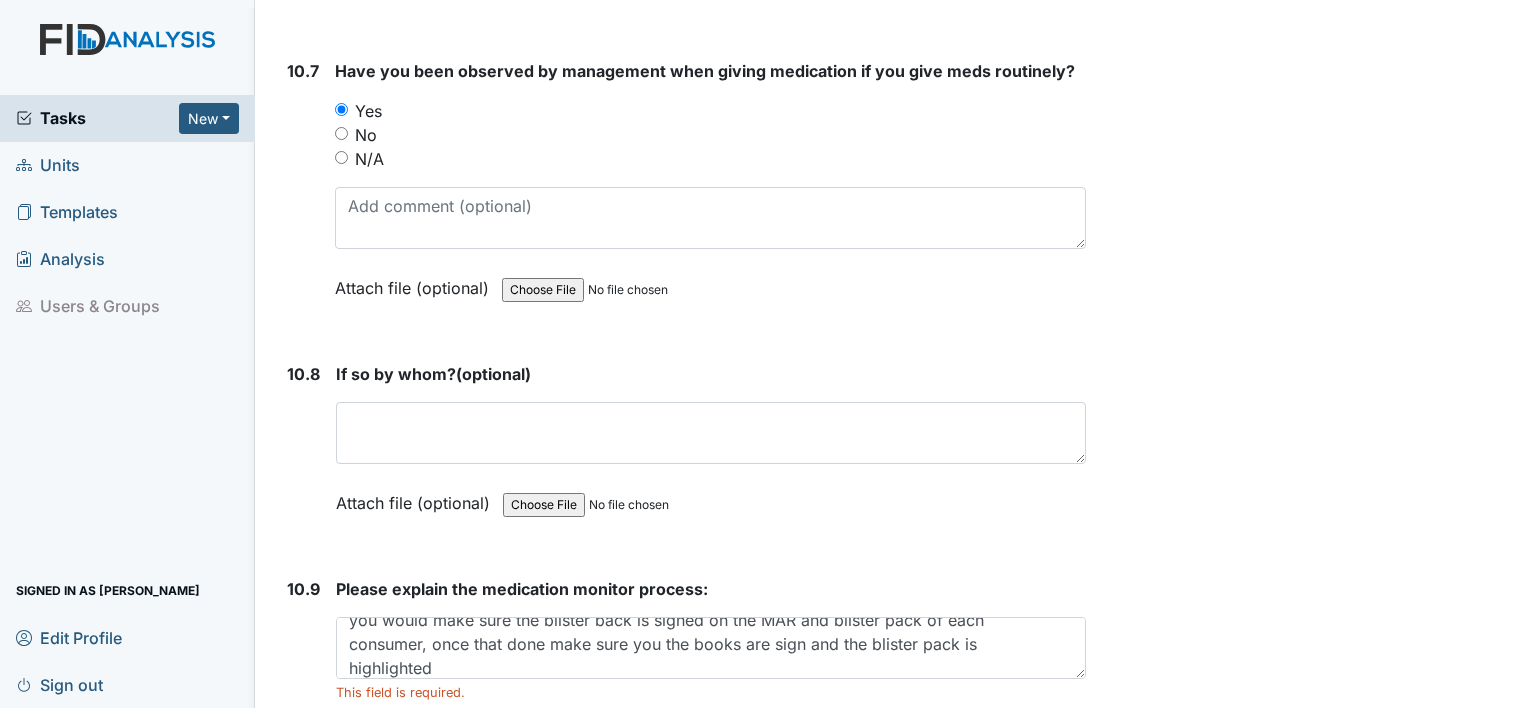 scroll, scrollTop: 26988, scrollLeft: 0, axis: vertical 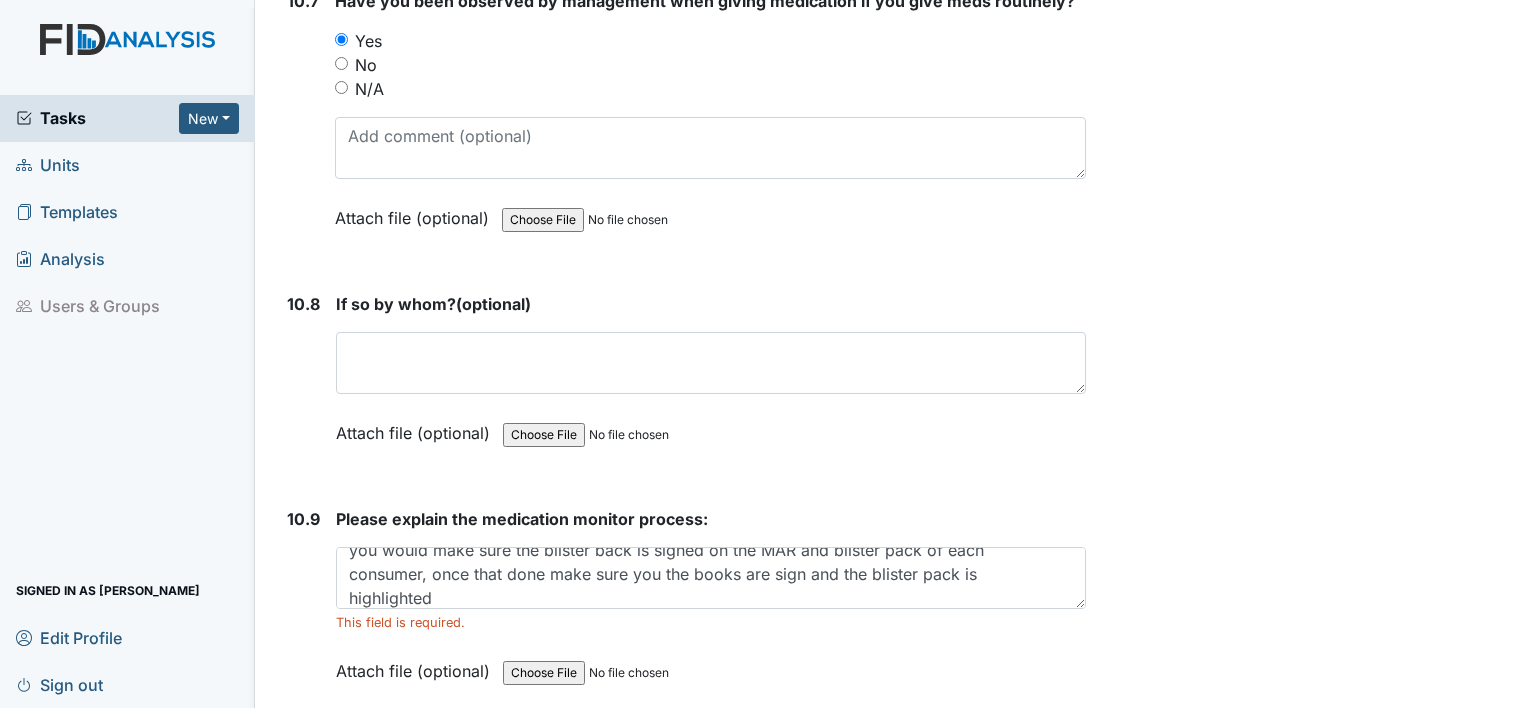 click on "Submit" at bounding box center (330, 764) 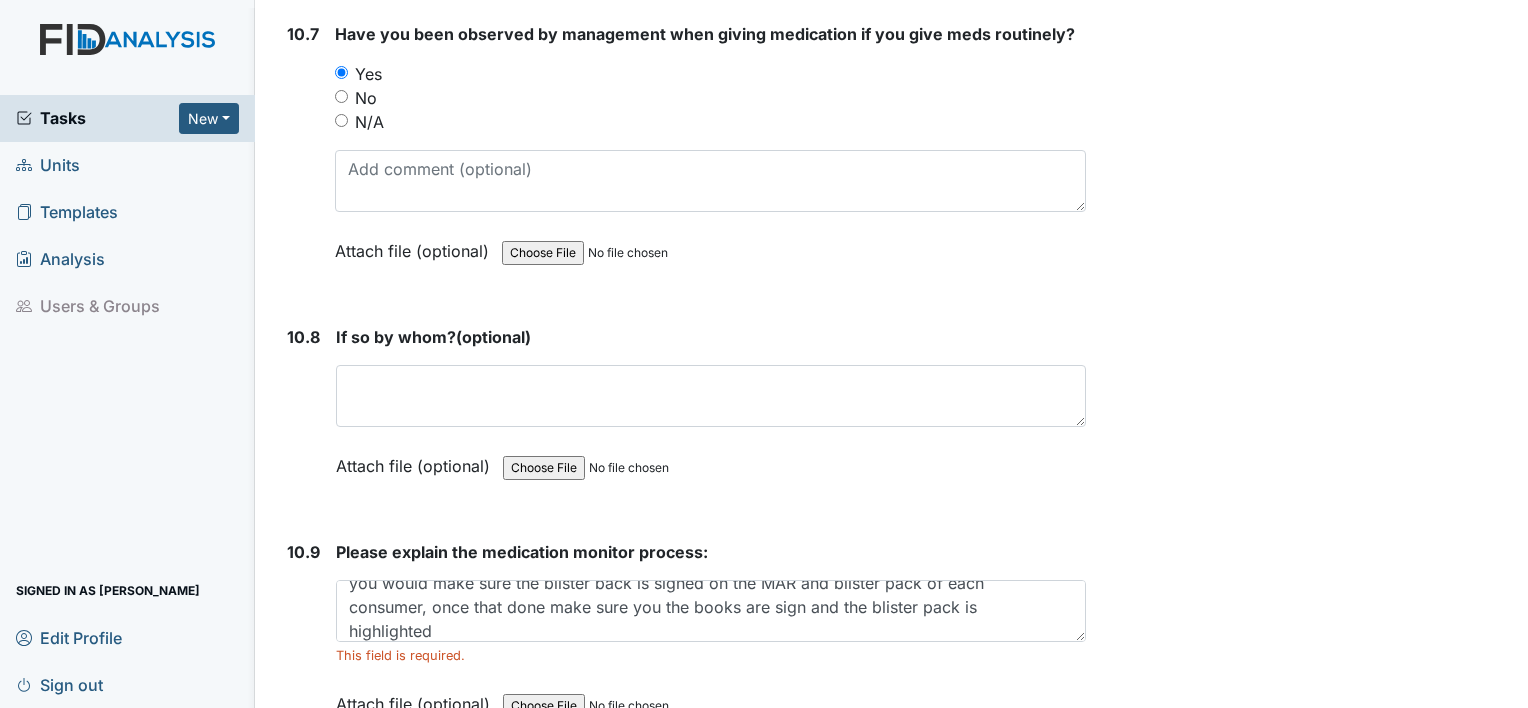 scroll, scrollTop: 26988, scrollLeft: 0, axis: vertical 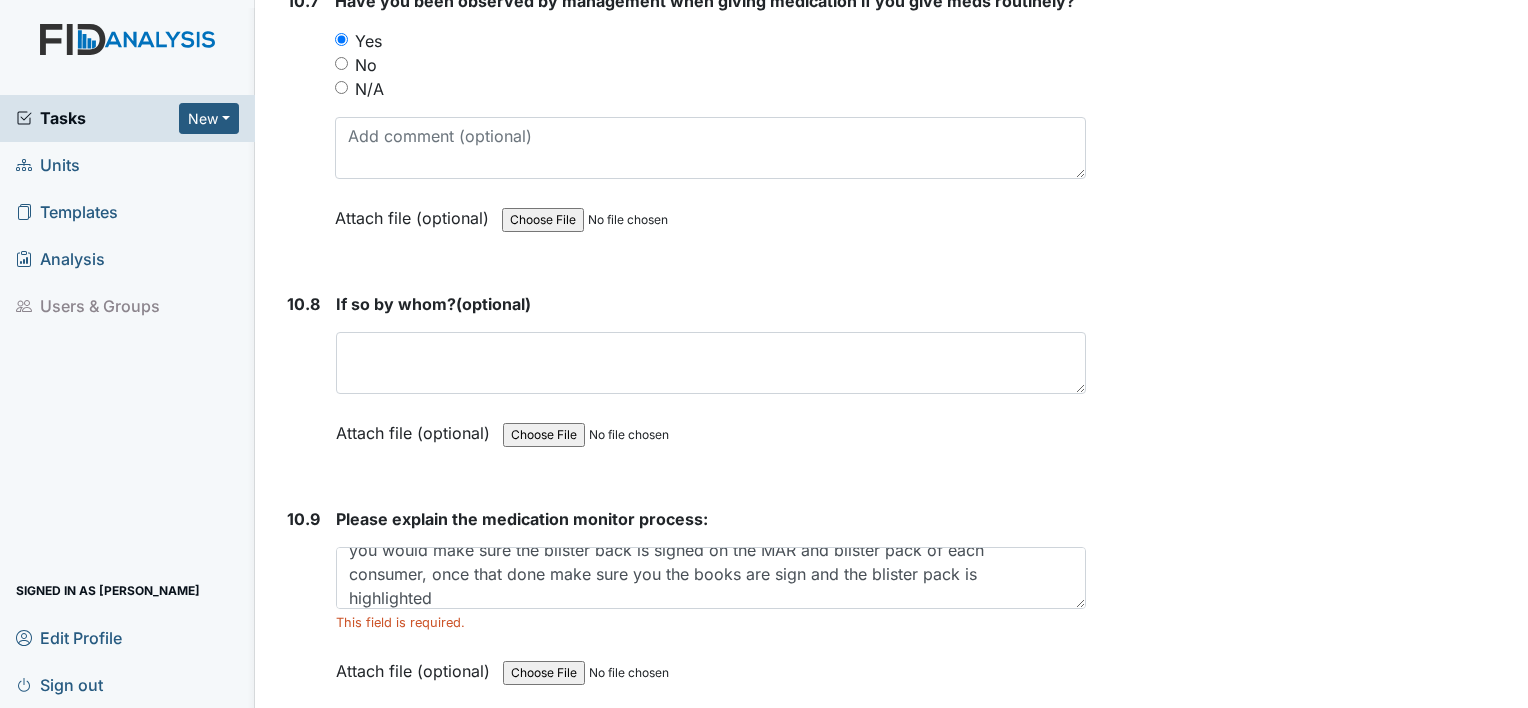 click on "Submit" at bounding box center [330, 764] 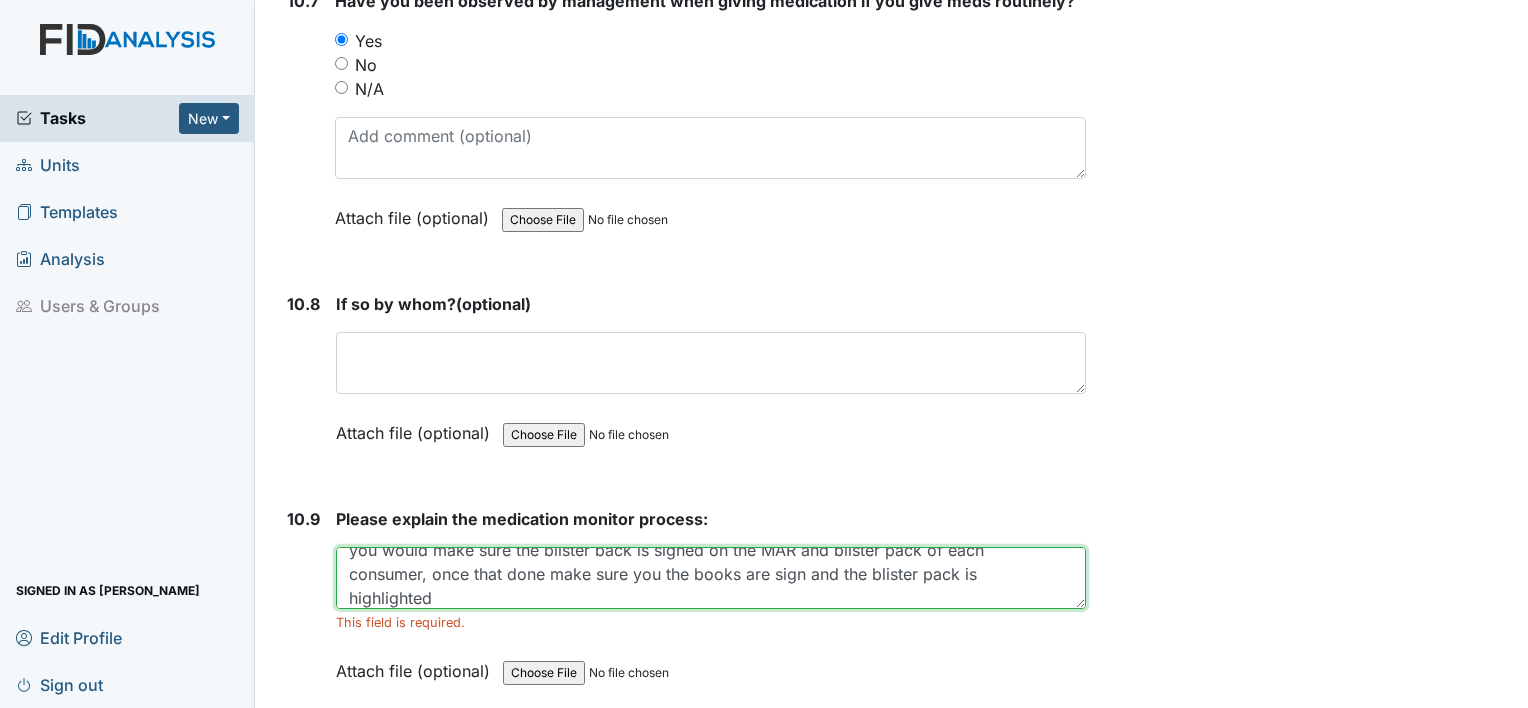 click on "you would make sure the blister back is signed on the MAR and blister pack of each consumer, once that done make sure you the books are sign and the blister pack is highlighted" at bounding box center [711, 578] 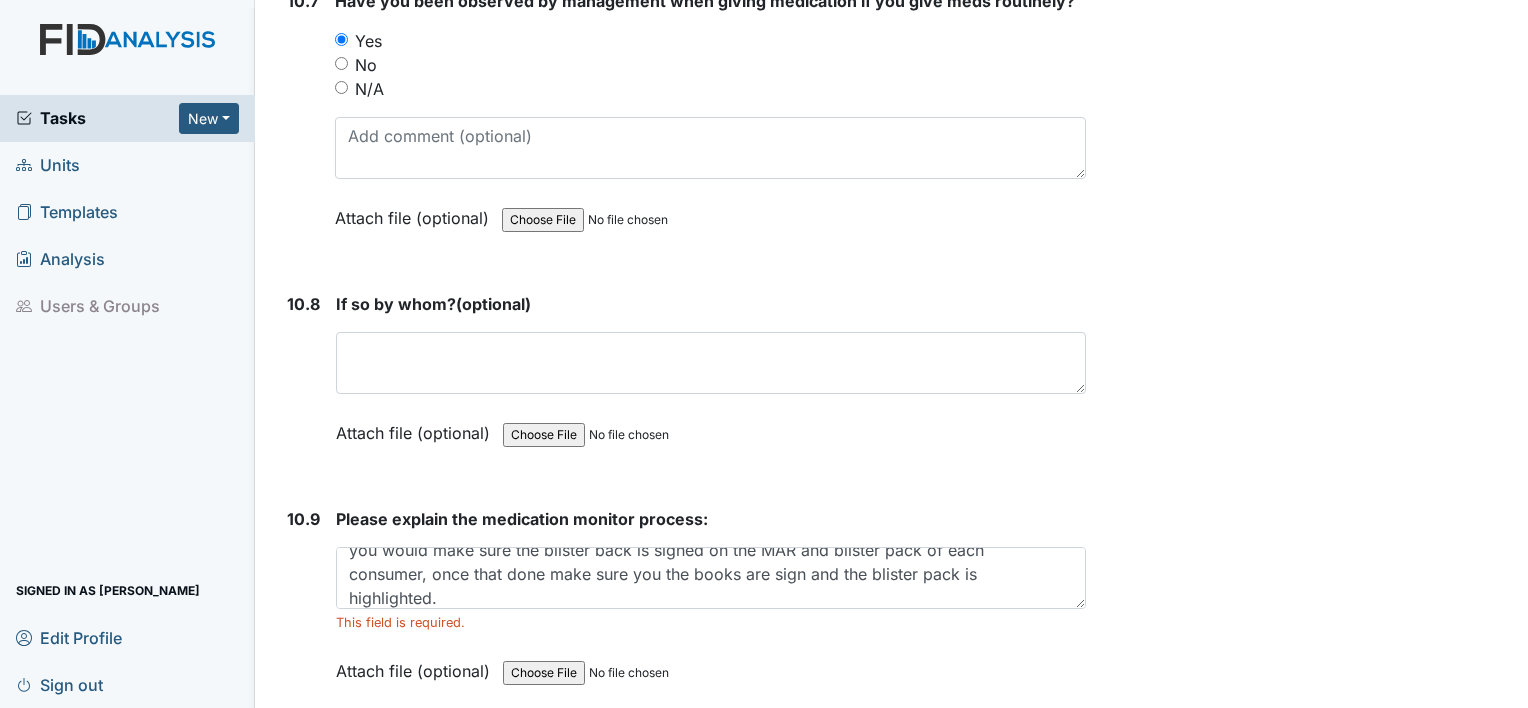 click on "Submit" at bounding box center [330, 764] 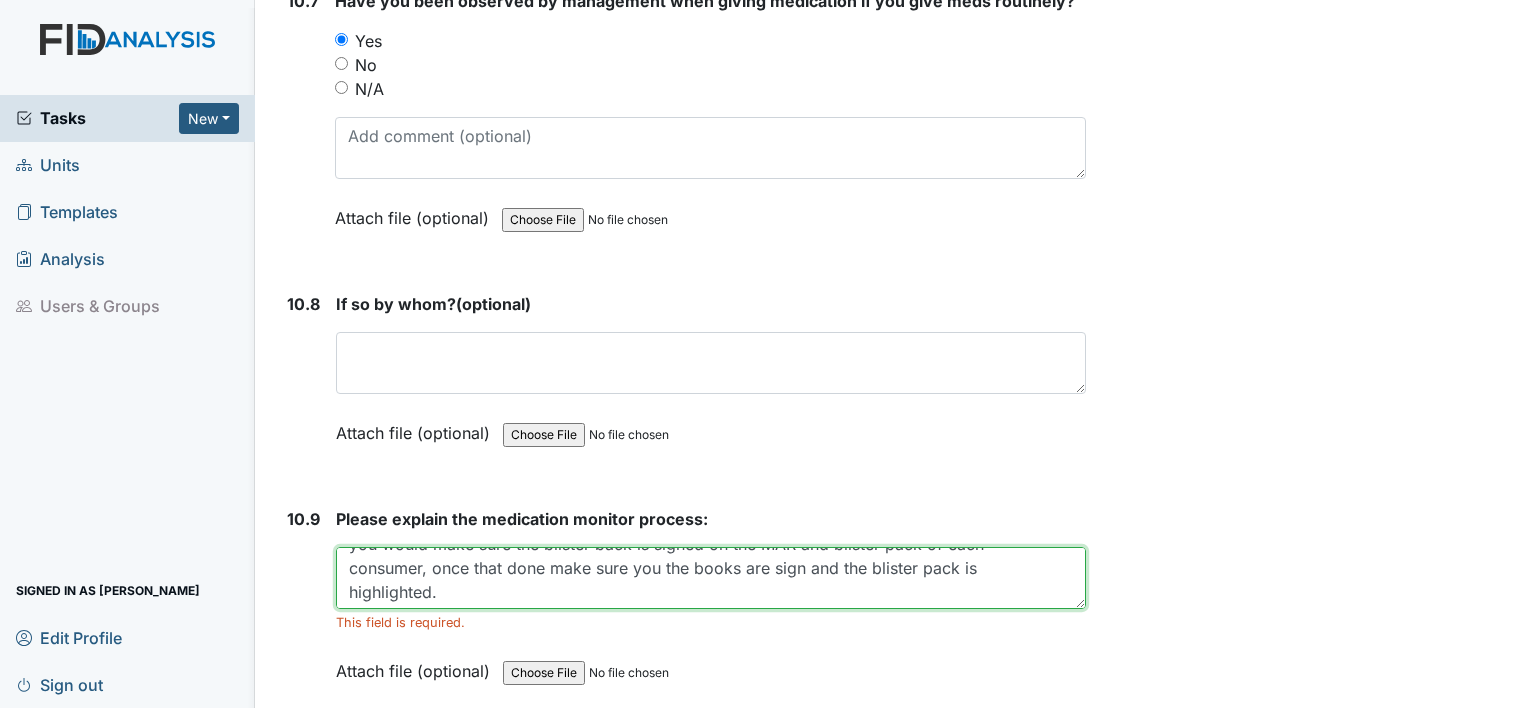 scroll, scrollTop: 24, scrollLeft: 0, axis: vertical 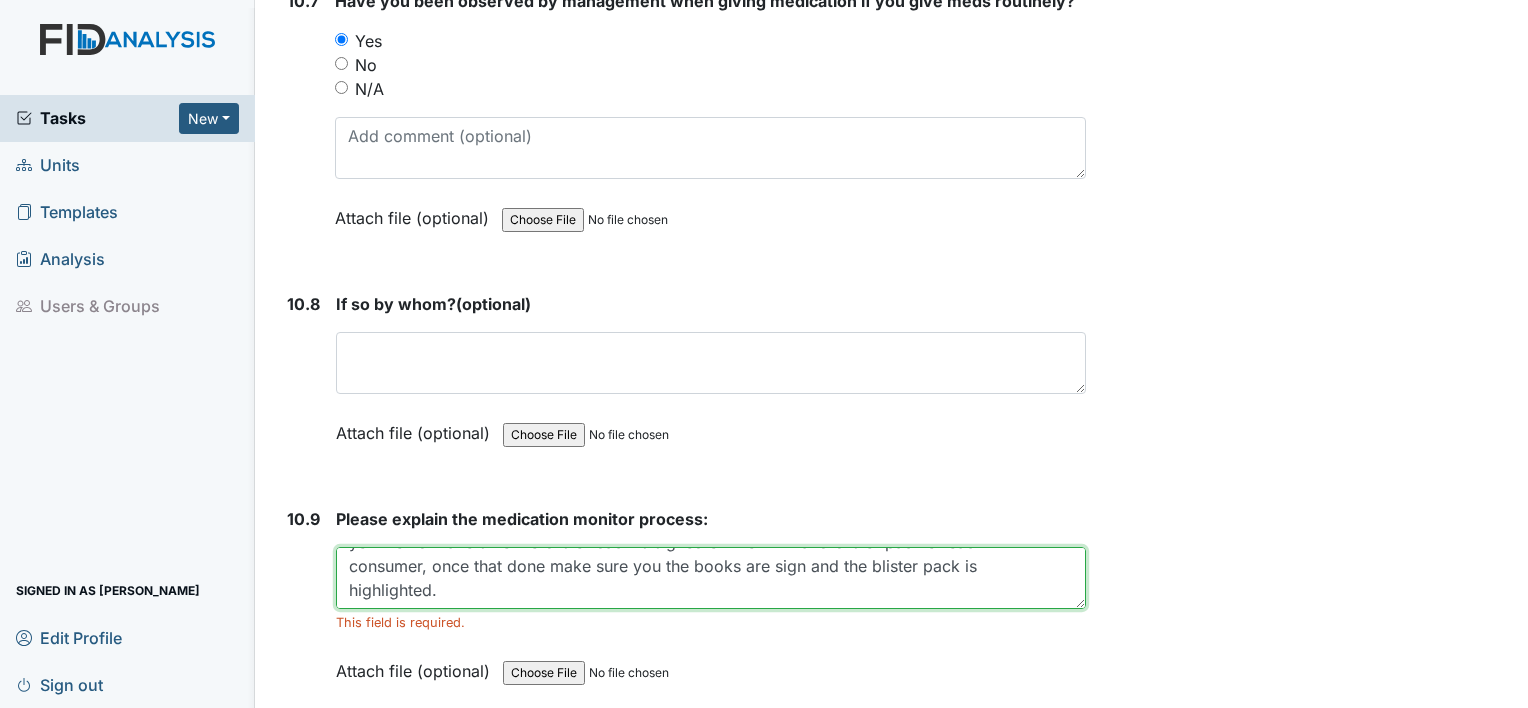 click on "you would make sure the blister back is signed on the MAR and blister pack of each consumer, once that done make sure you the books are sign and the blister pack is highlighted." at bounding box center (711, 578) 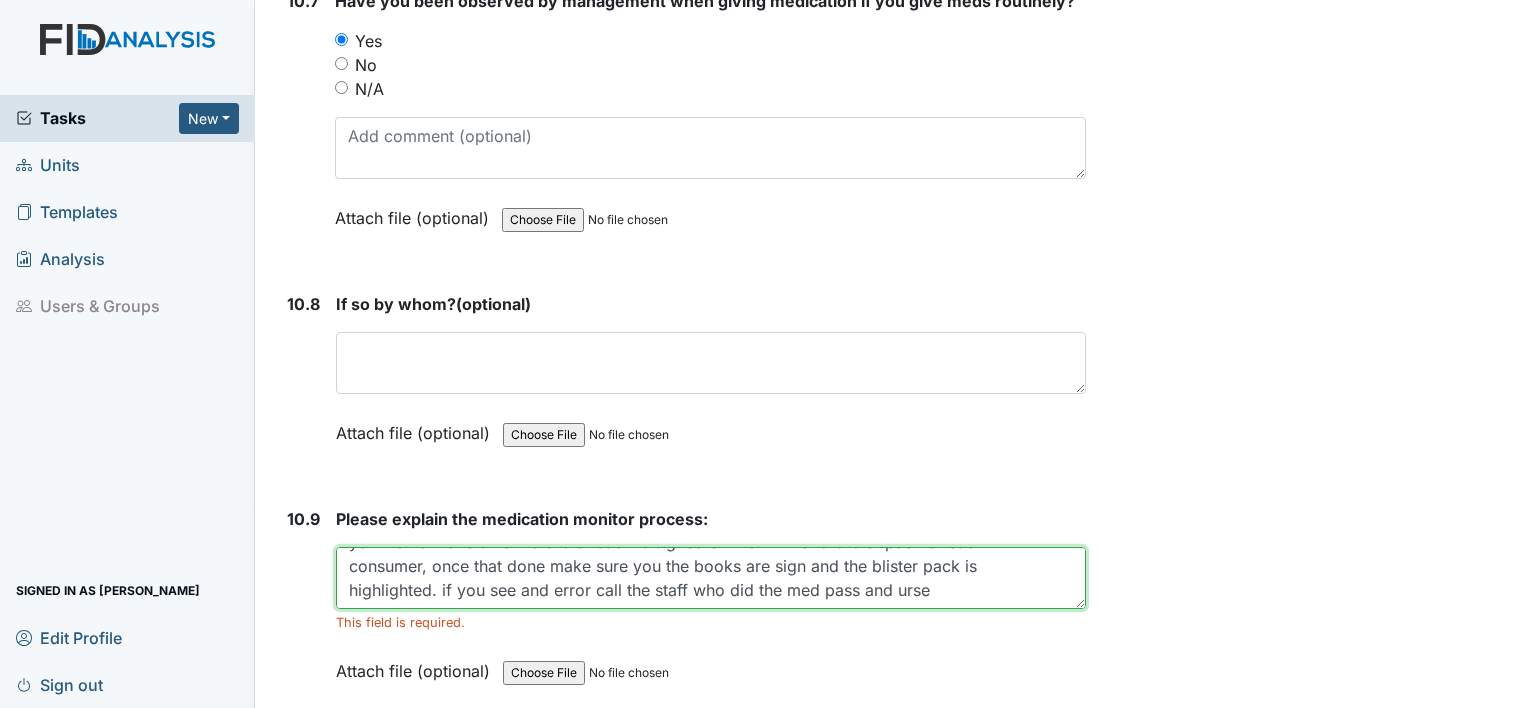 type on "you would make sure the blister back is signed on the MAR and blister pack of each consumer, once that done make sure you the books are sign and the blister pack is highlighted. if you see and error call the staff who did the med pass and urse" 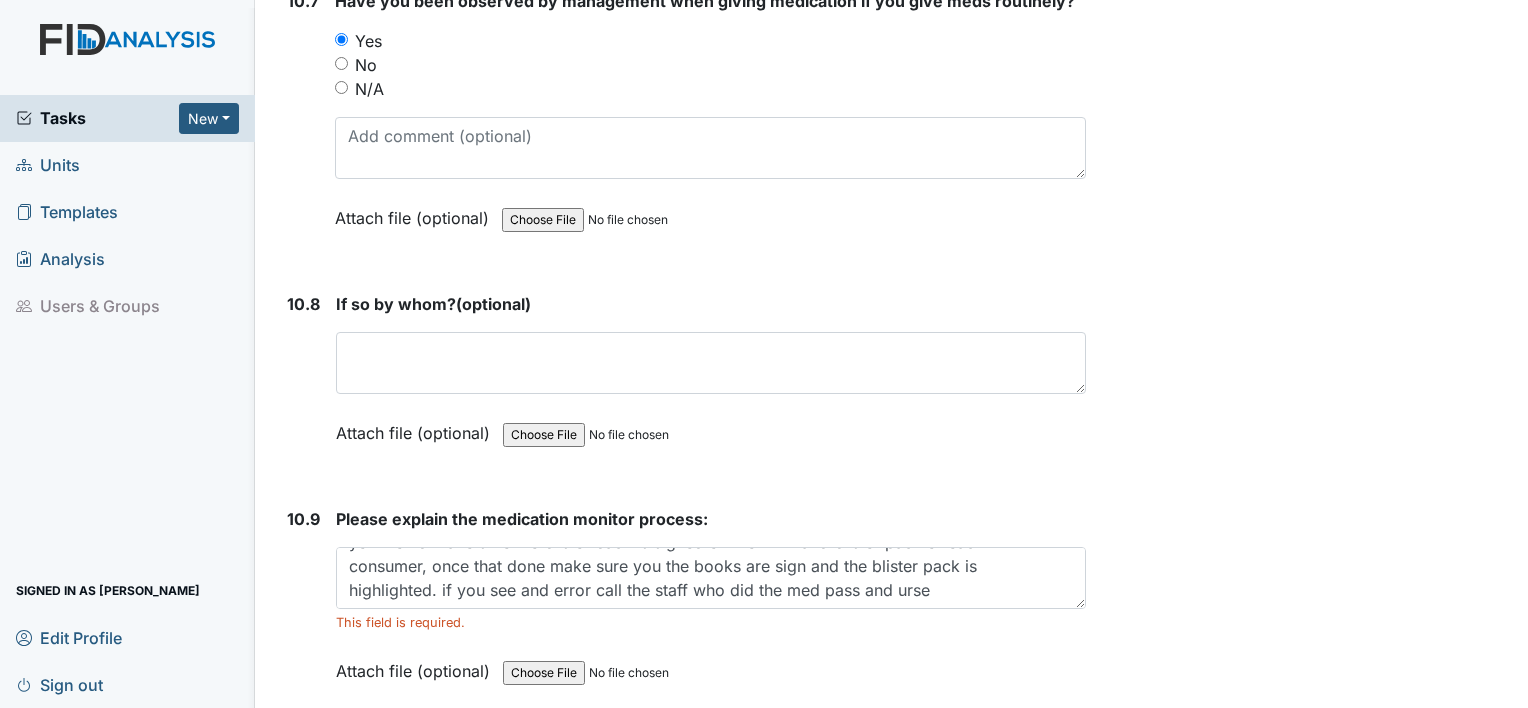 click on "Archive Task
×
Are you sure you want to archive this task? It will appear as incomplete on reports.
Archive
Delete Task
×
Are you sure you want to delete this task?
Delete
Save
Shonda White assigned on Jun 30, 2025." at bounding box center [1310, -13095] 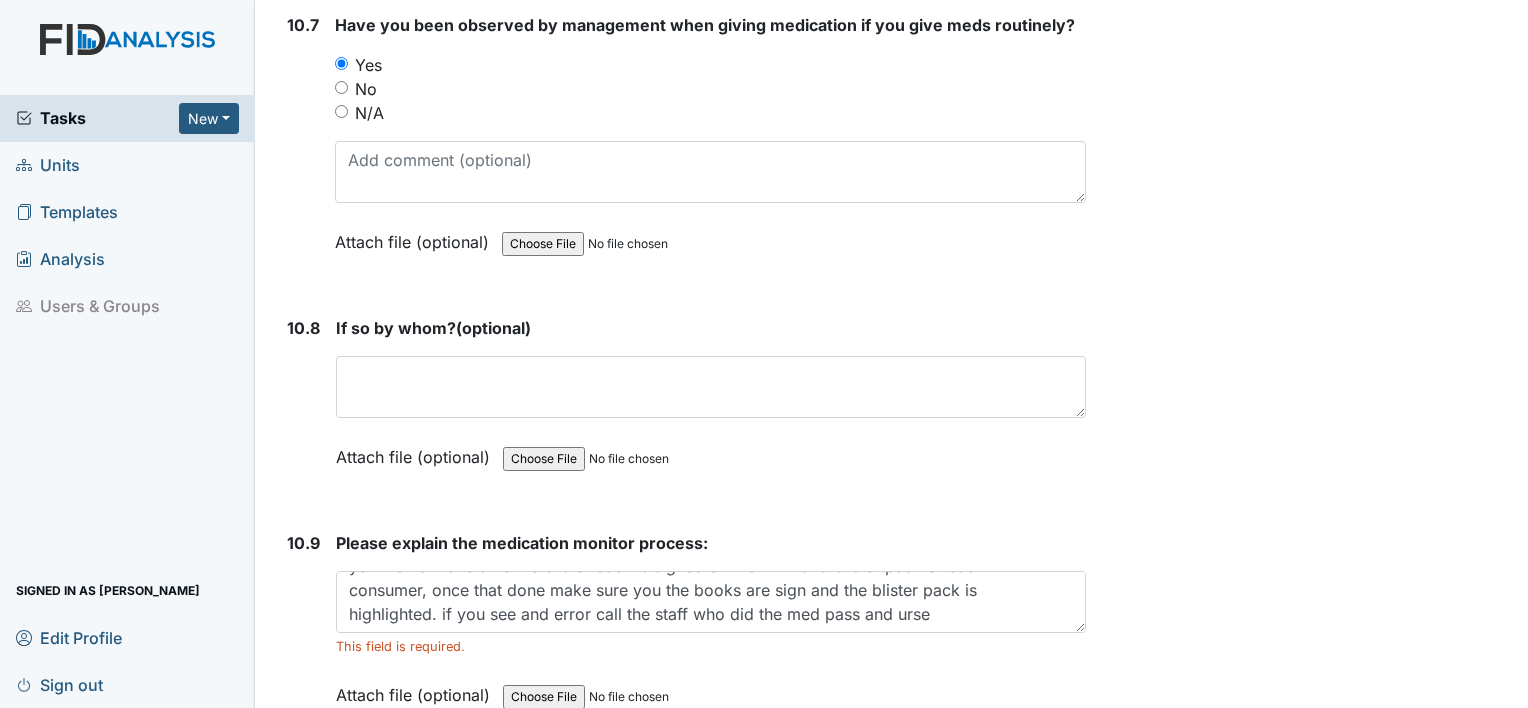 scroll, scrollTop: 26988, scrollLeft: 0, axis: vertical 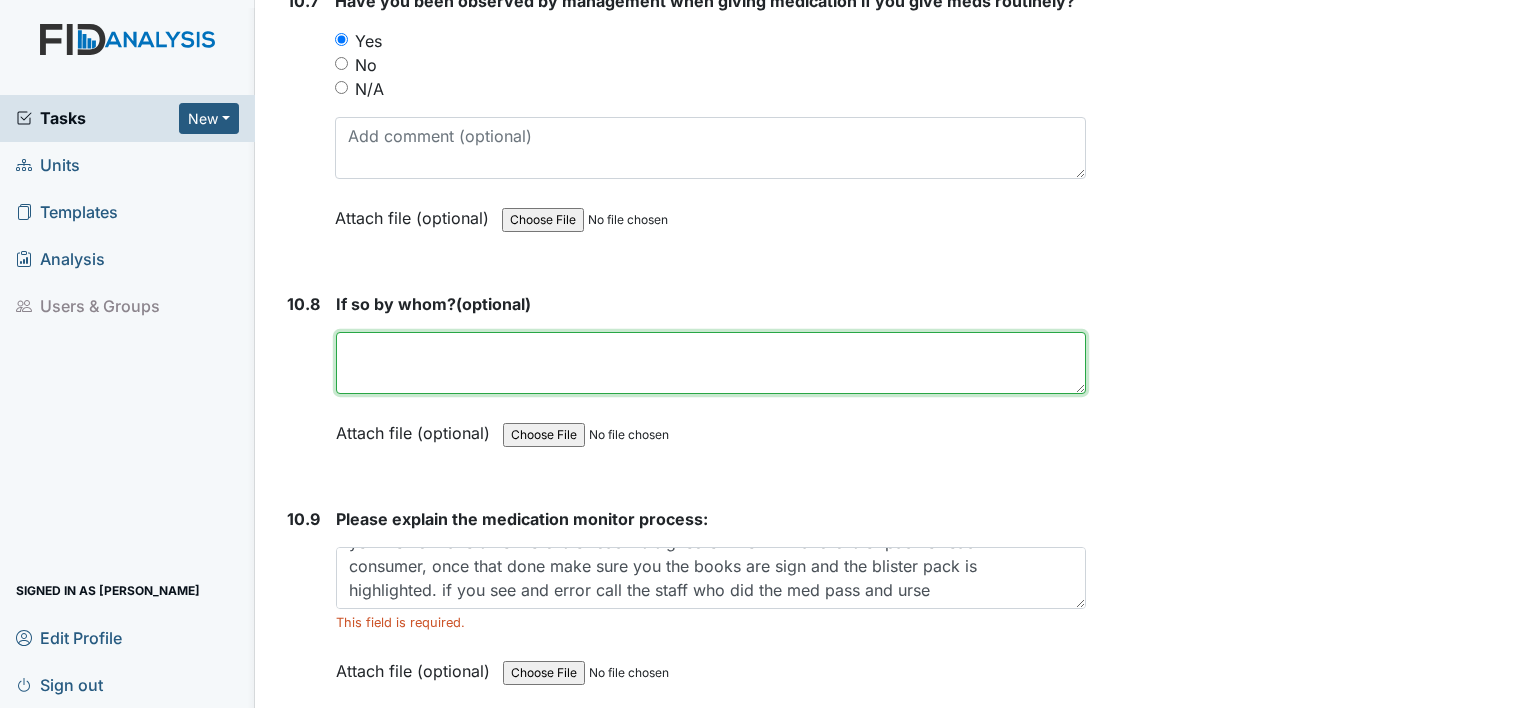 click at bounding box center (711, 363) 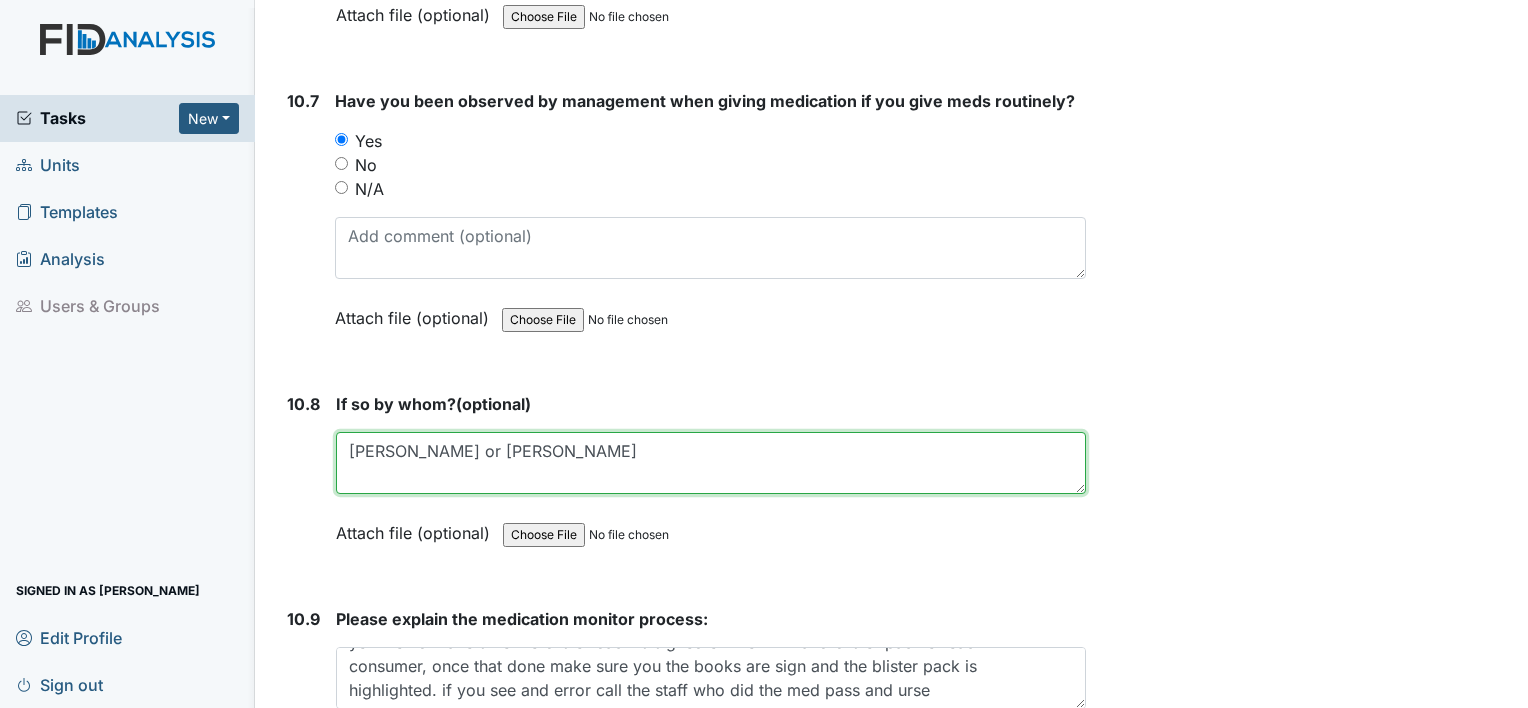 scroll, scrollTop: 26988, scrollLeft: 0, axis: vertical 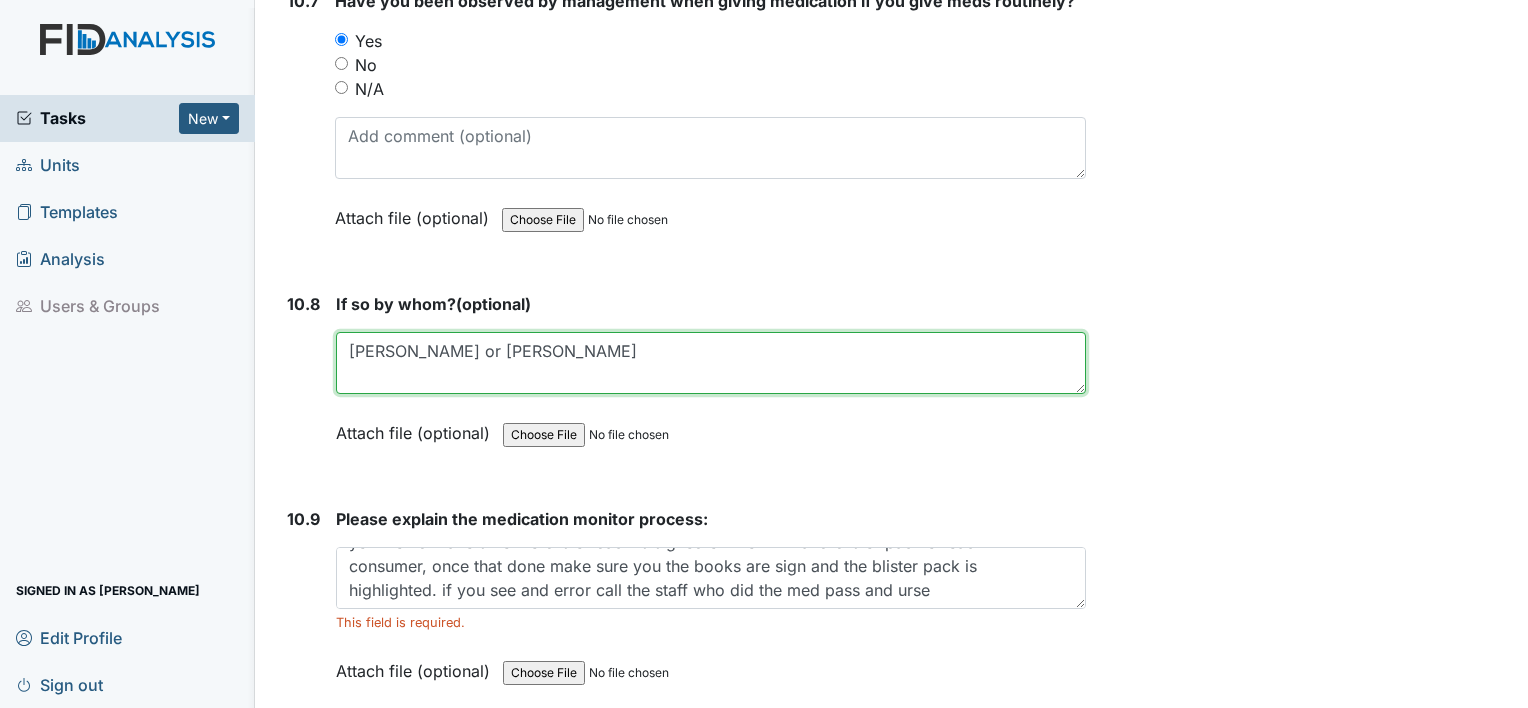 type on "shonda or conswella" 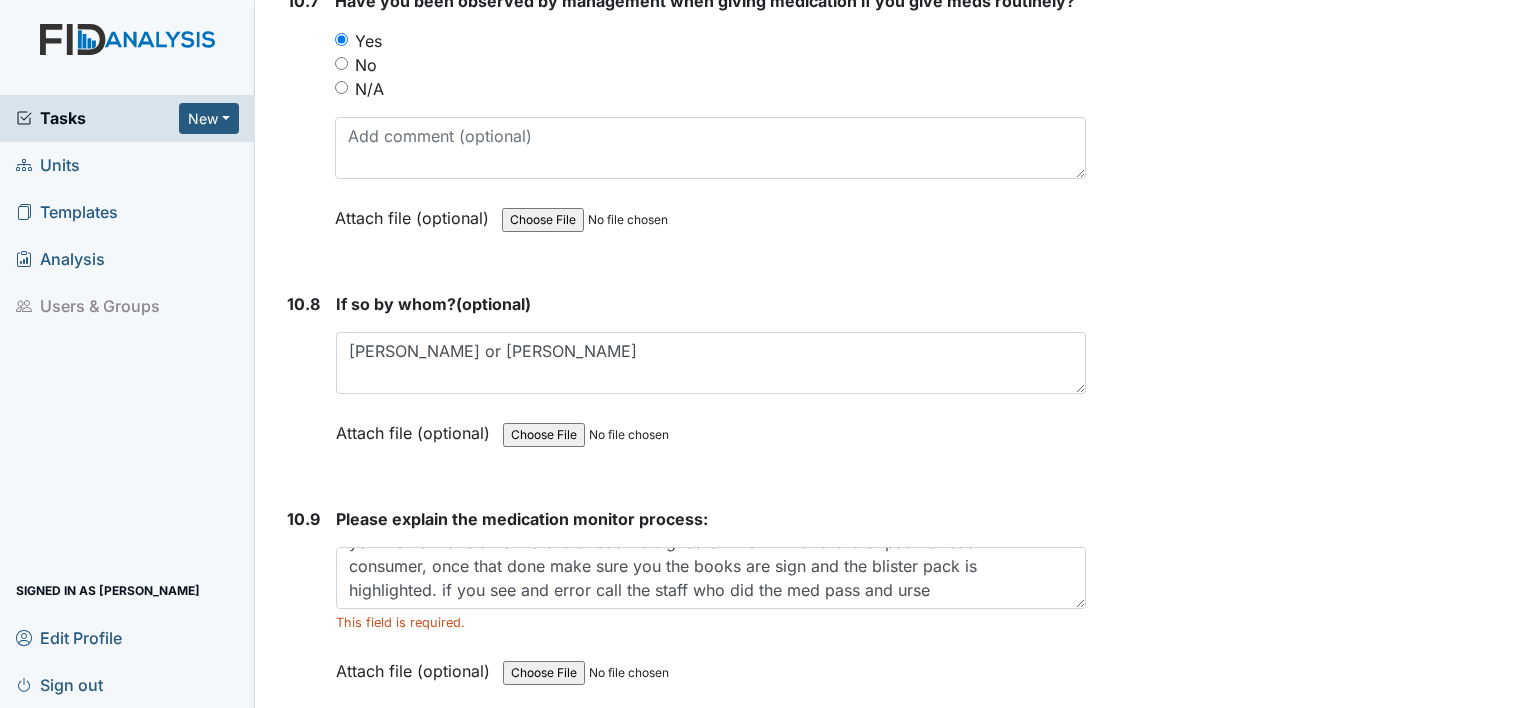 click on "Submit" at bounding box center [330, 764] 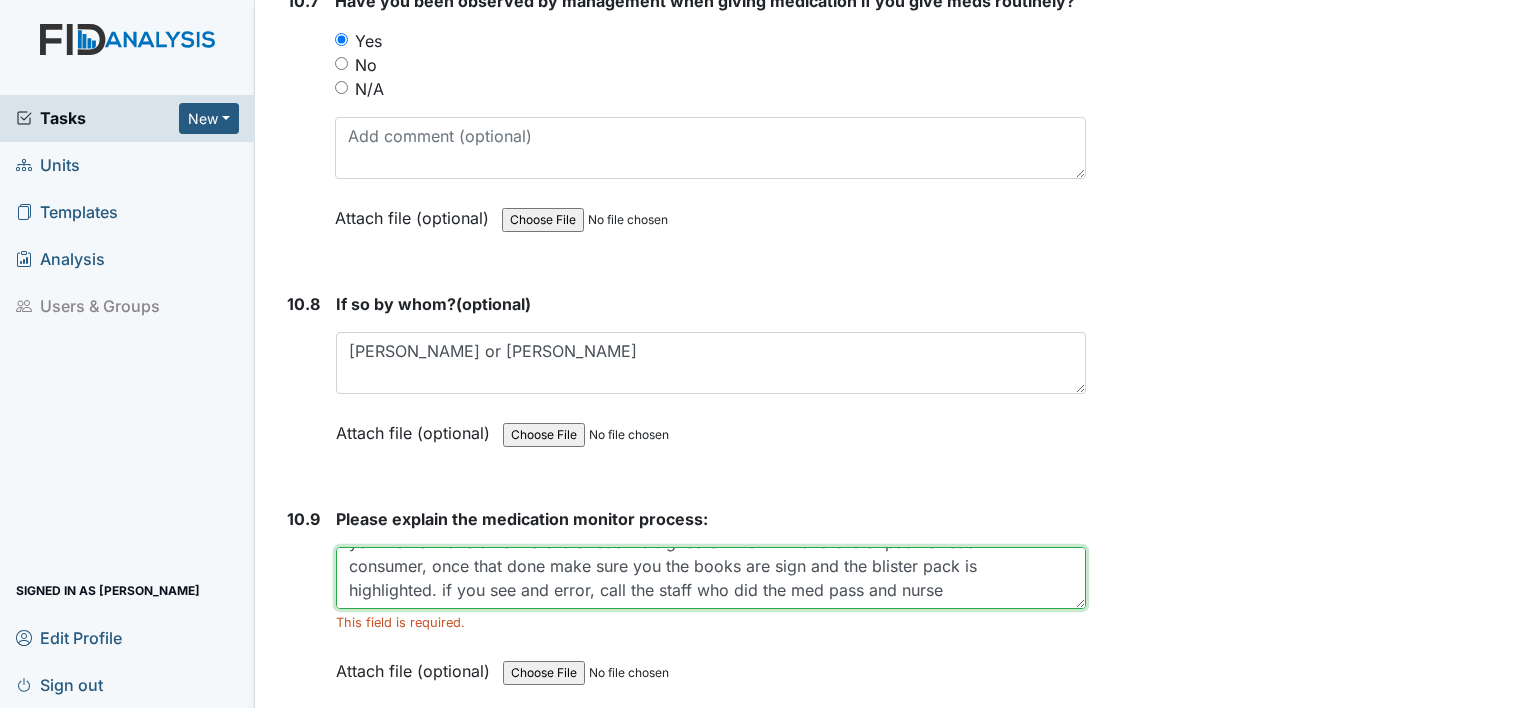 scroll, scrollTop: 0, scrollLeft: 0, axis: both 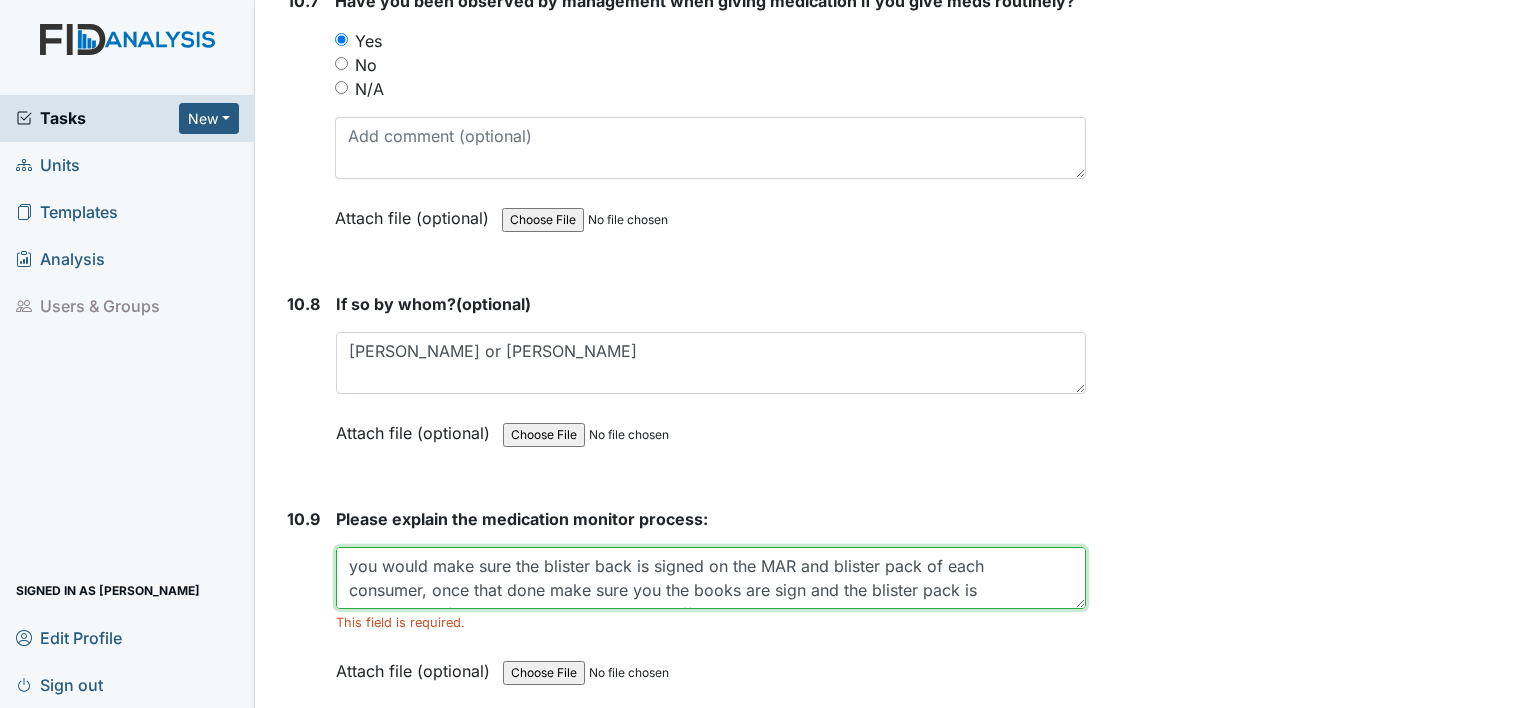 click on "you would make sure the blister back is signed on the MAR and blister pack of each consumer, once that done make sure you the books are sign and the blister pack is highlighted. if you see and error, call the staff who did the med pass and nurse" at bounding box center [711, 578] 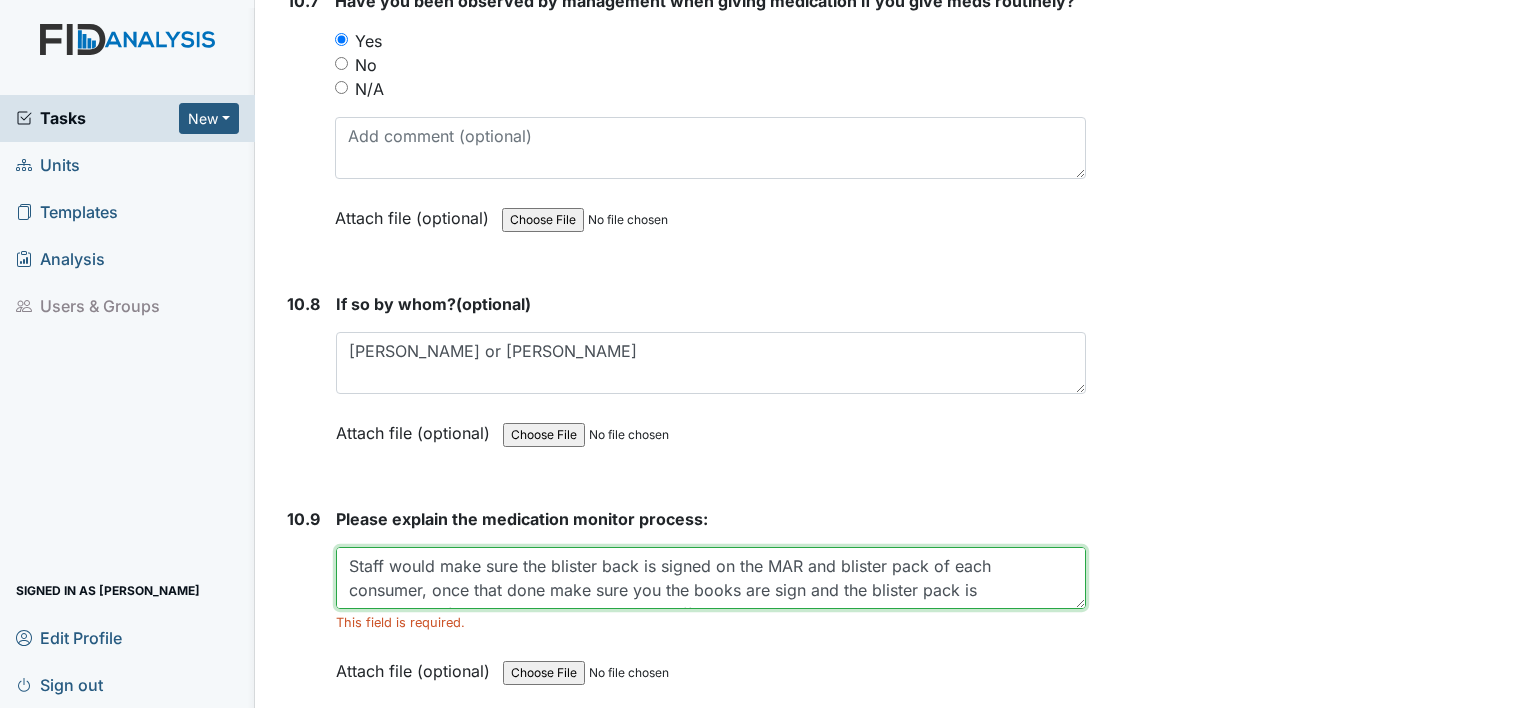 type on "Staff would make sure the blister back is signed on the MAR and blister pack of each consumer, once that done make sure you the books are sign and the blister pack is highlighted. if you see and error, call the staff who did the med pass and nurse" 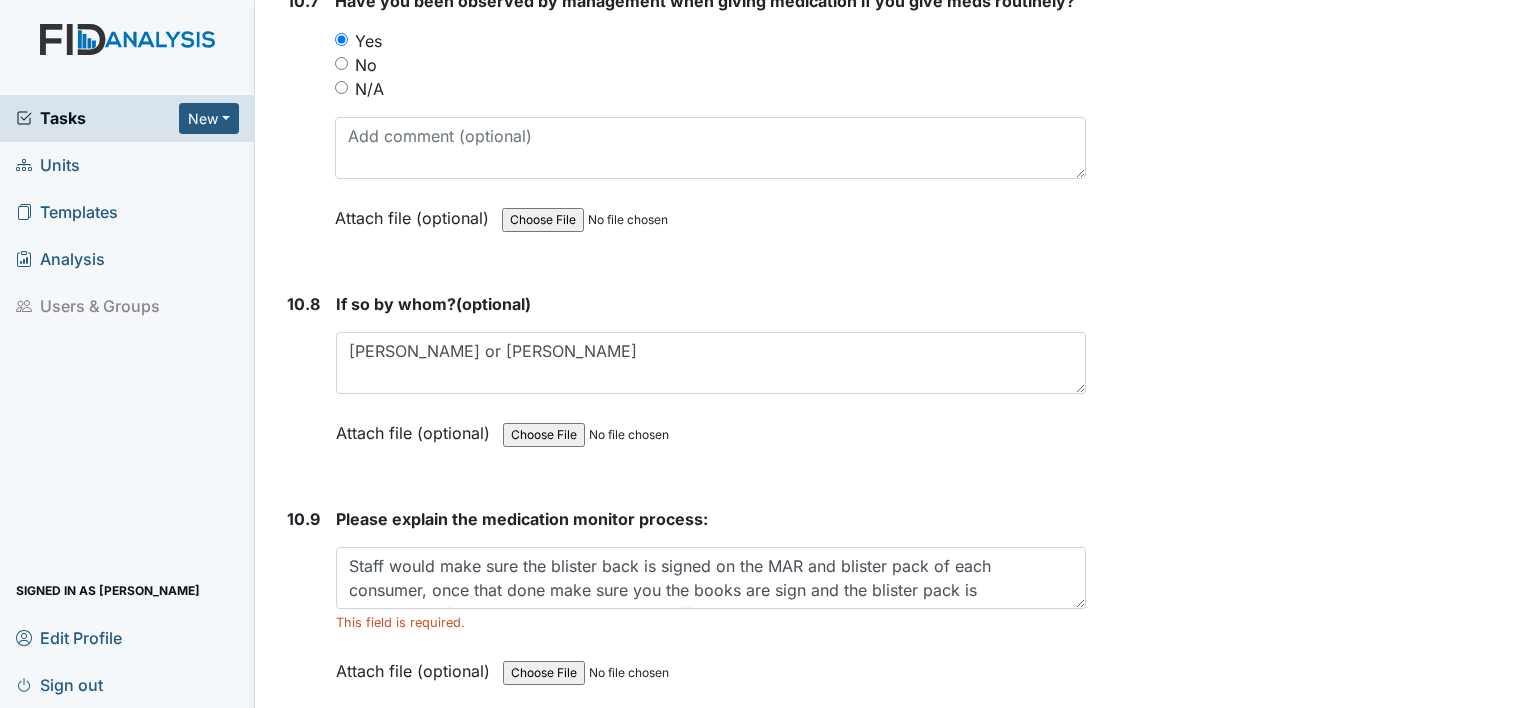 click on "Submit" at bounding box center (330, 764) 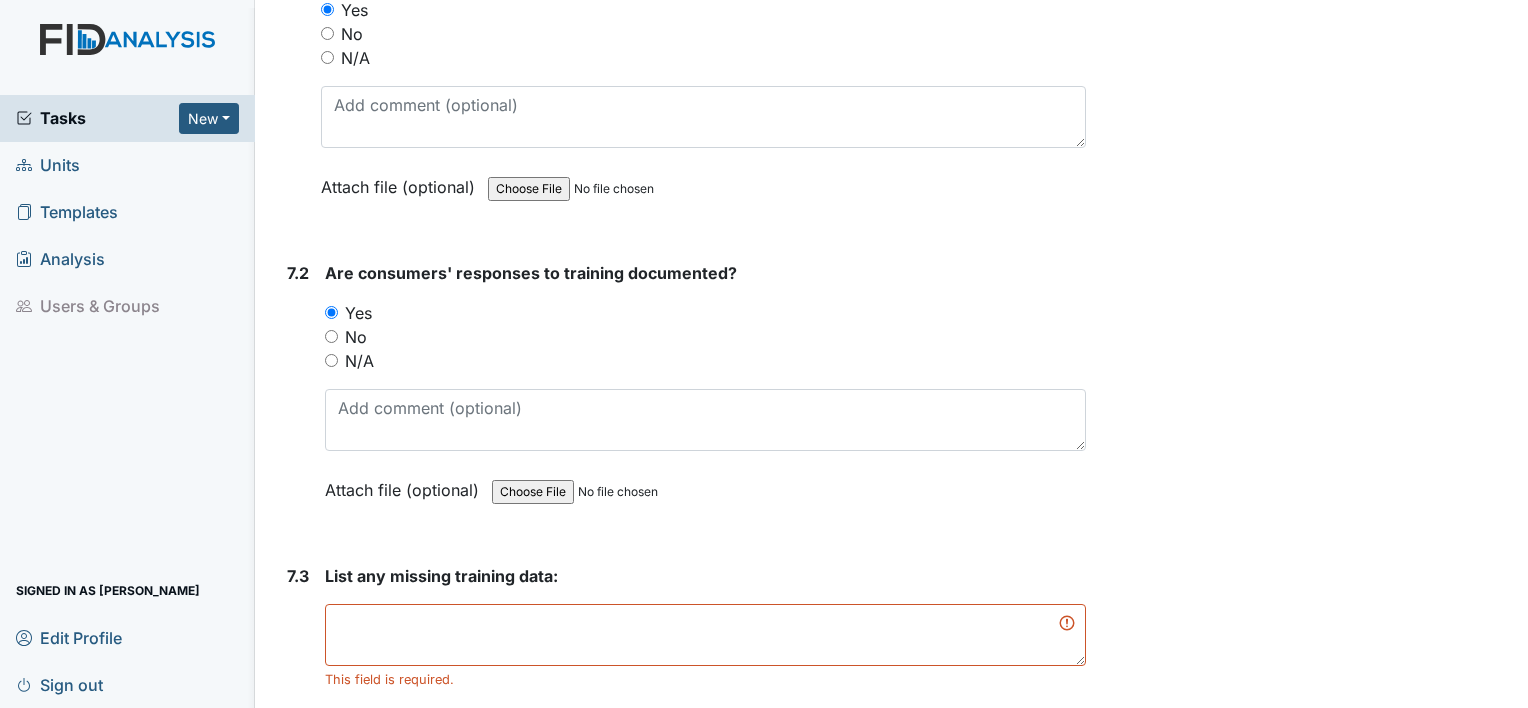 scroll, scrollTop: 15288, scrollLeft: 0, axis: vertical 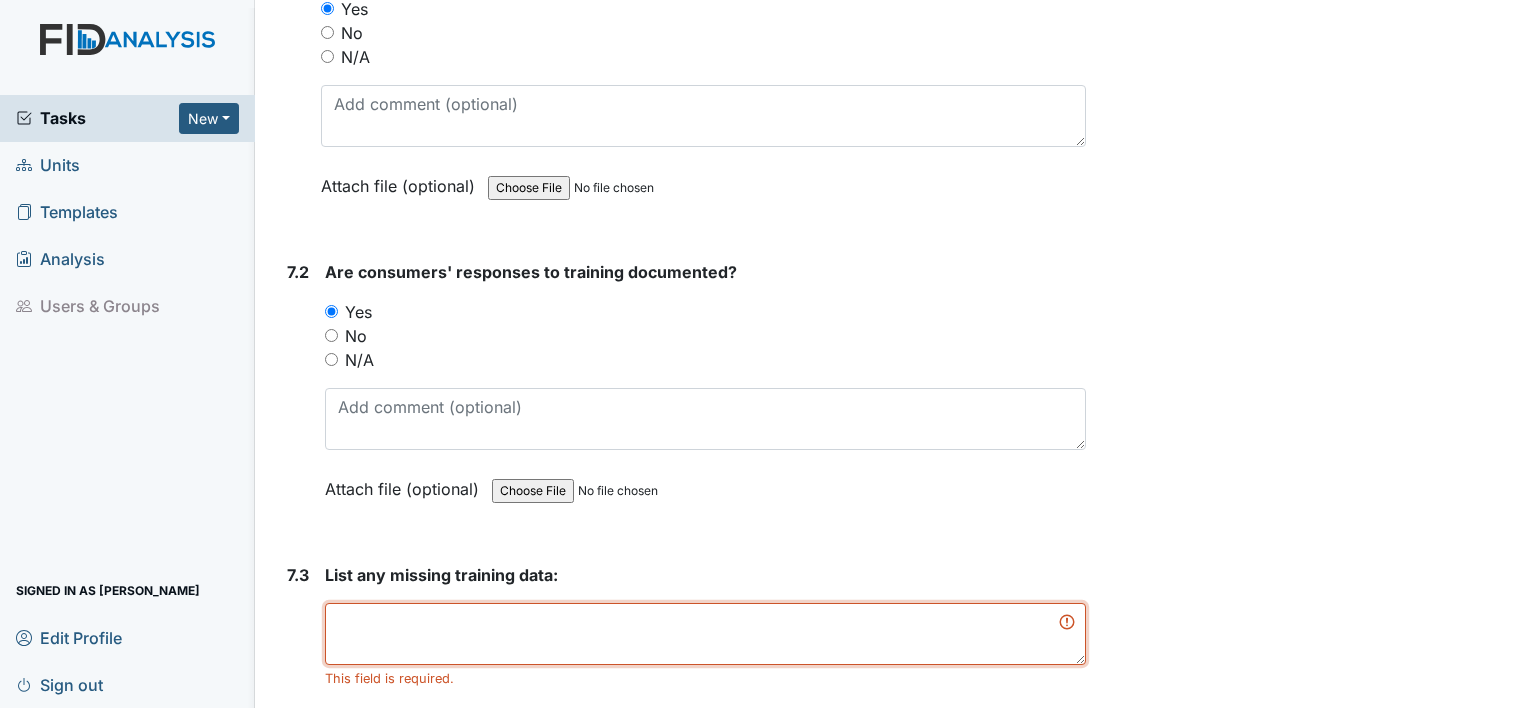 click at bounding box center [705, 634] 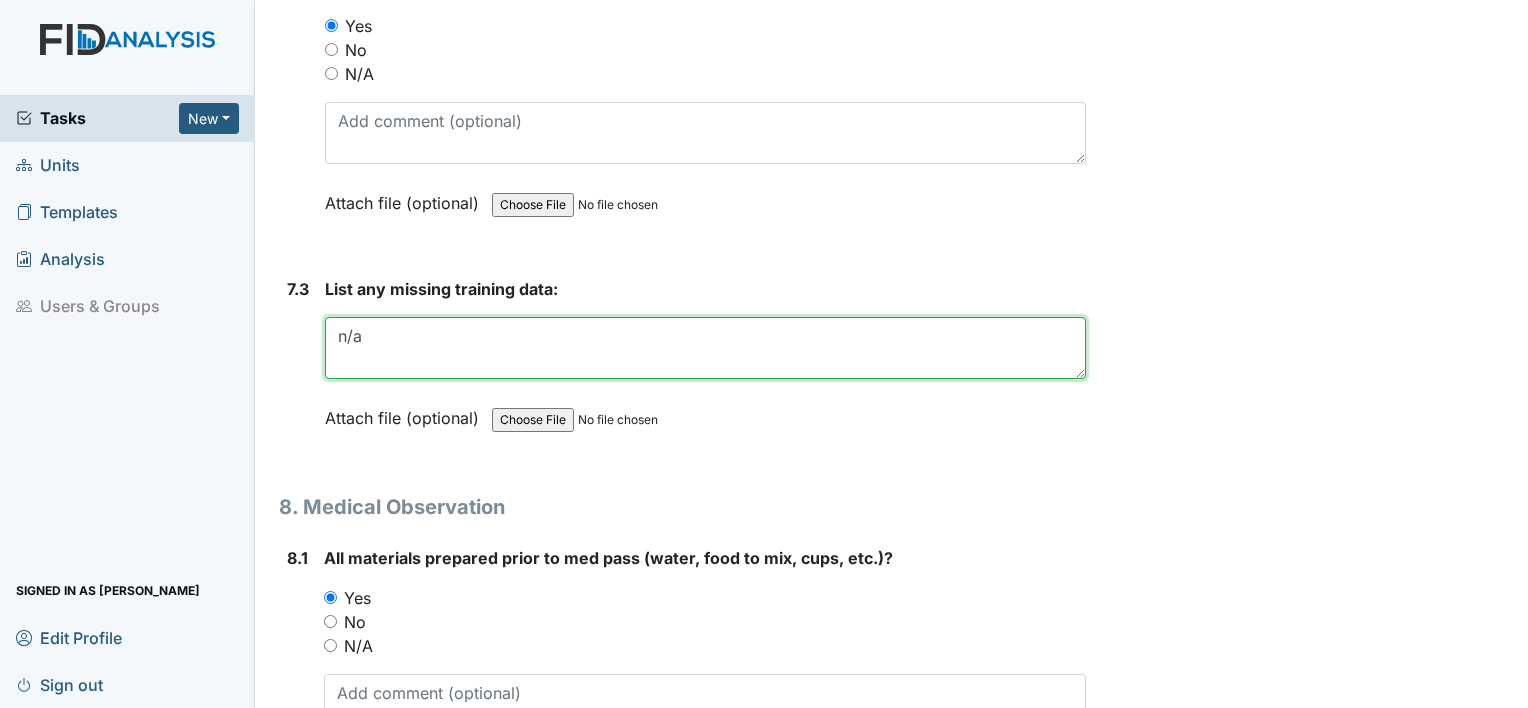 scroll, scrollTop: 15564, scrollLeft: 0, axis: vertical 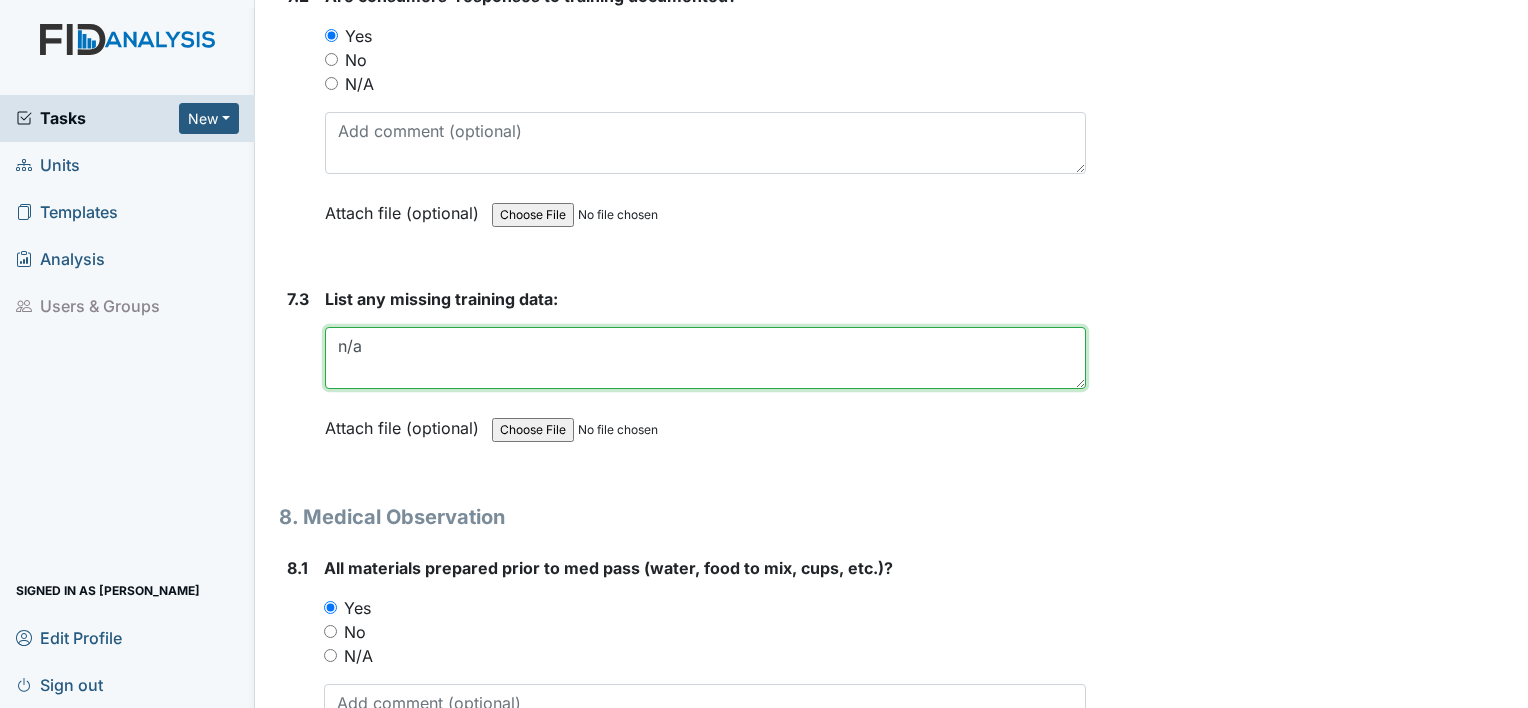 click on "n/a" at bounding box center [705, 358] 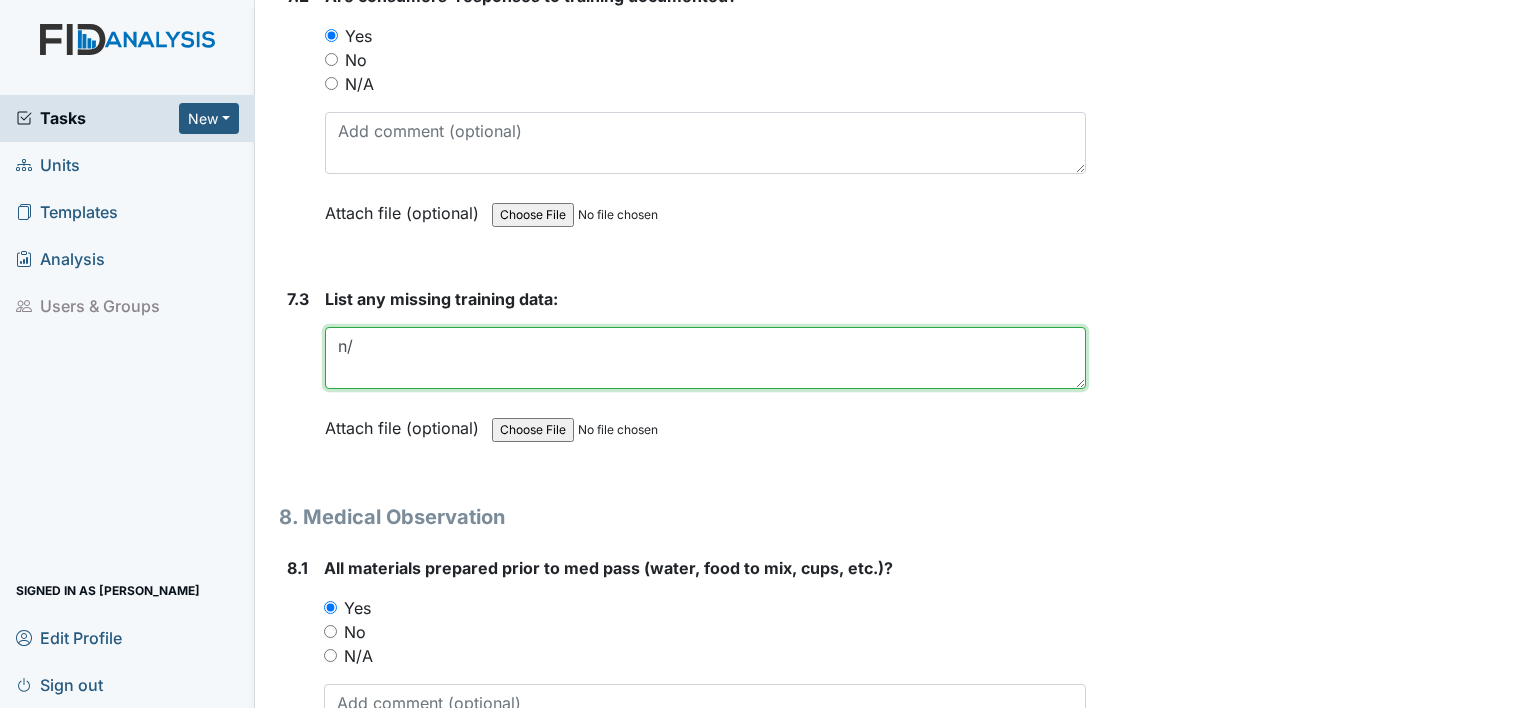 type on "n" 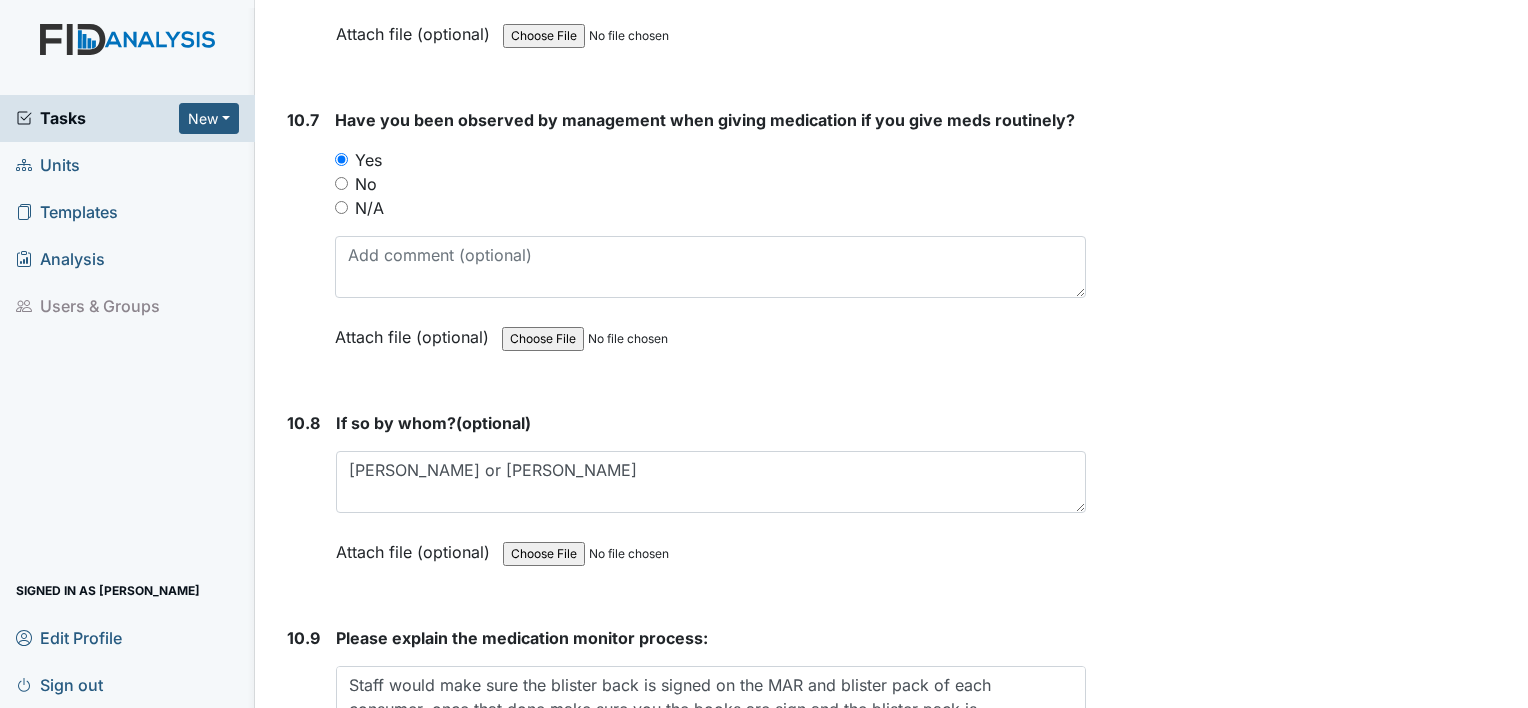 scroll, scrollTop: 26964, scrollLeft: 0, axis: vertical 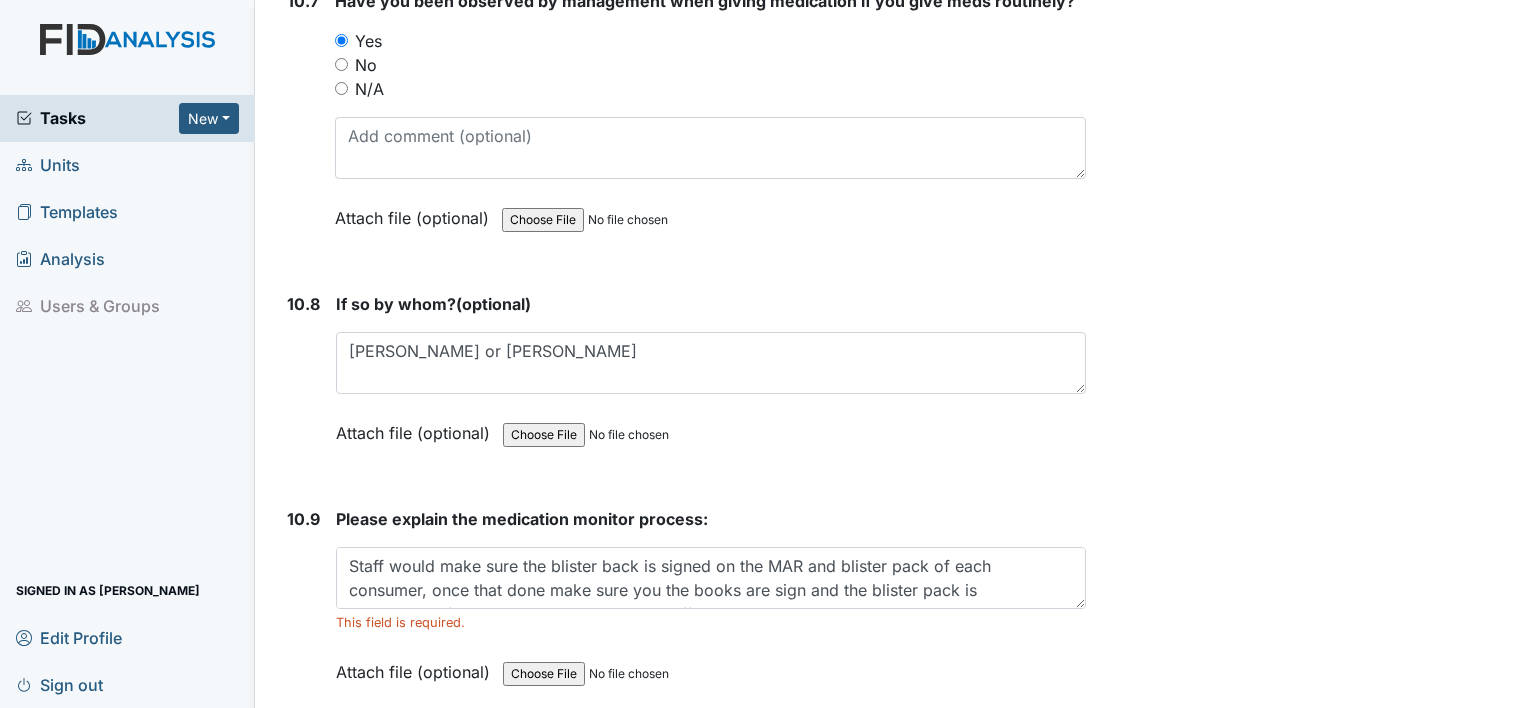 type on "none" 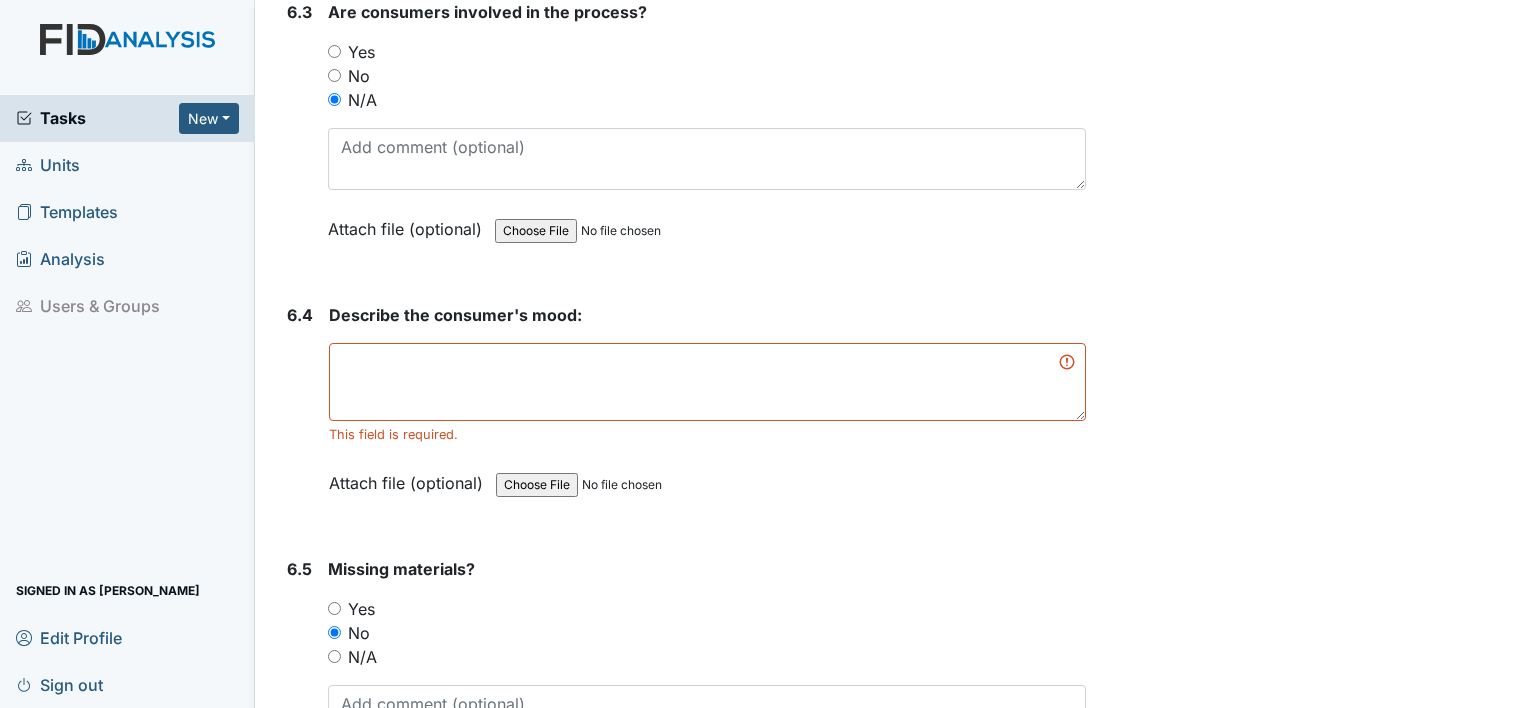 scroll, scrollTop: 13464, scrollLeft: 0, axis: vertical 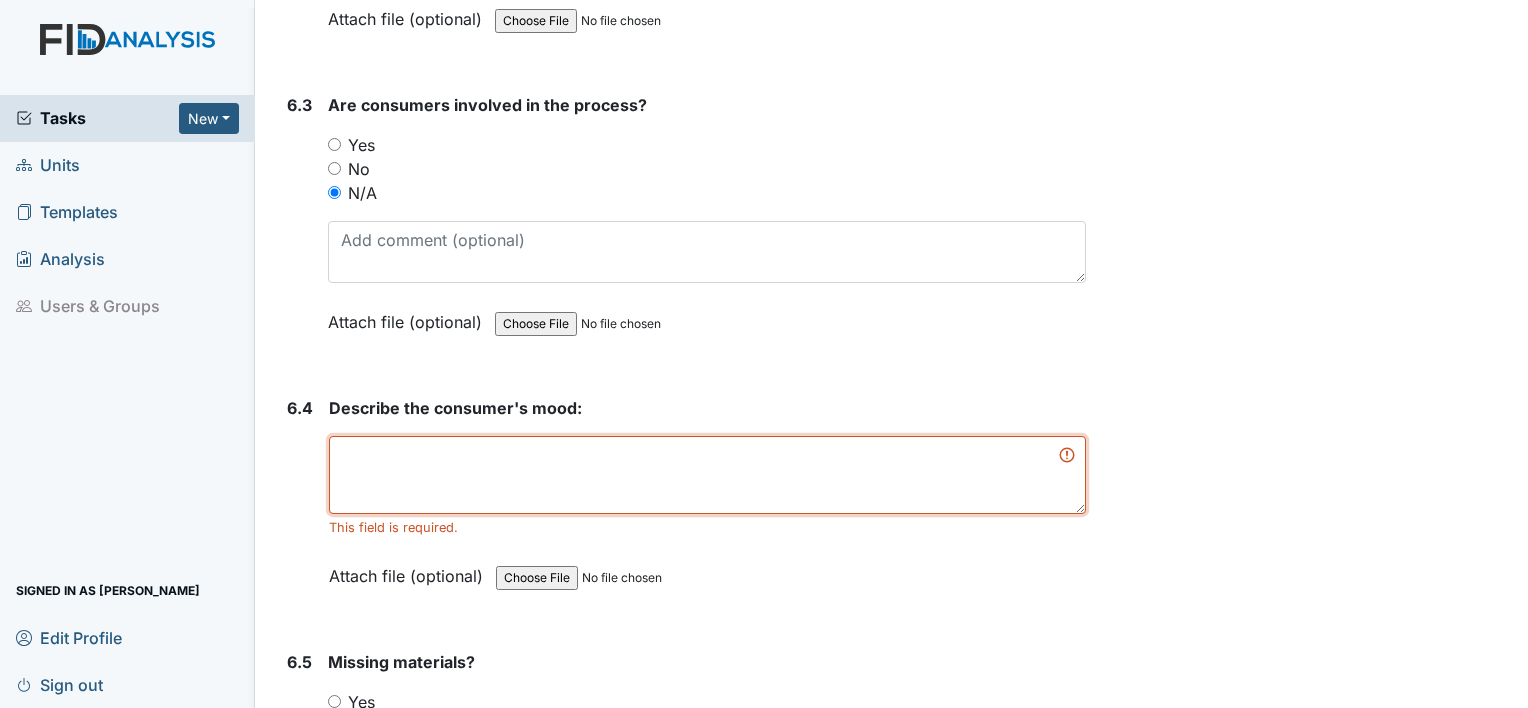 click at bounding box center [707, 475] 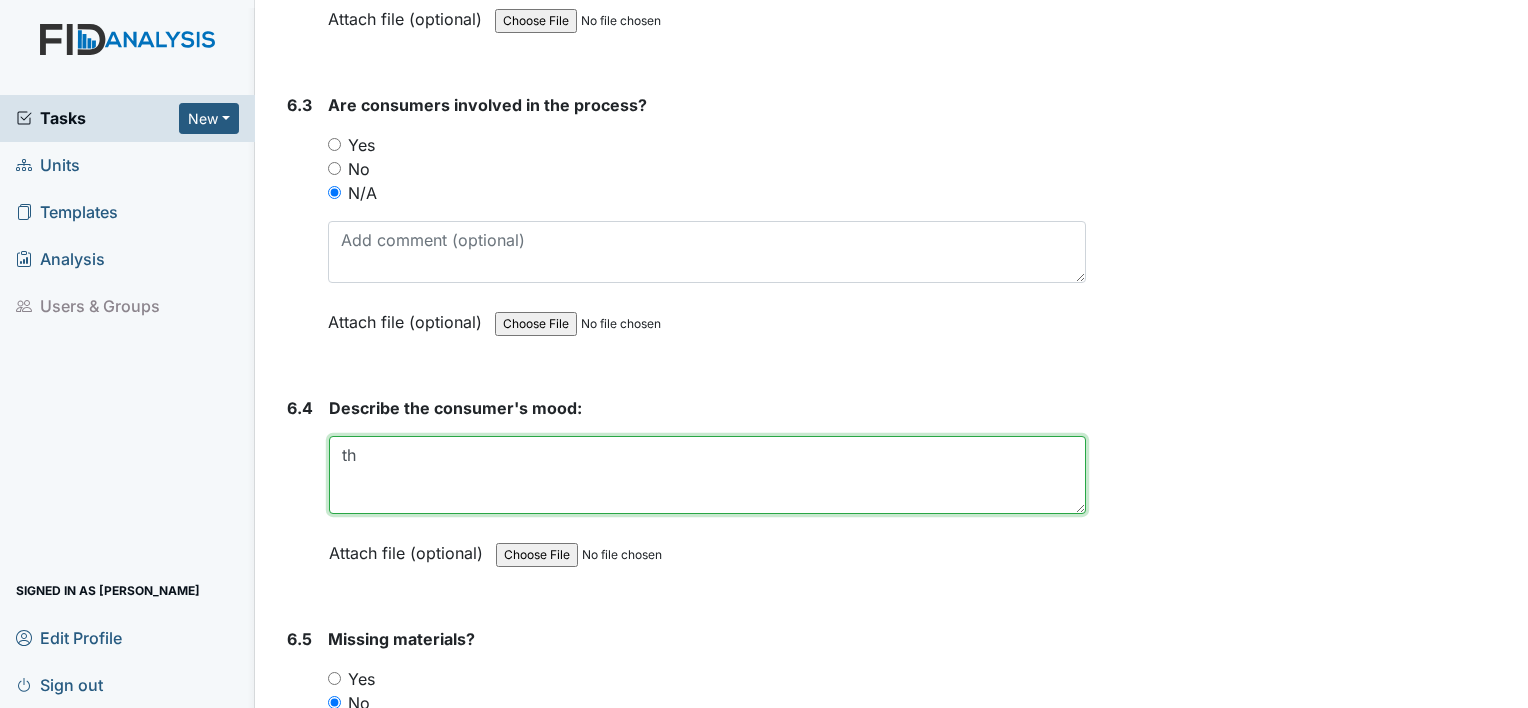 type on "t" 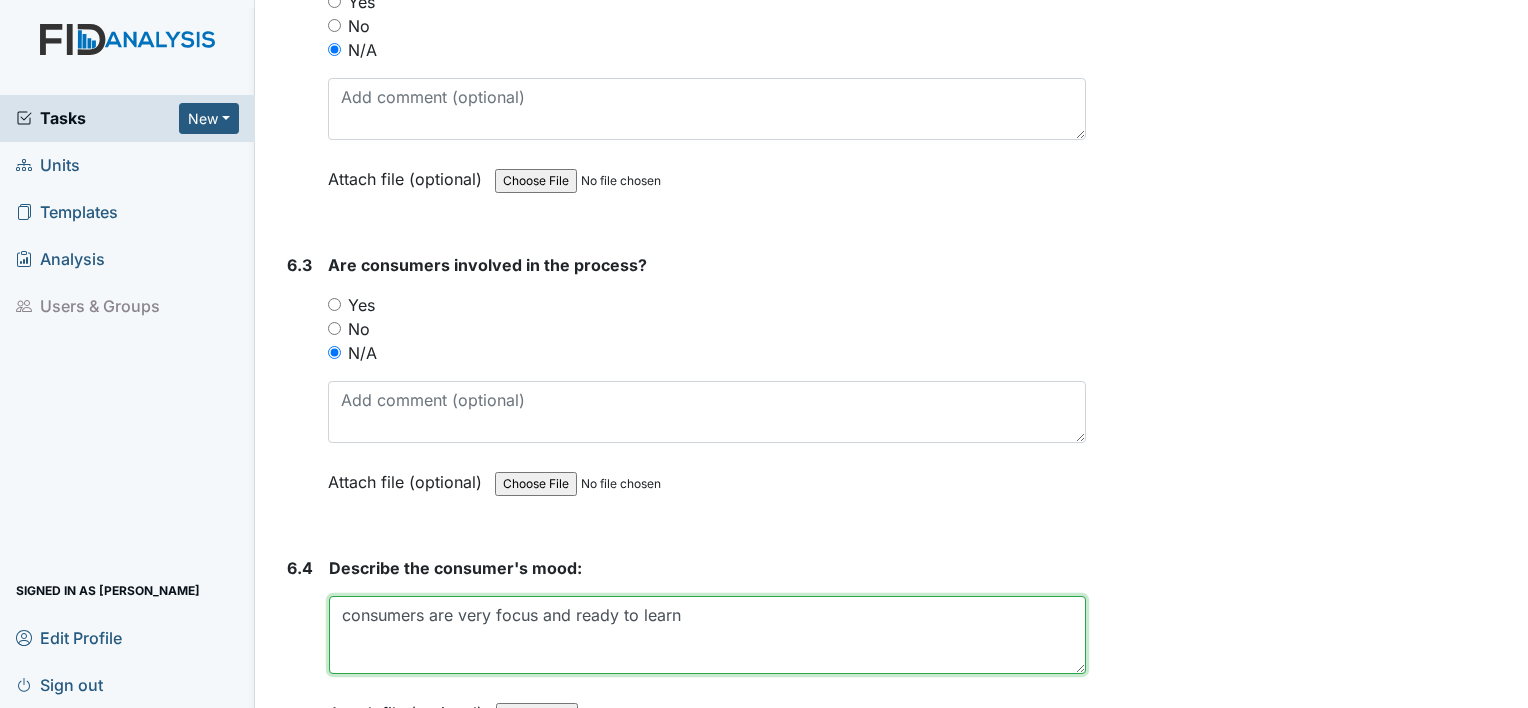 scroll, scrollTop: 13264, scrollLeft: 0, axis: vertical 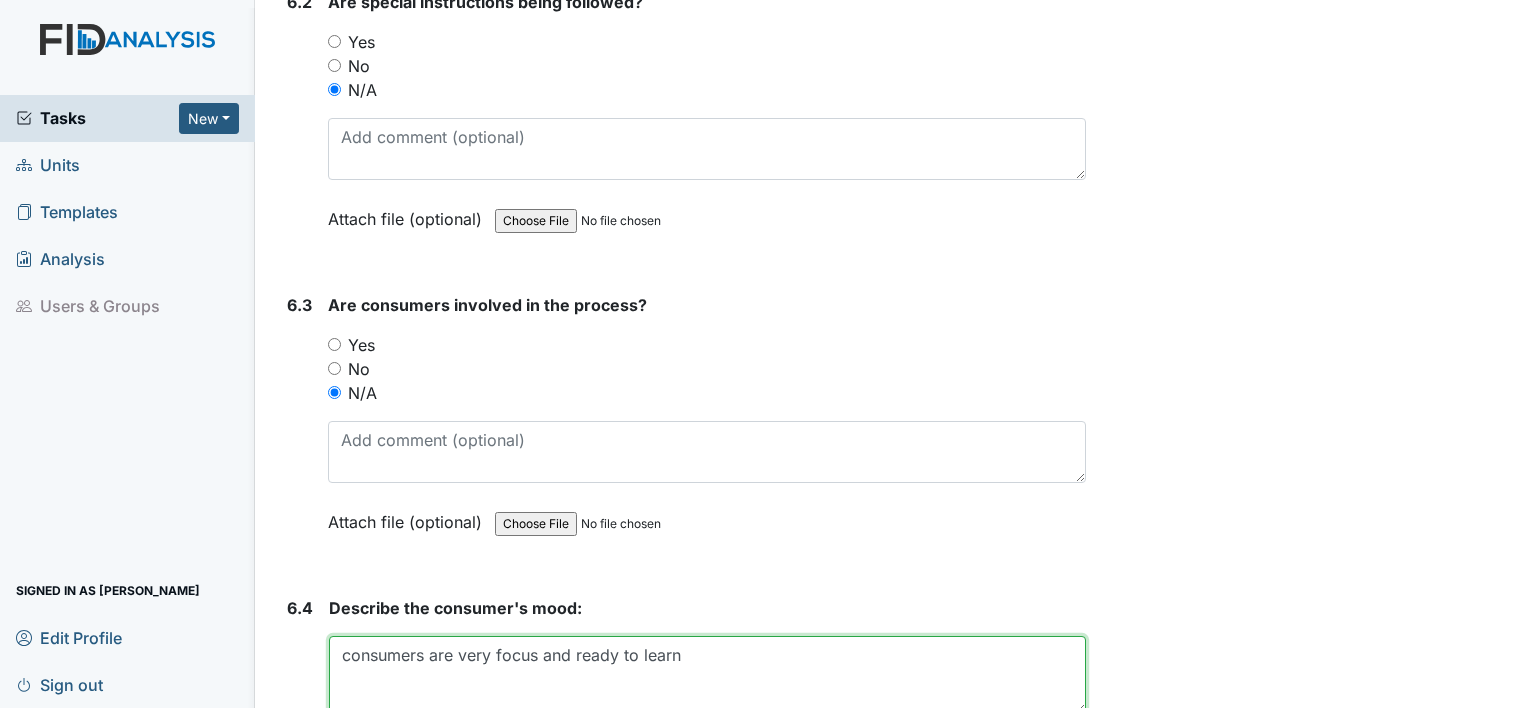 click on "consumers are very focus and ready to learn" at bounding box center (707, 675) 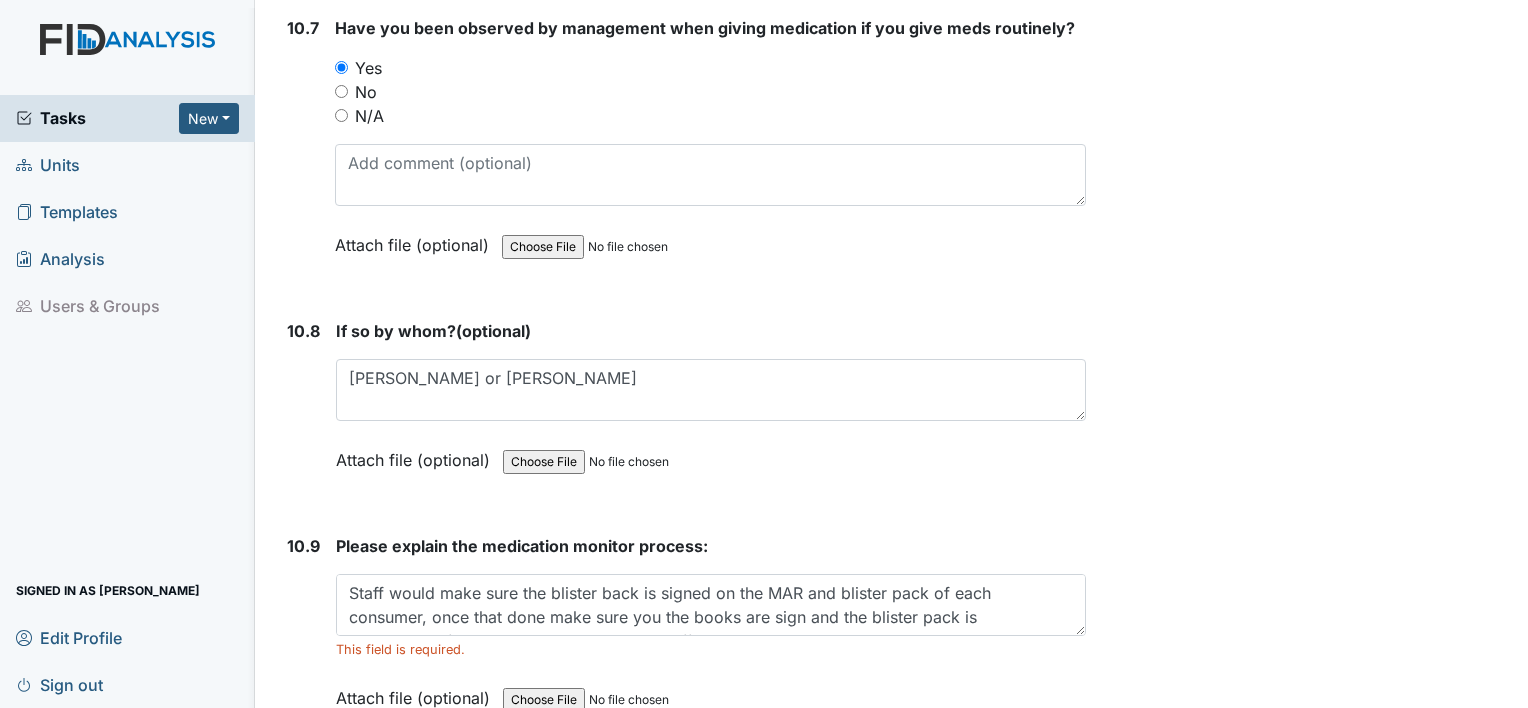scroll, scrollTop: 26941, scrollLeft: 0, axis: vertical 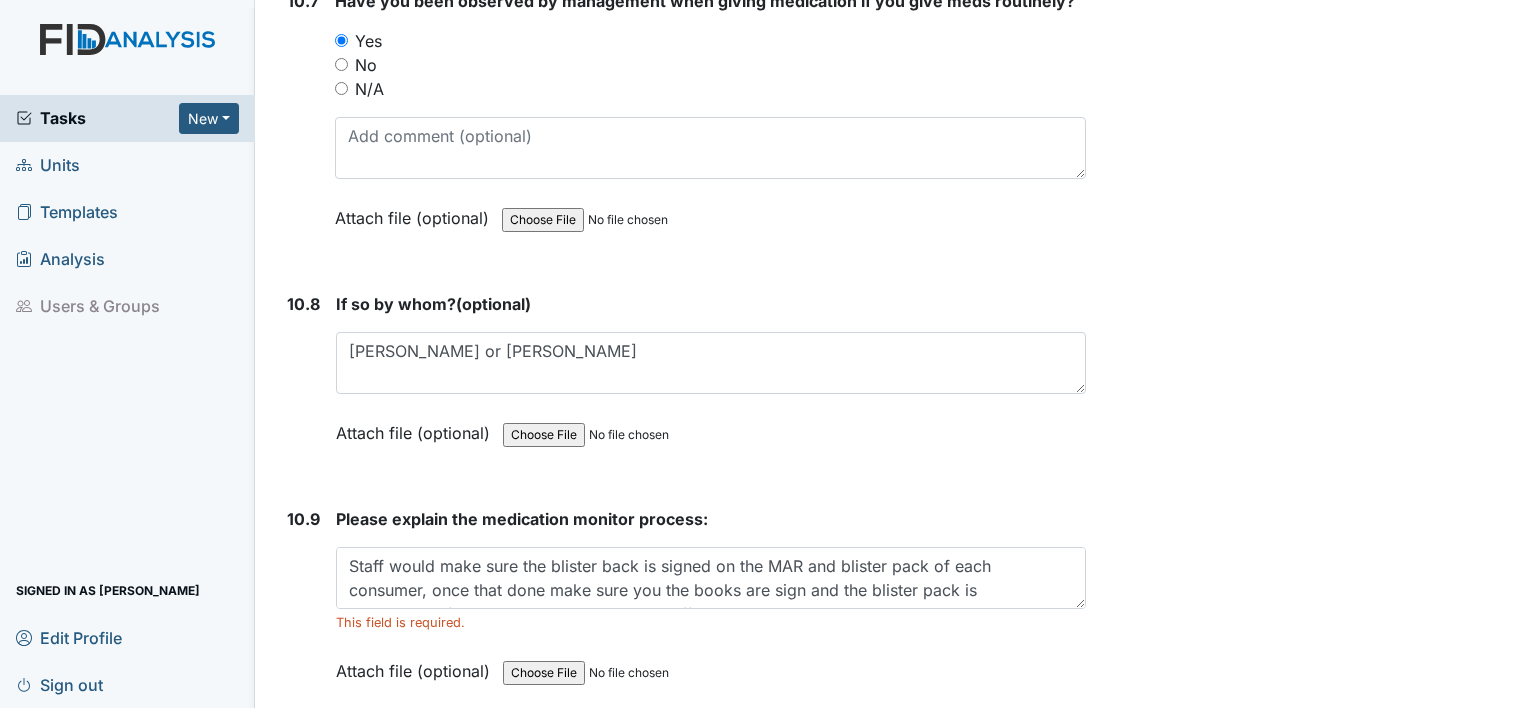 type on "consumers are very focus and ready" 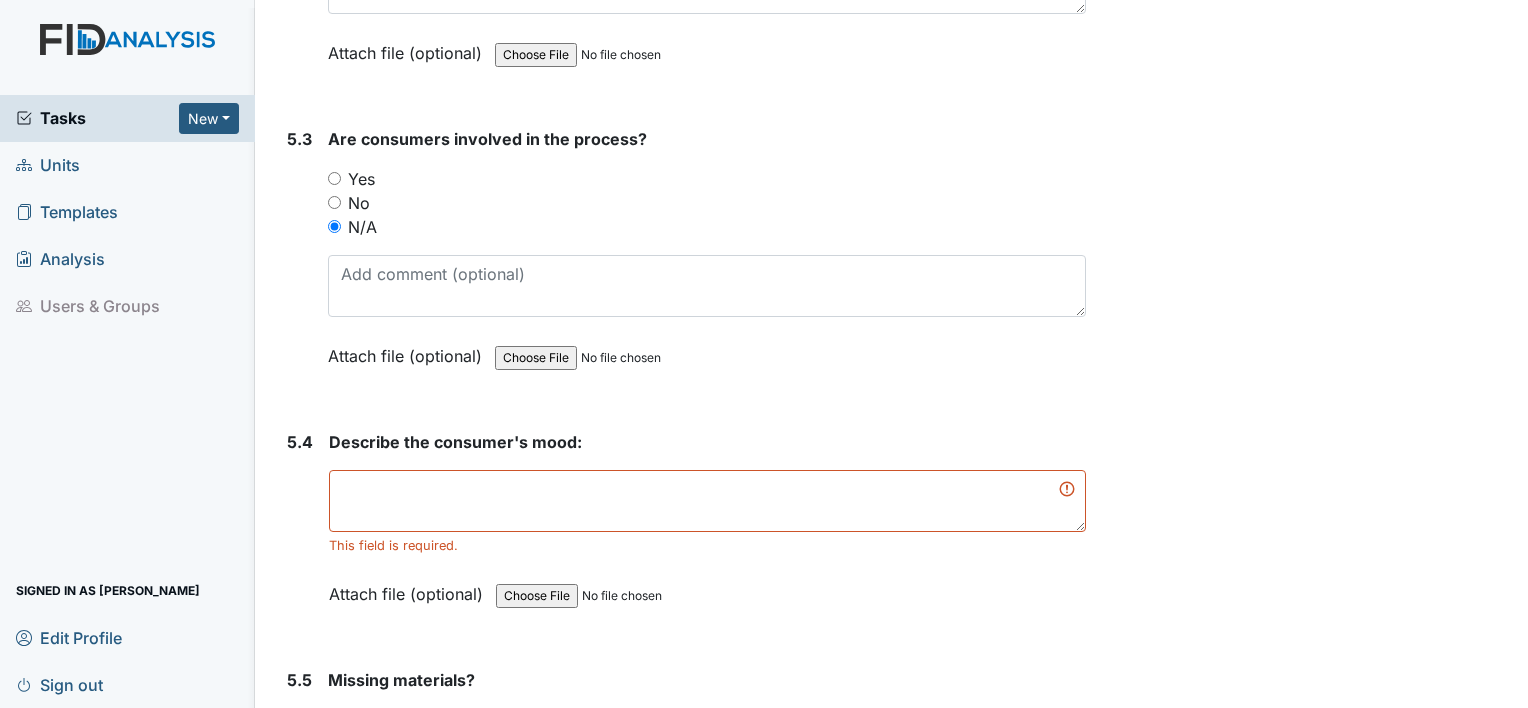 scroll, scrollTop: 11141, scrollLeft: 0, axis: vertical 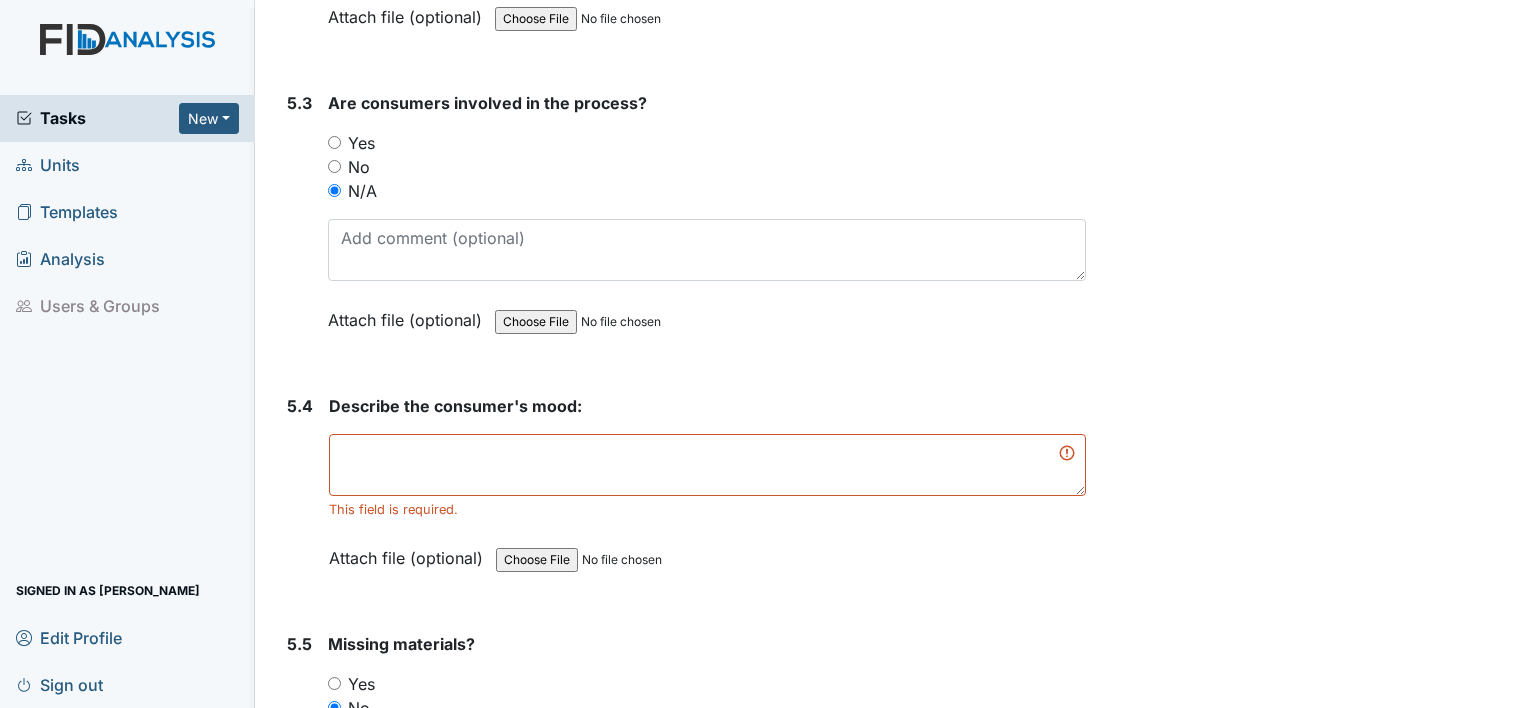 click on "Yes" at bounding box center [334, 142] 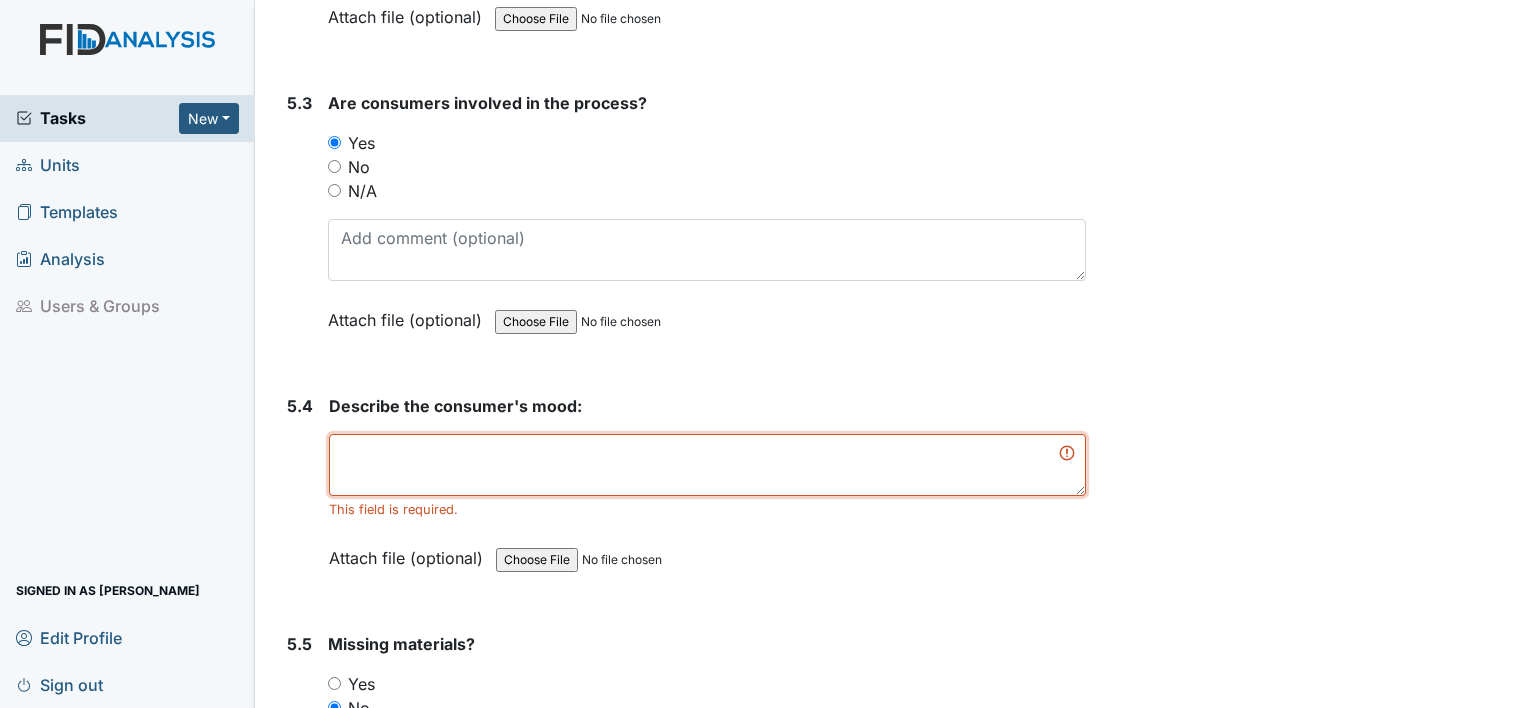 click at bounding box center (707, 465) 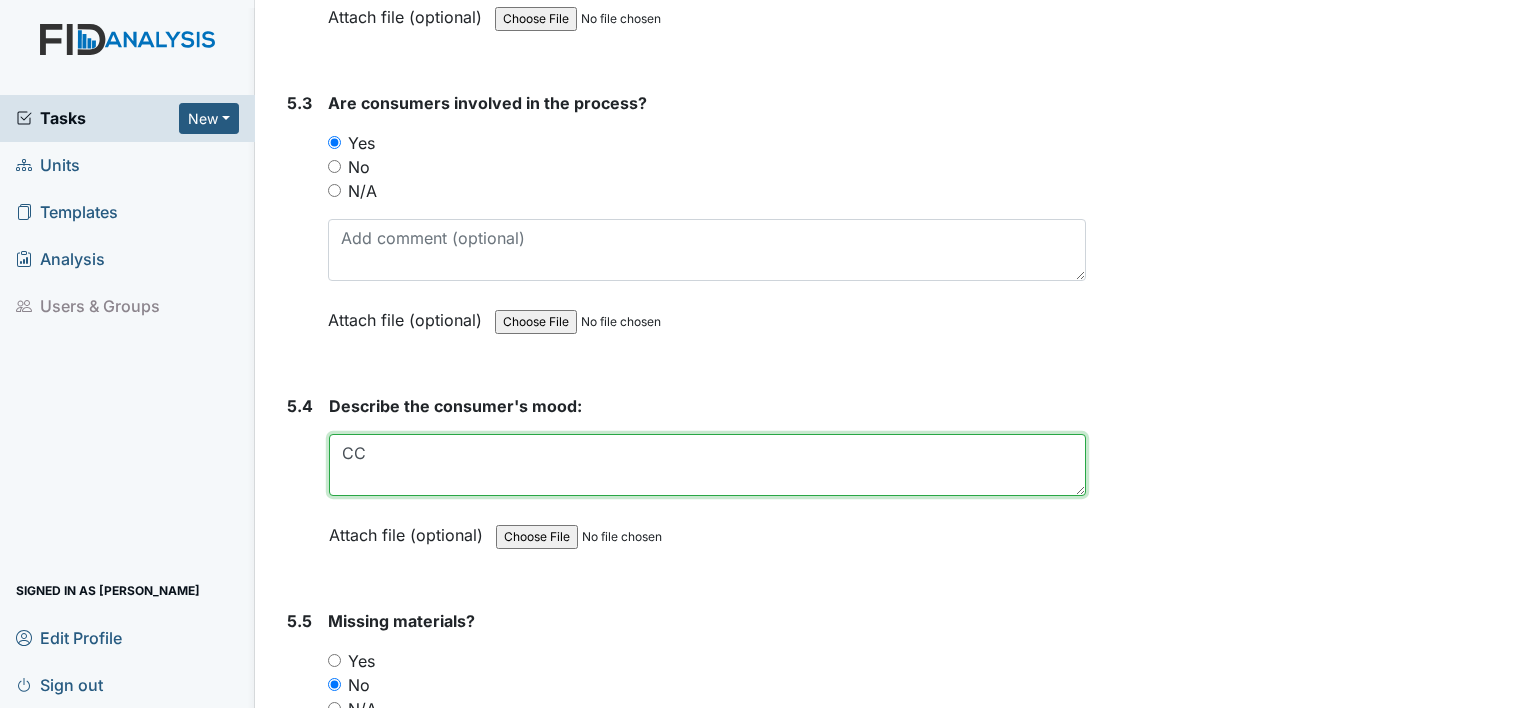 type on "C" 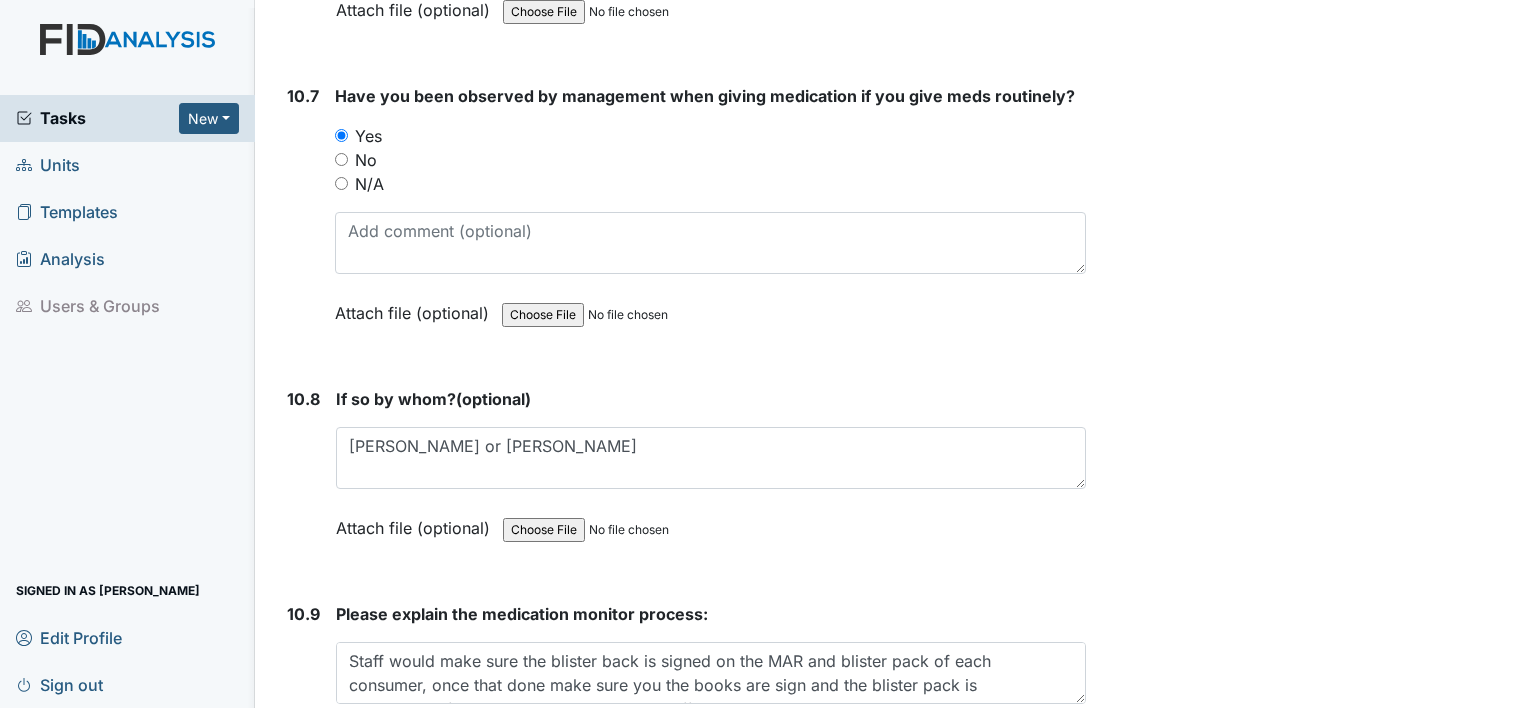scroll, scrollTop: 26918, scrollLeft: 0, axis: vertical 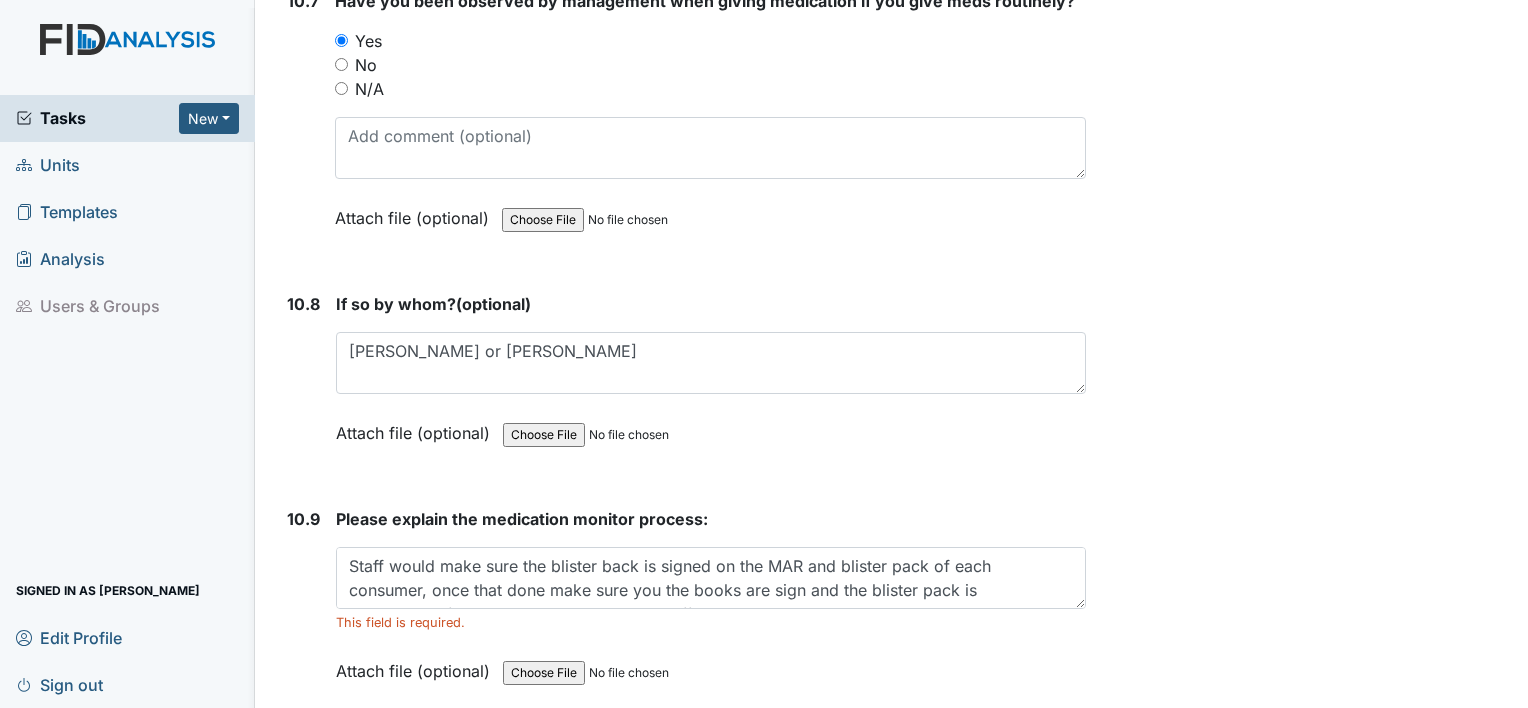type on "consumers are ready to learn and in a very good mood" 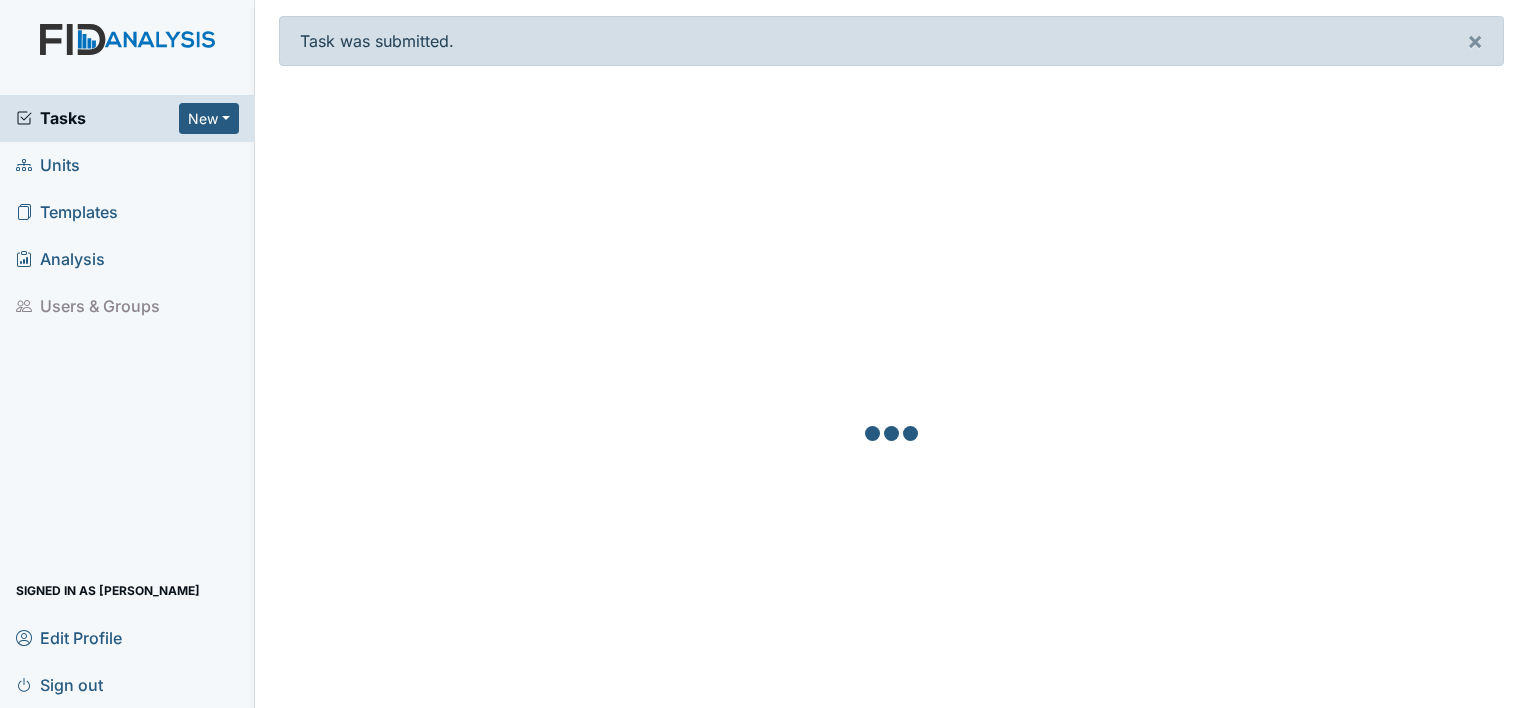 scroll, scrollTop: 0, scrollLeft: 0, axis: both 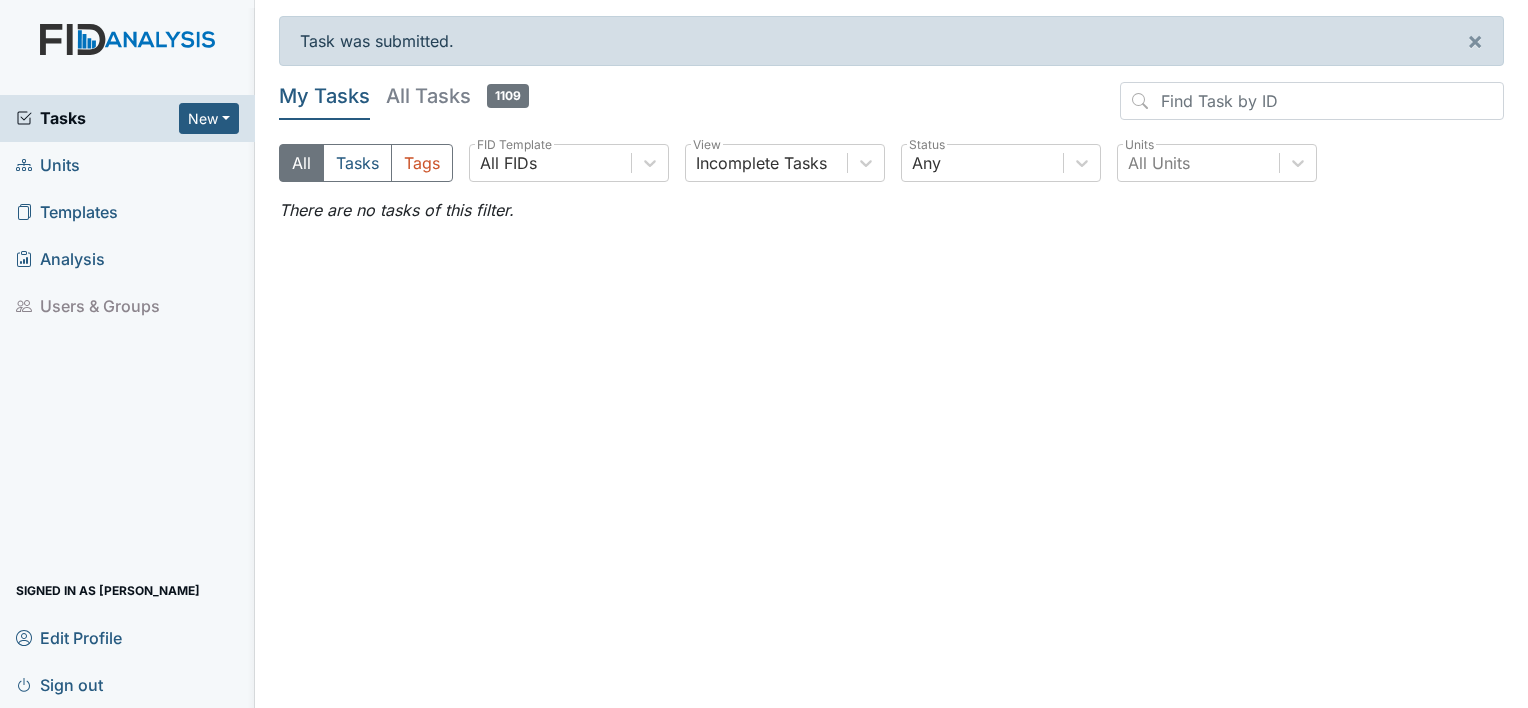click on "Units" at bounding box center (48, 165) 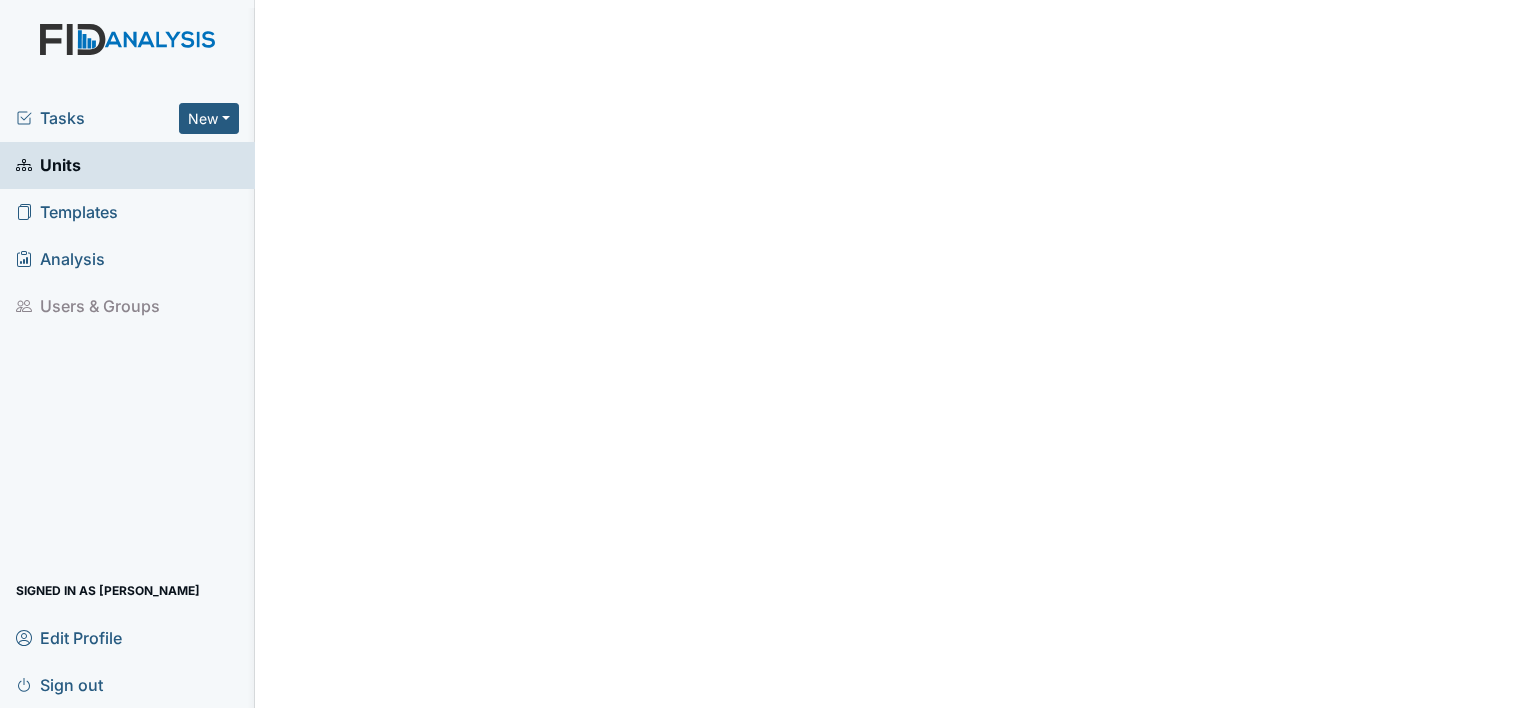 scroll, scrollTop: 0, scrollLeft: 0, axis: both 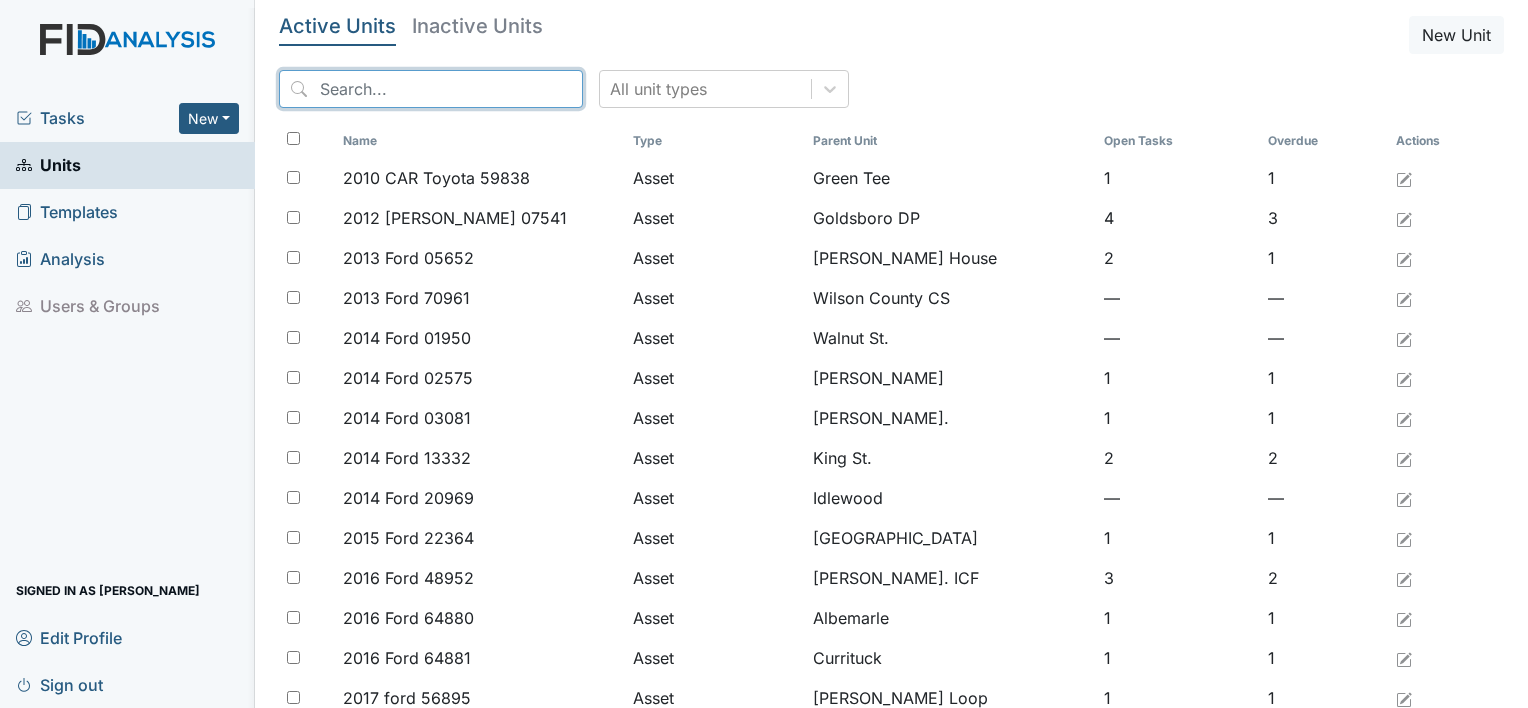 click at bounding box center [431, 89] 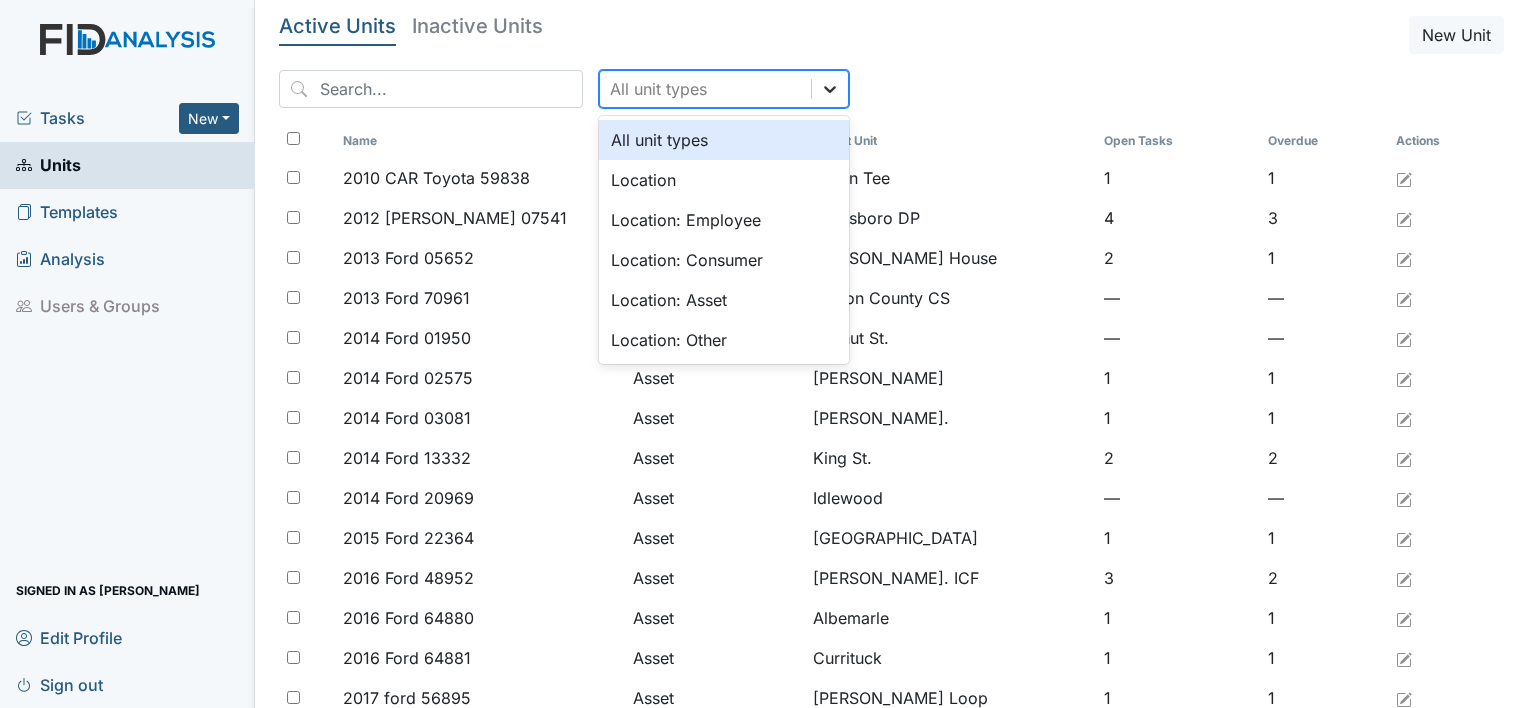 click at bounding box center (830, 89) 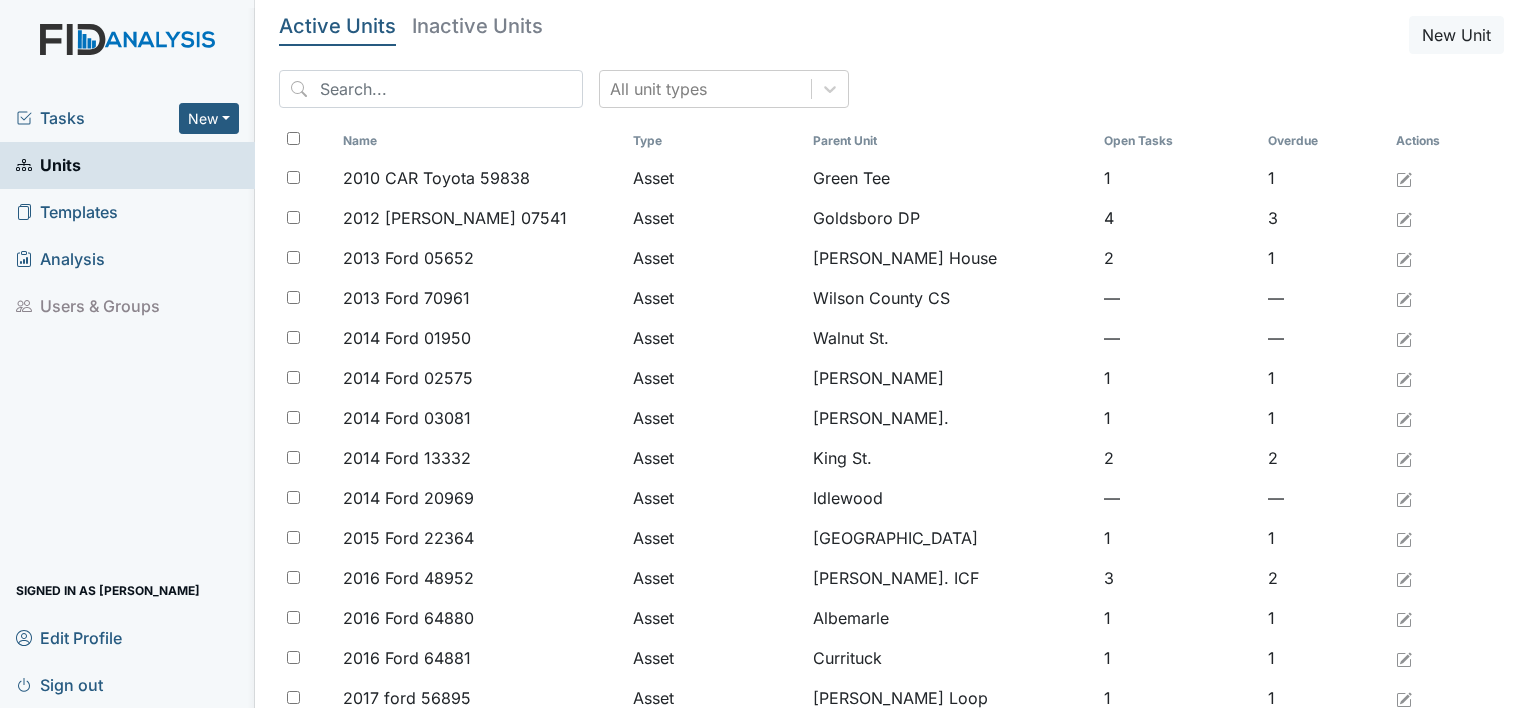 click on "Tasks
New
Form
Inspection
Document
Bundle
Units
Templates
Analysis
Users & Groups
Signed in as Shonda White
Edit Profile
Sign out" at bounding box center (127, 401) 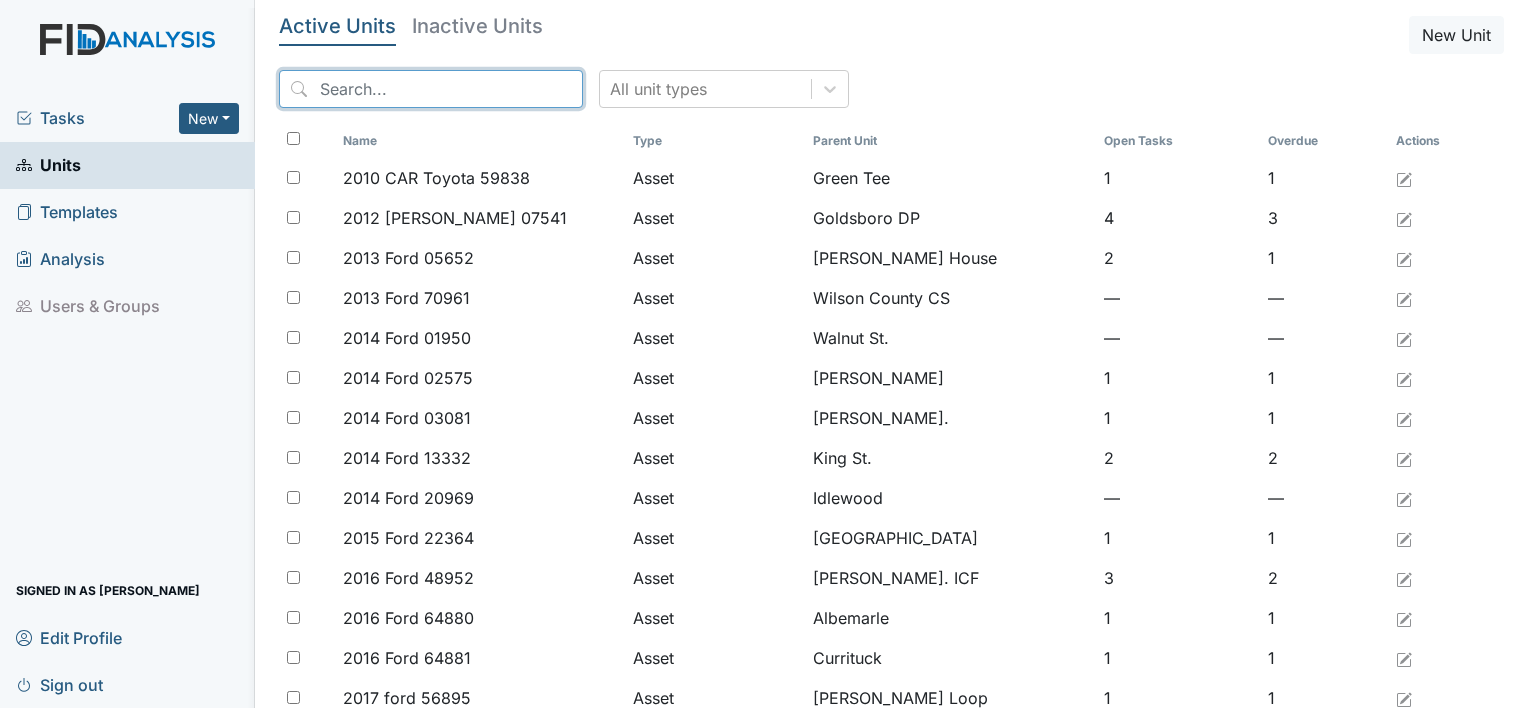 click at bounding box center [431, 89] 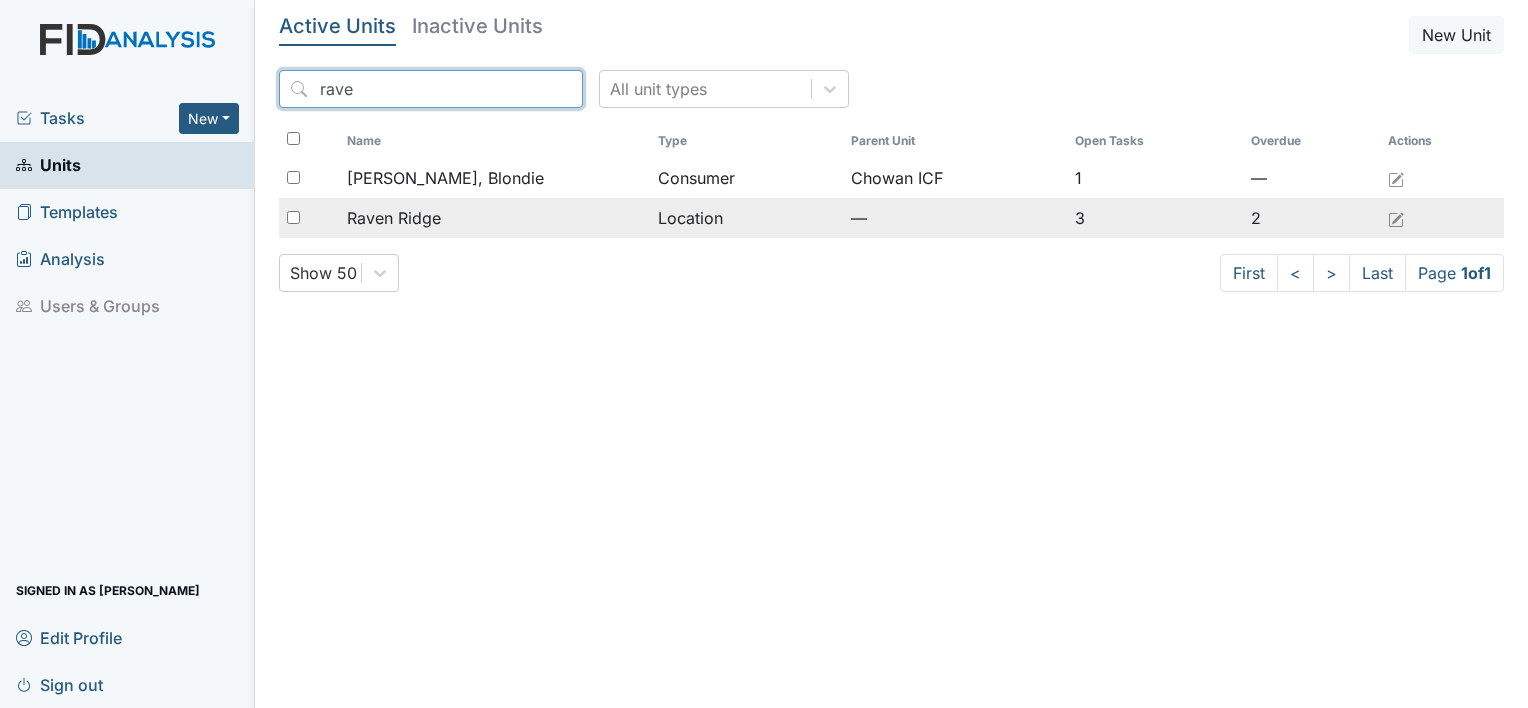 type on "rave" 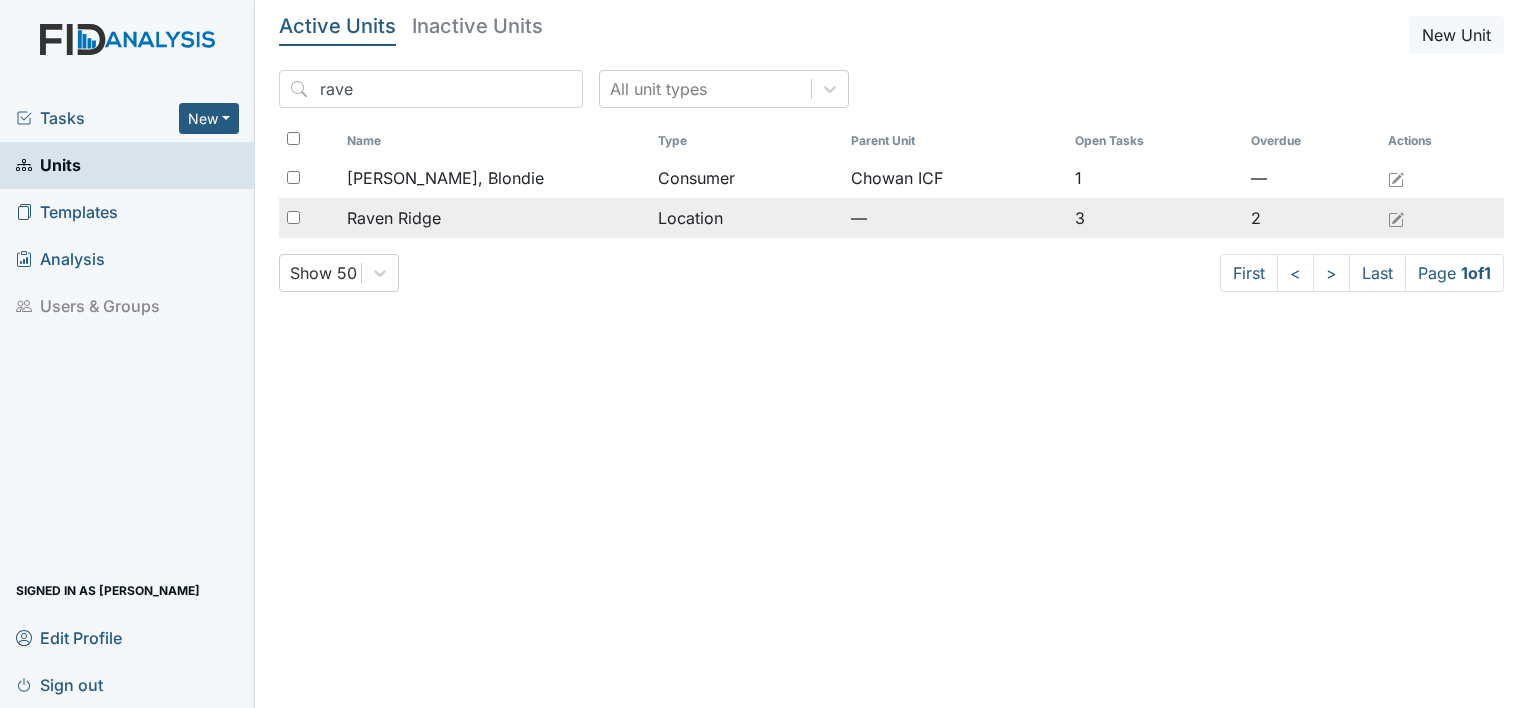 click on "Raven Ridge" at bounding box center (394, 218) 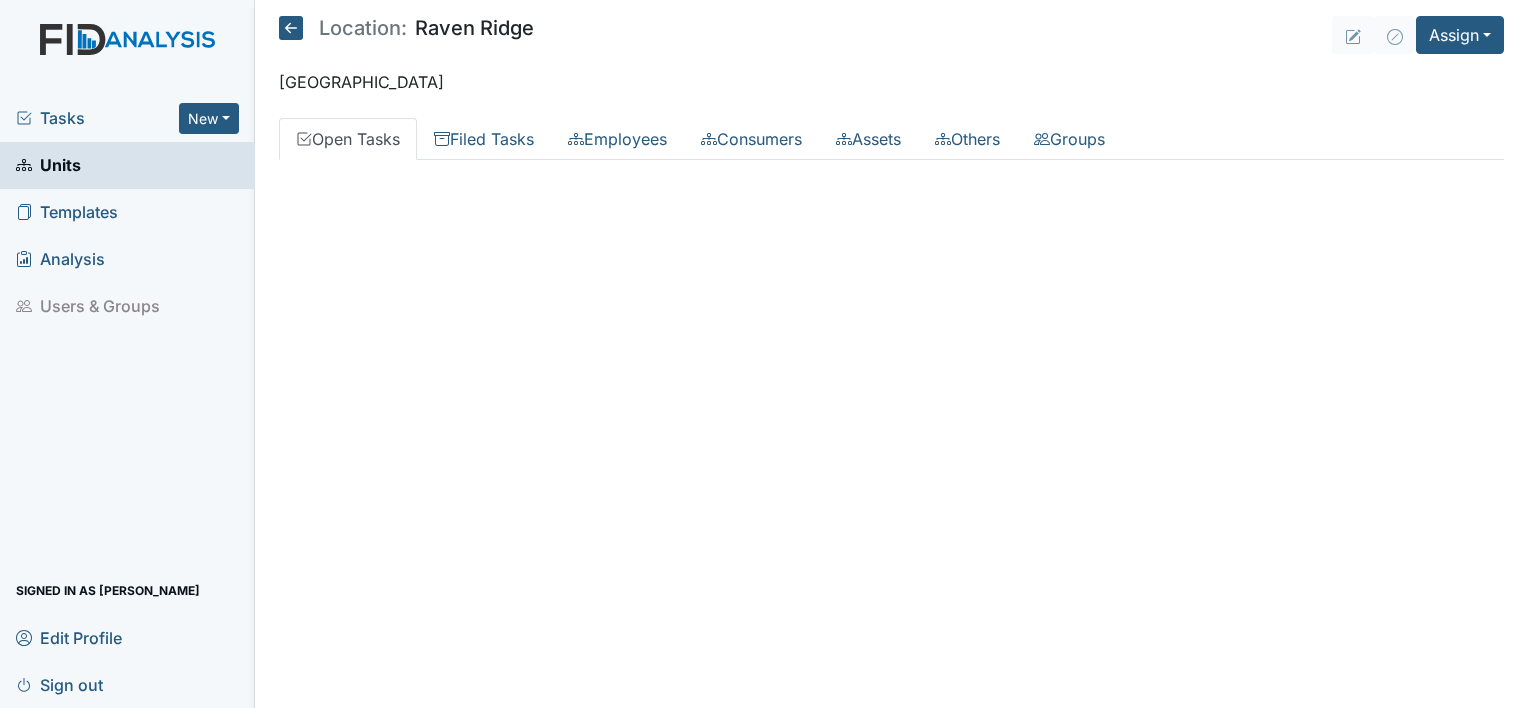scroll, scrollTop: 0, scrollLeft: 0, axis: both 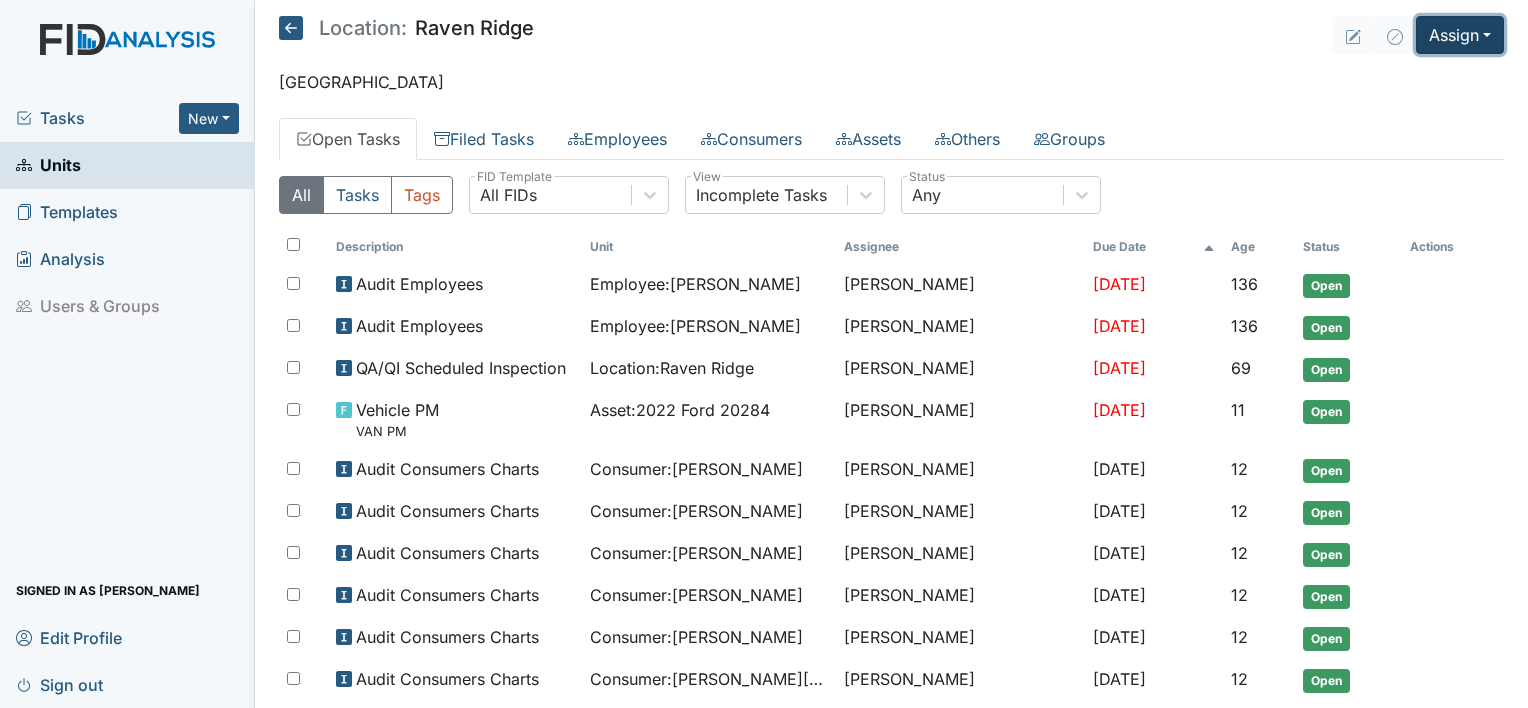 click on "Assign" at bounding box center [1460, 35] 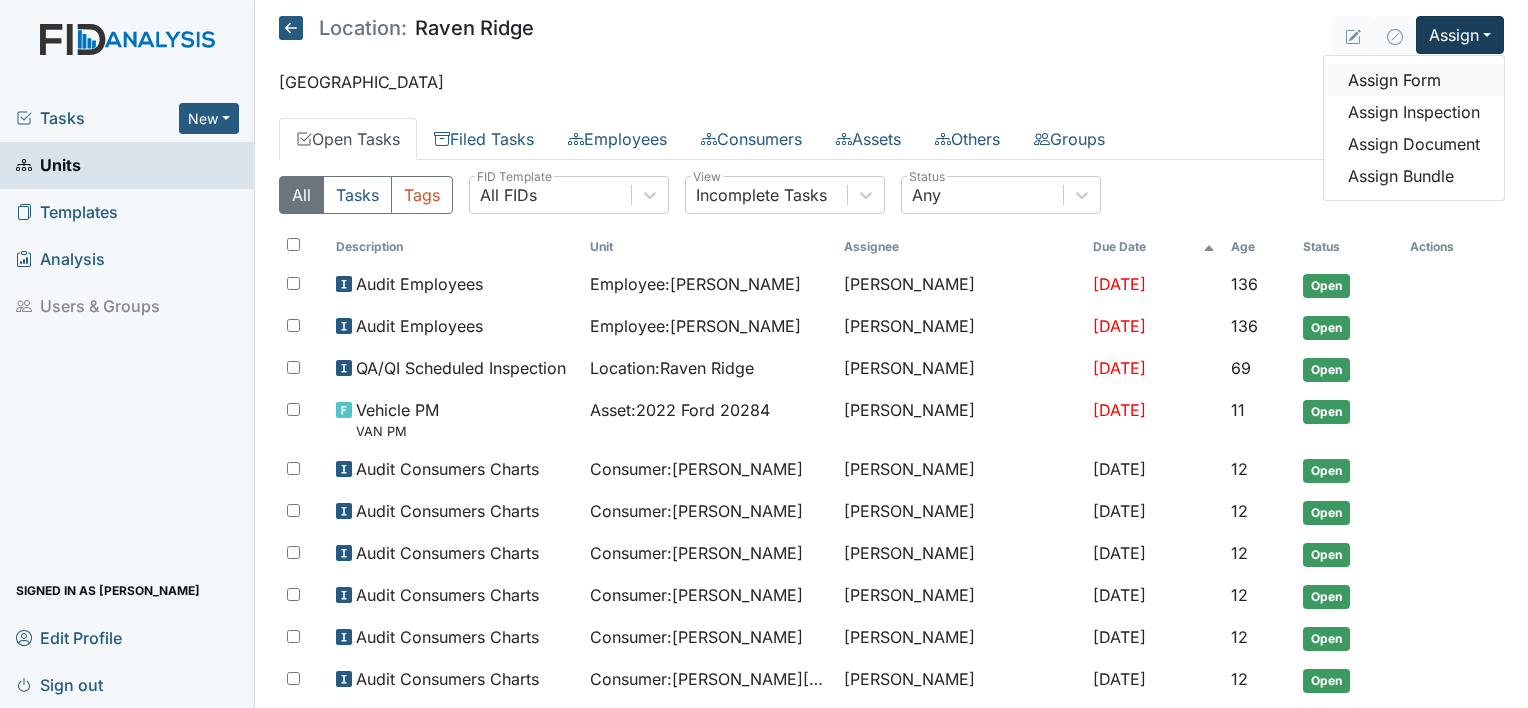 click on "Assign Form" at bounding box center [1414, 80] 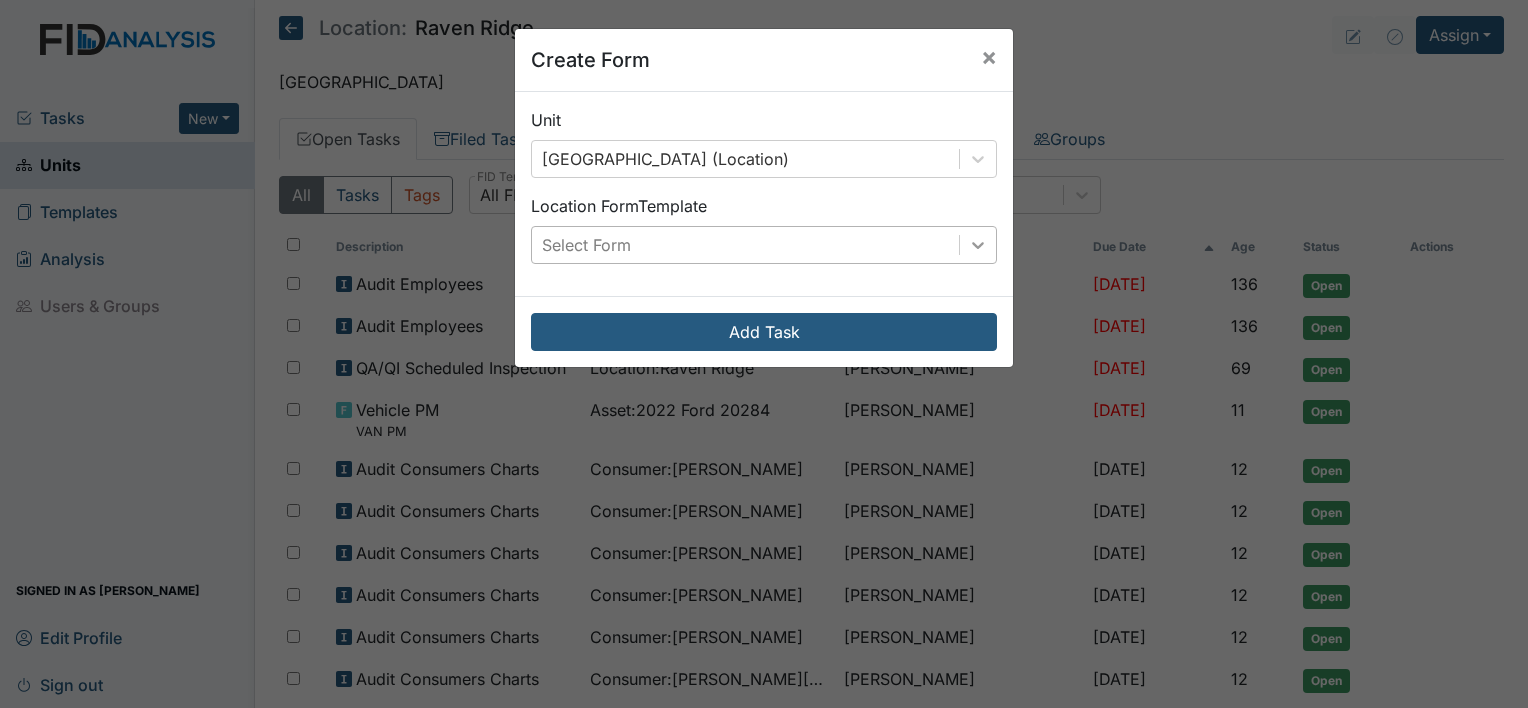 click 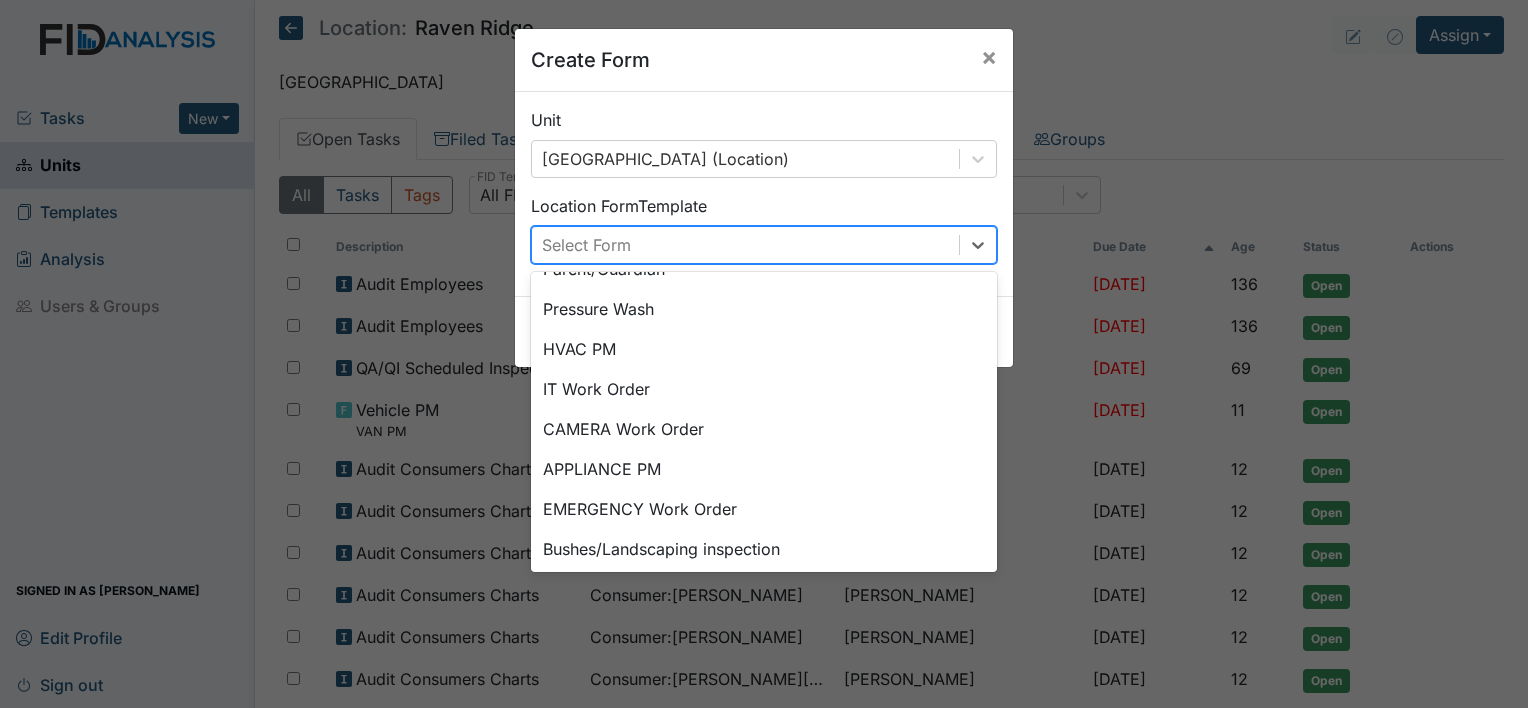 scroll, scrollTop: 208, scrollLeft: 0, axis: vertical 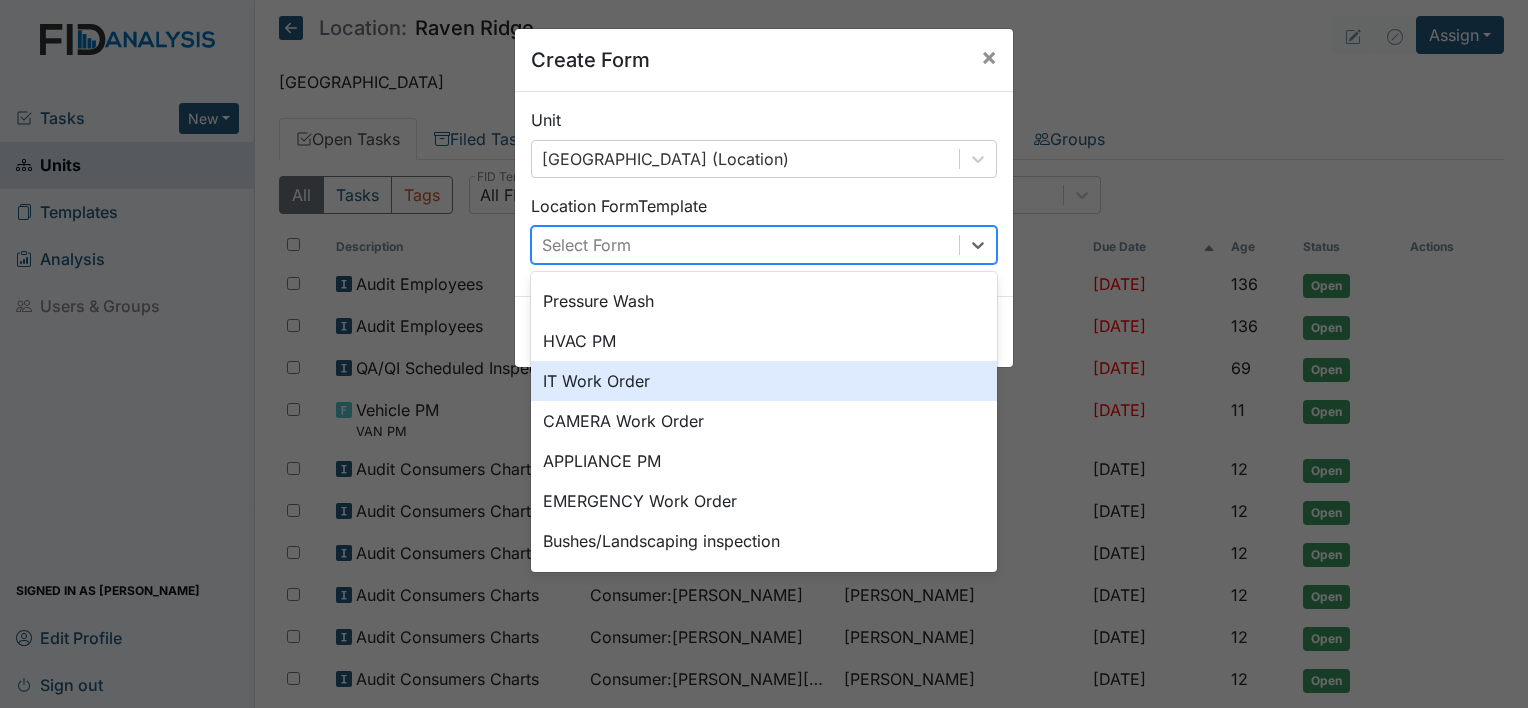 click on "IT Work Order" at bounding box center (764, 381) 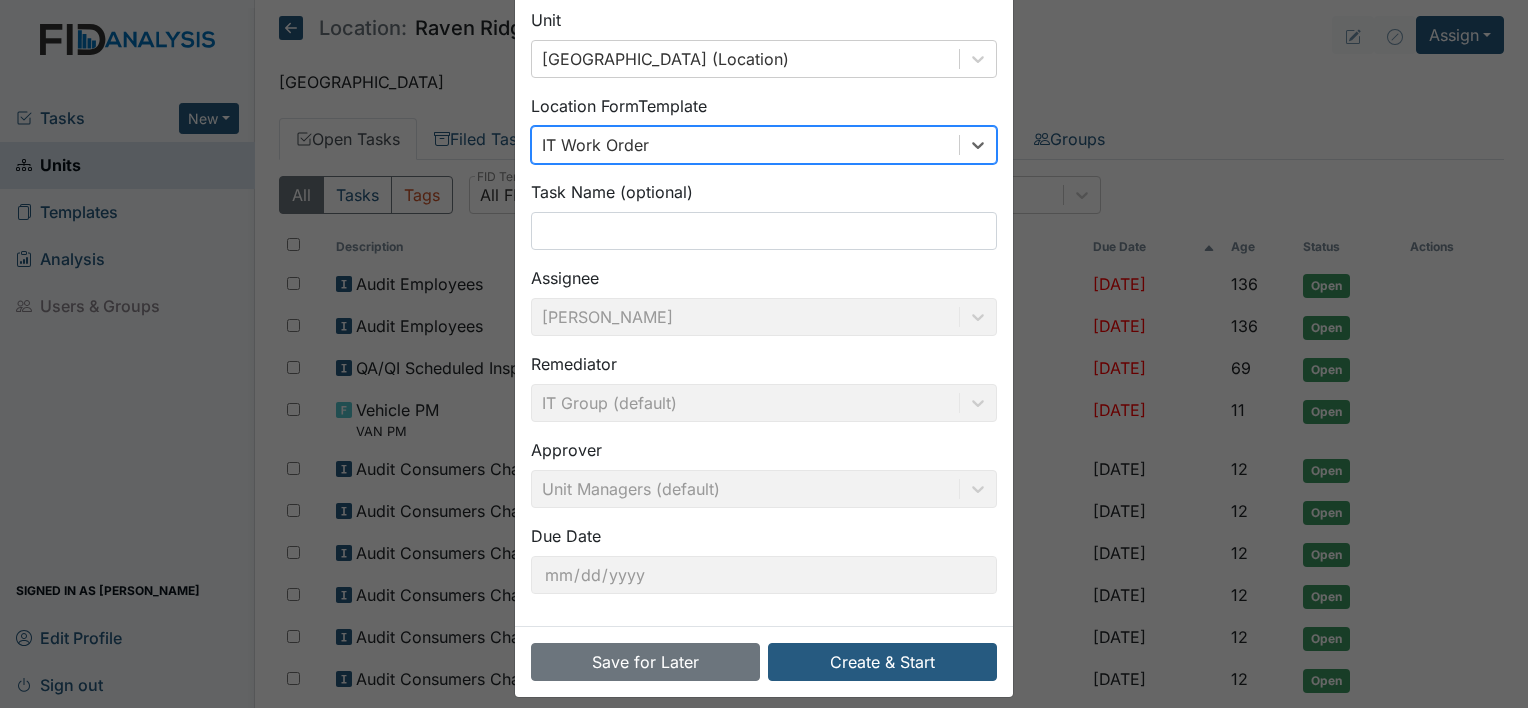 scroll, scrollTop: 116, scrollLeft: 0, axis: vertical 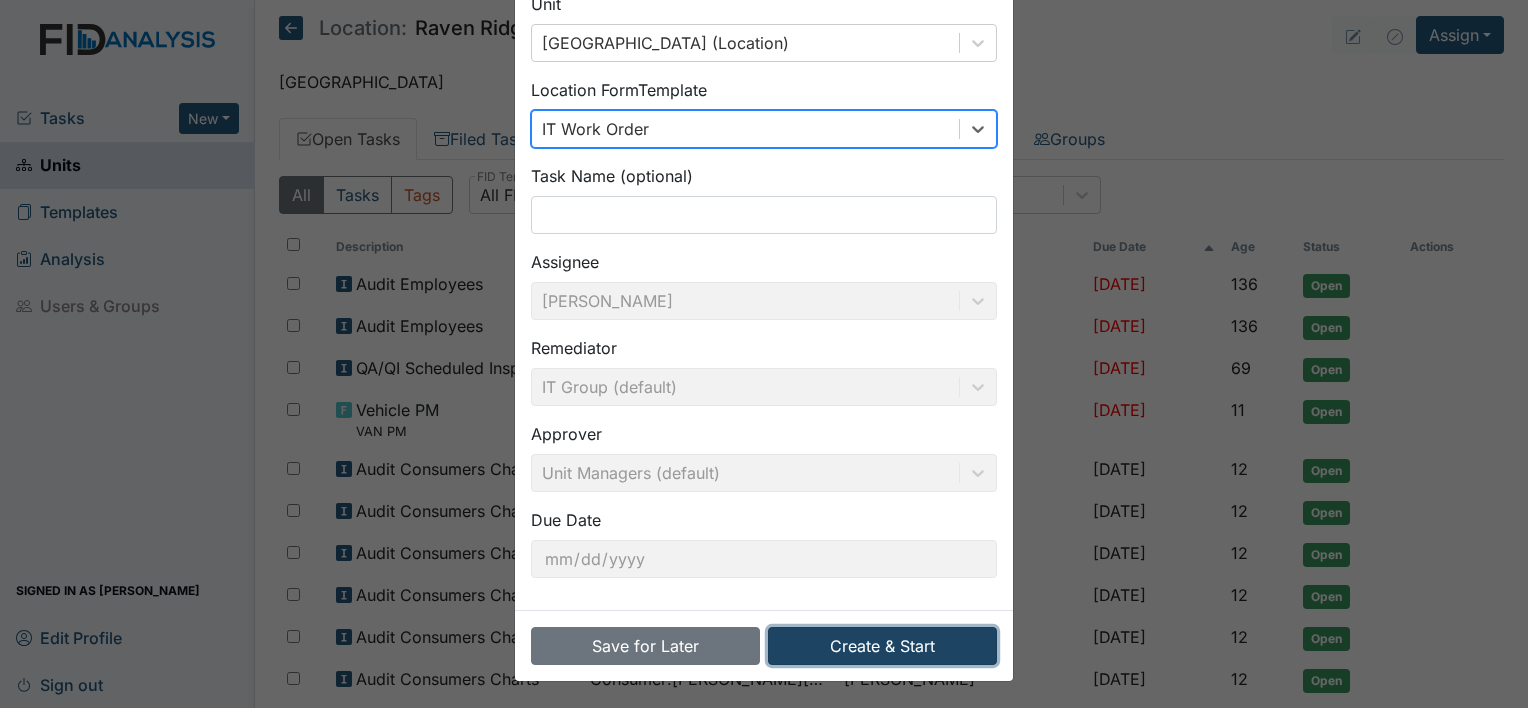 click on "Create & Start" at bounding box center (882, 646) 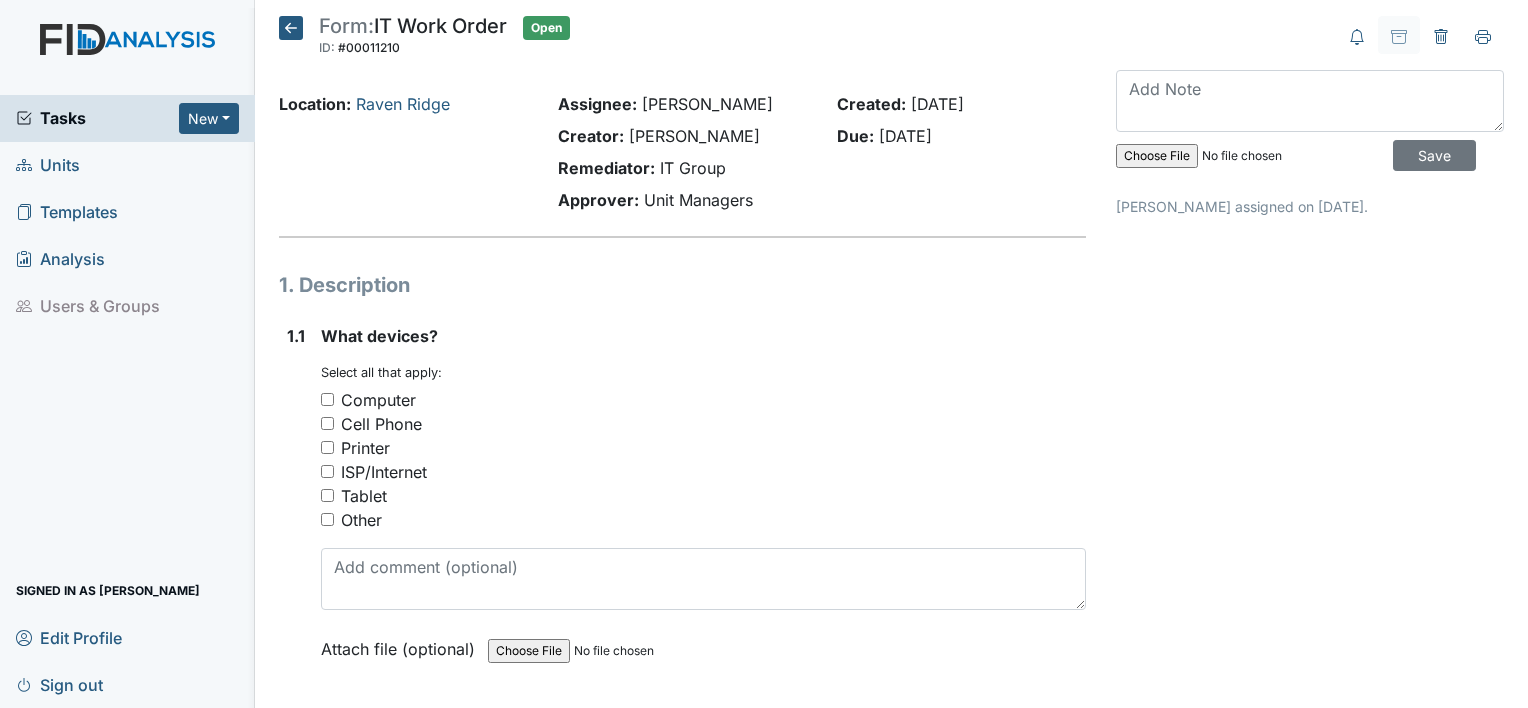 scroll, scrollTop: 0, scrollLeft: 0, axis: both 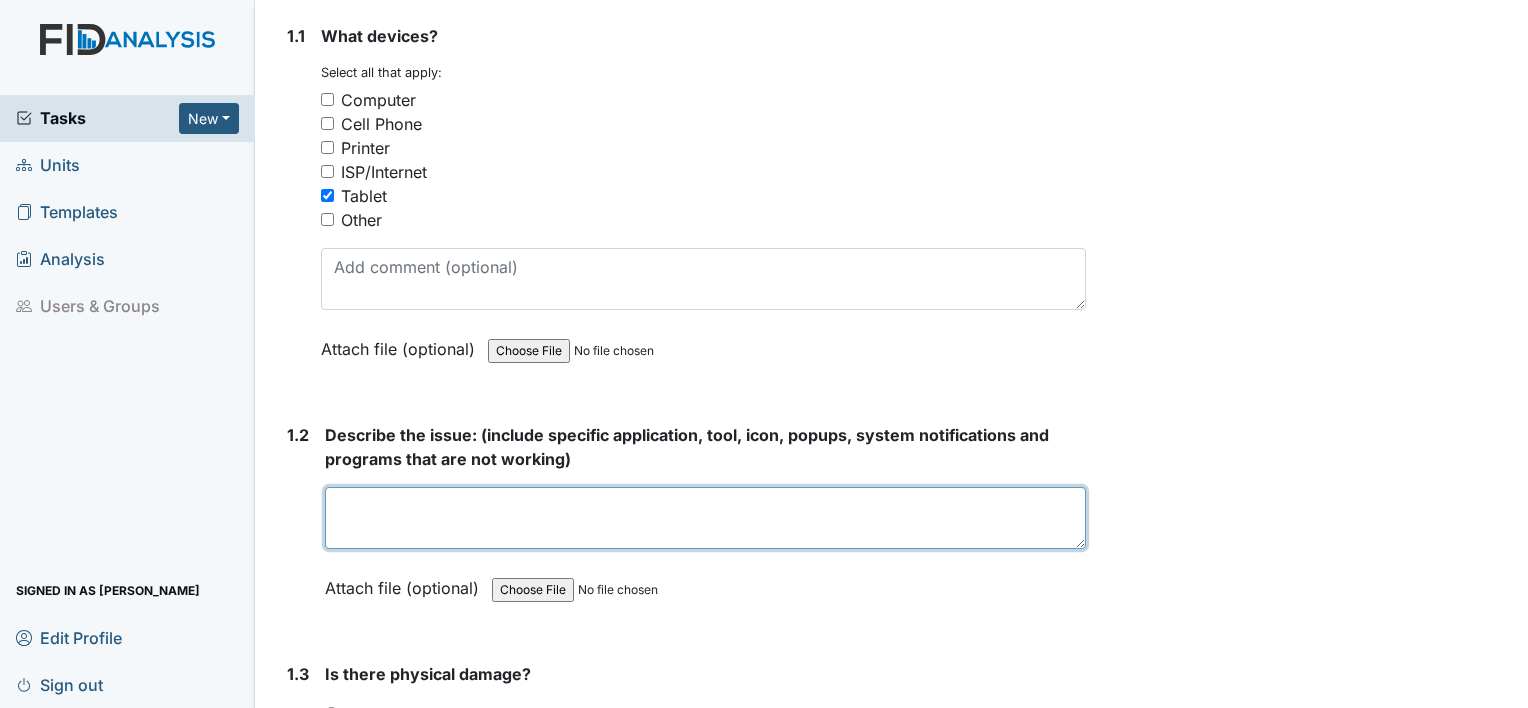 click at bounding box center [705, 518] 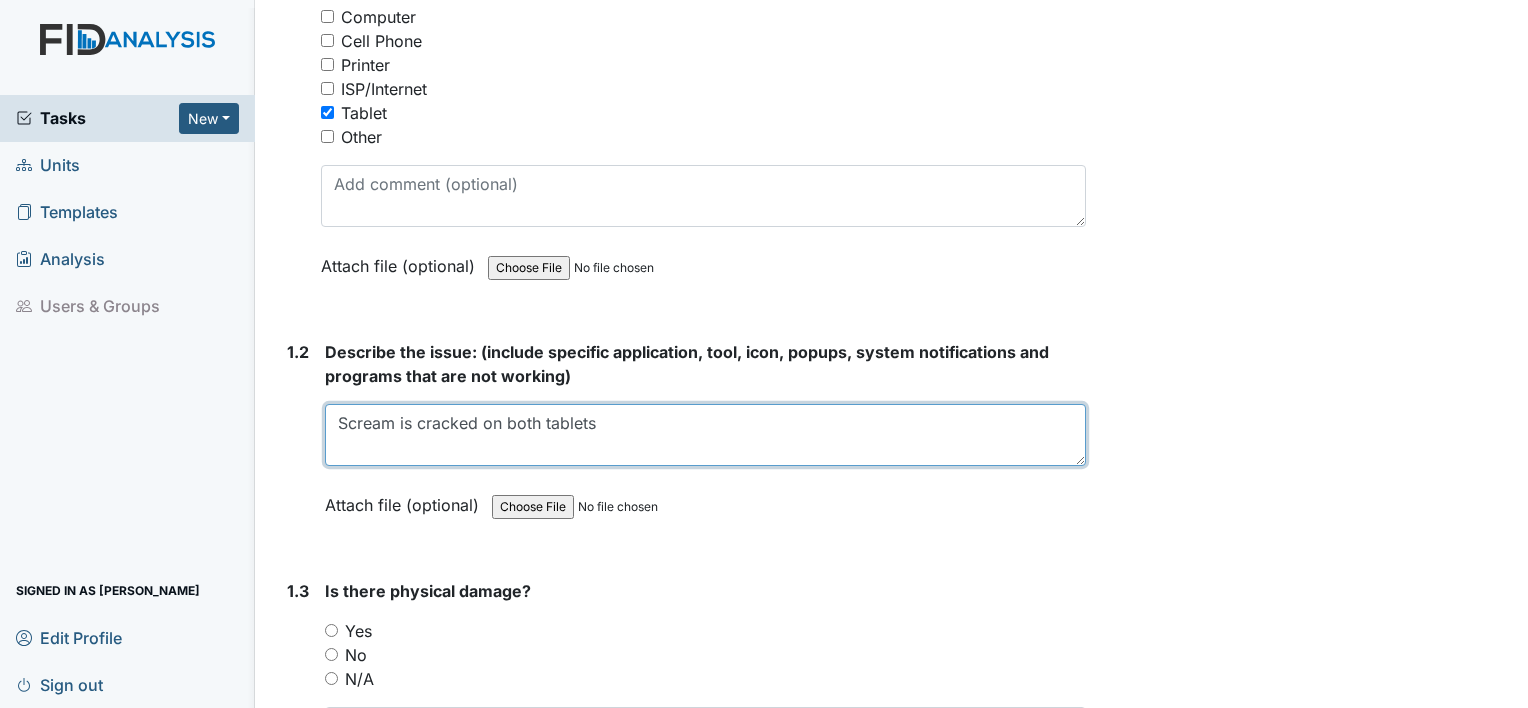scroll, scrollTop: 600, scrollLeft: 0, axis: vertical 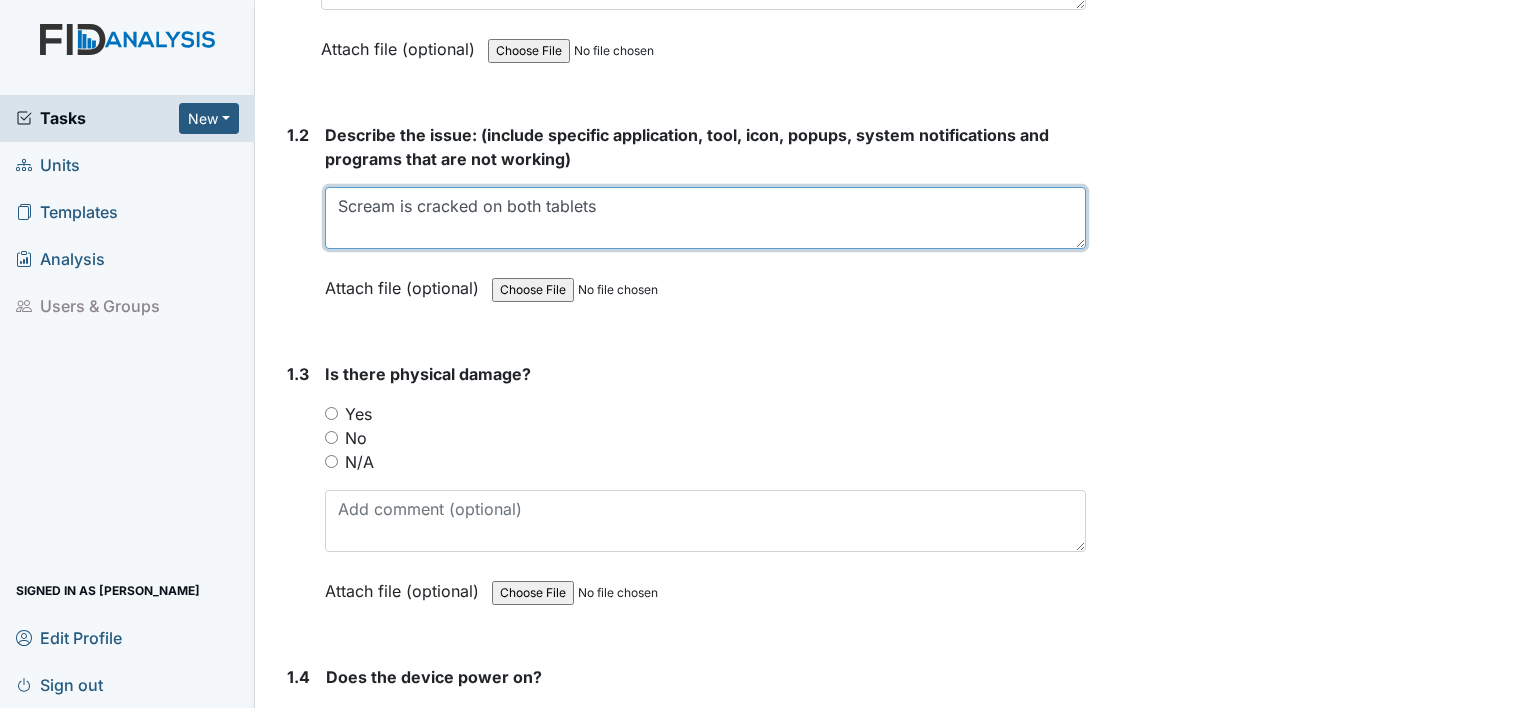 type on "Scream is cracked on both tablets" 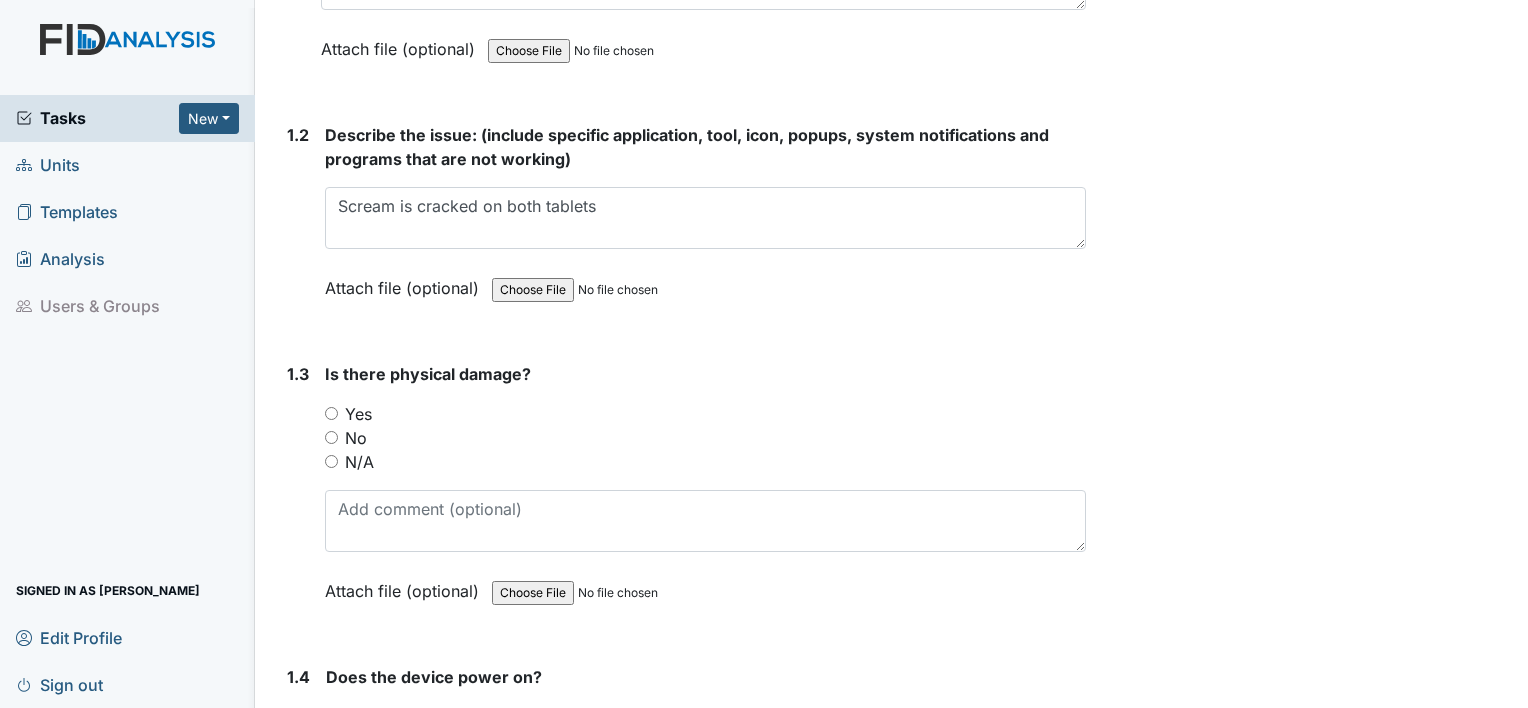 click on "Yes" at bounding box center [331, 413] 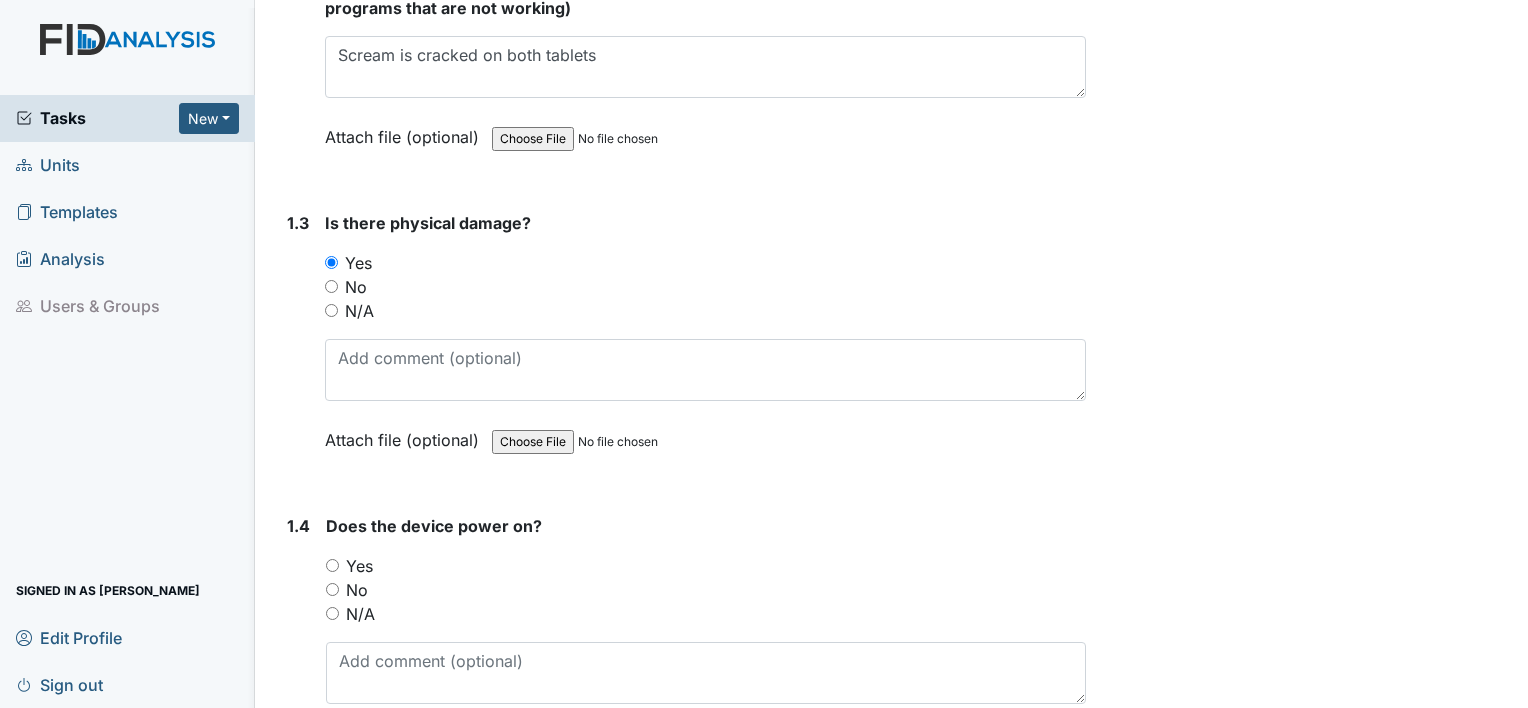 scroll, scrollTop: 800, scrollLeft: 0, axis: vertical 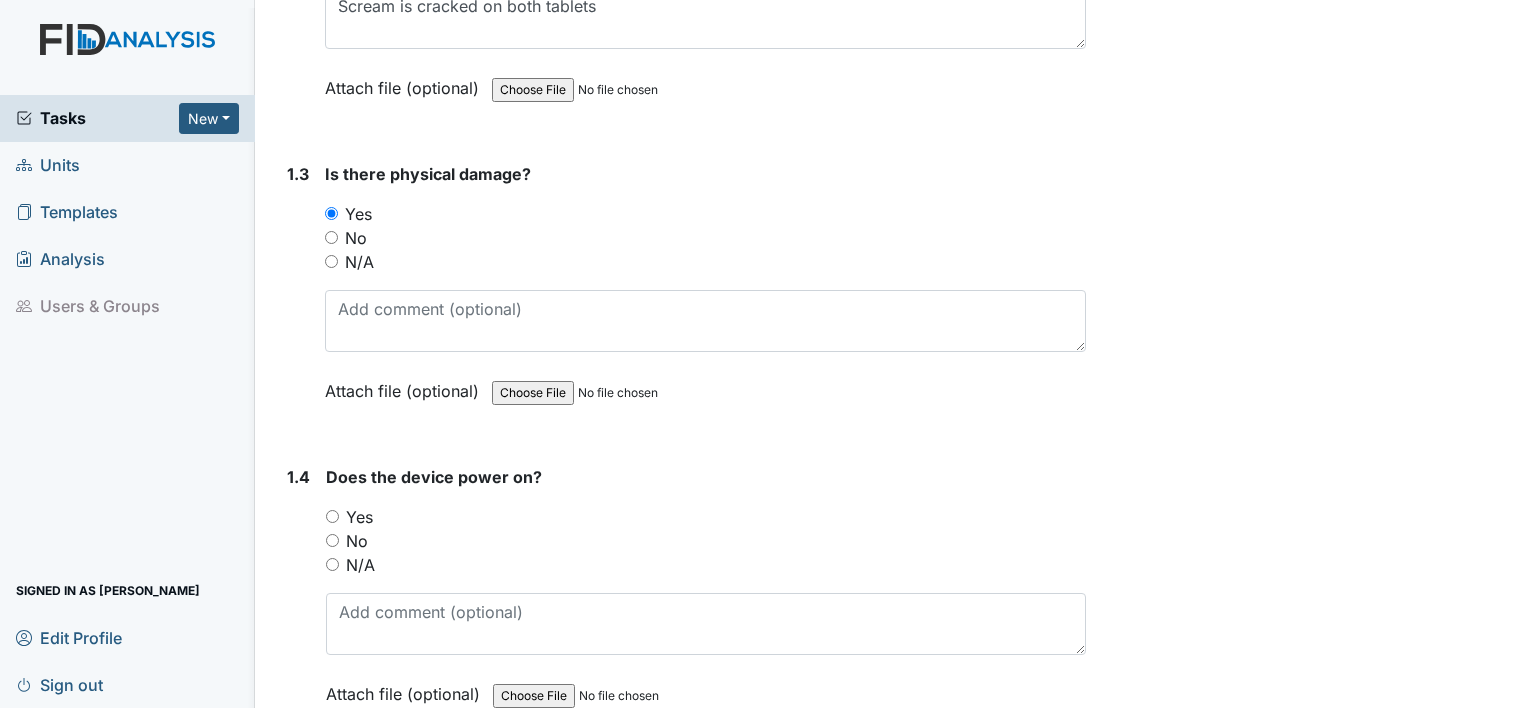 click on "Yes" at bounding box center (332, 516) 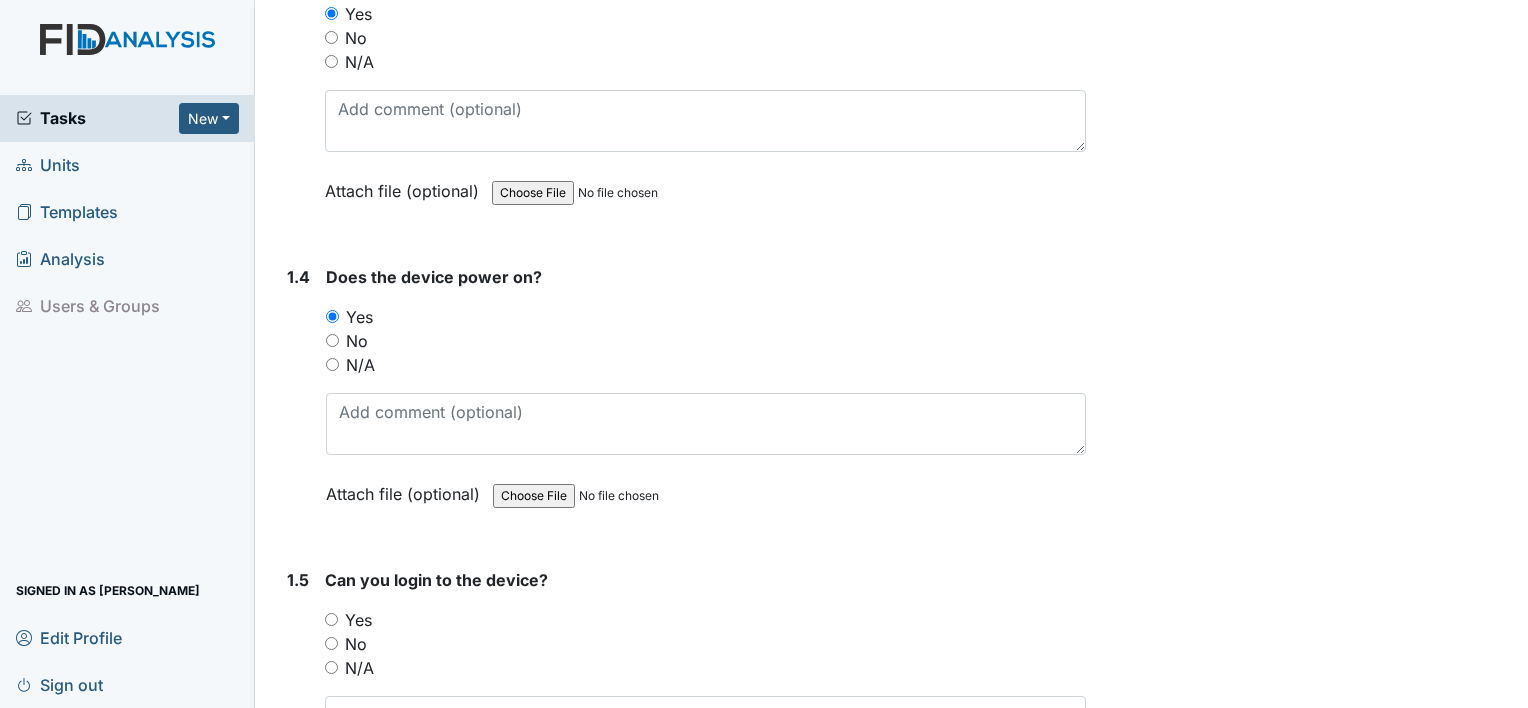scroll, scrollTop: 1100, scrollLeft: 0, axis: vertical 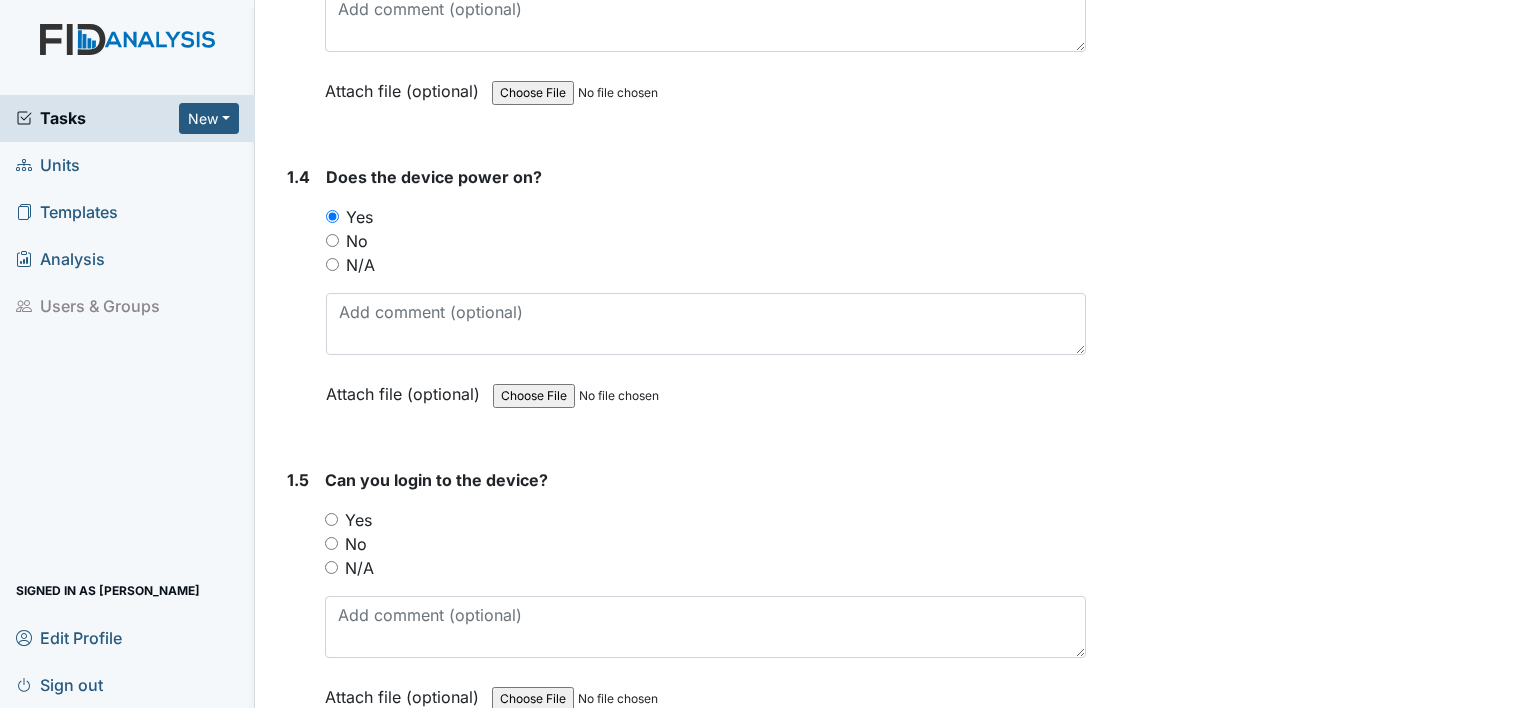 click on "Yes" at bounding box center [331, 519] 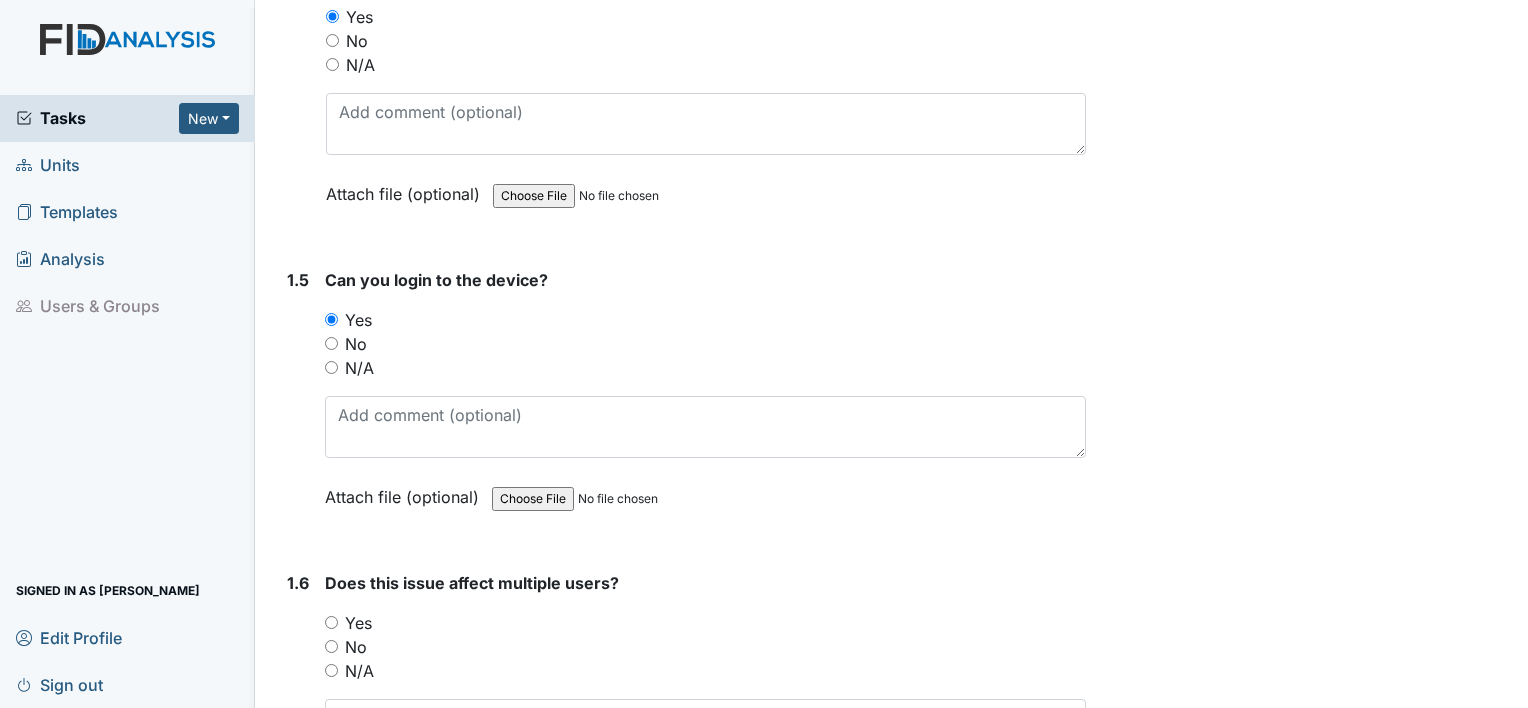 scroll, scrollTop: 1500, scrollLeft: 0, axis: vertical 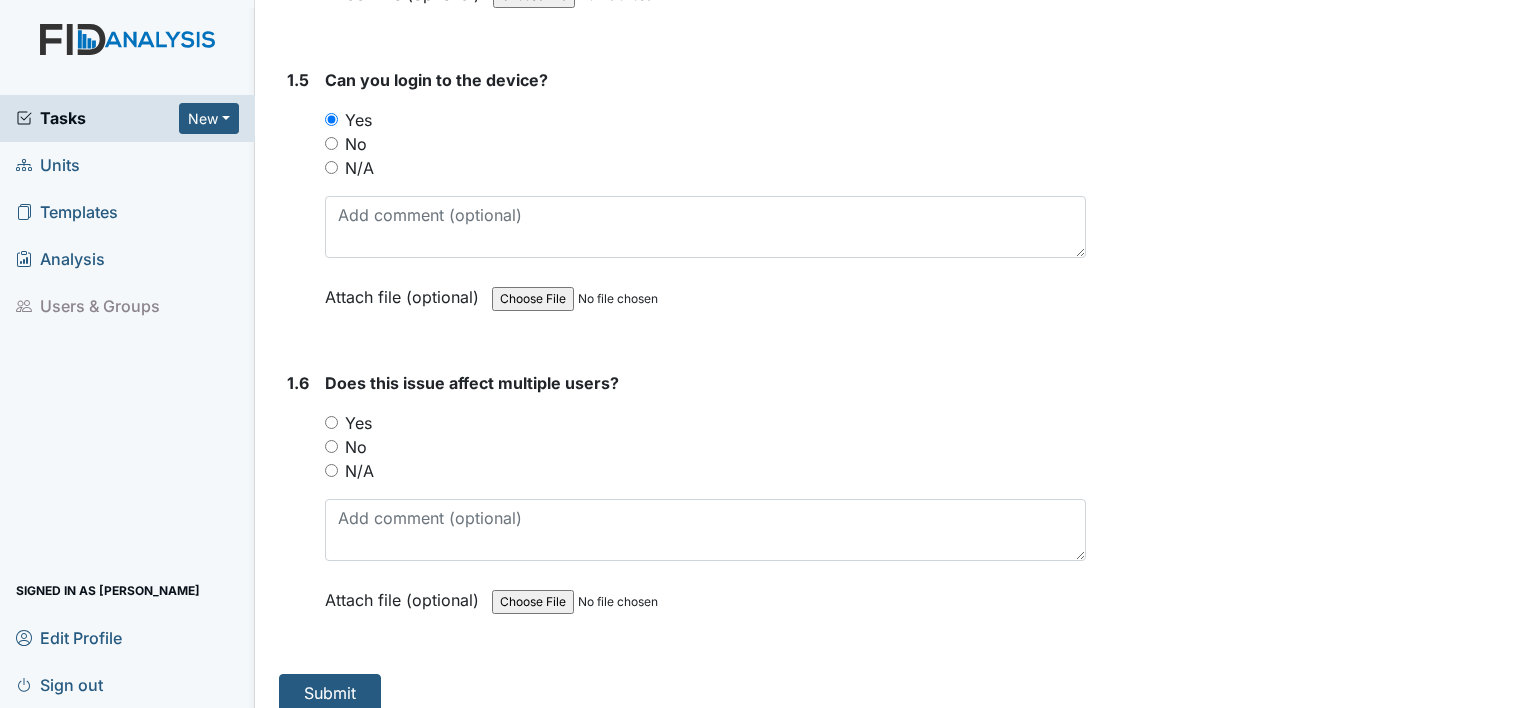 click on "Yes" at bounding box center (331, 422) 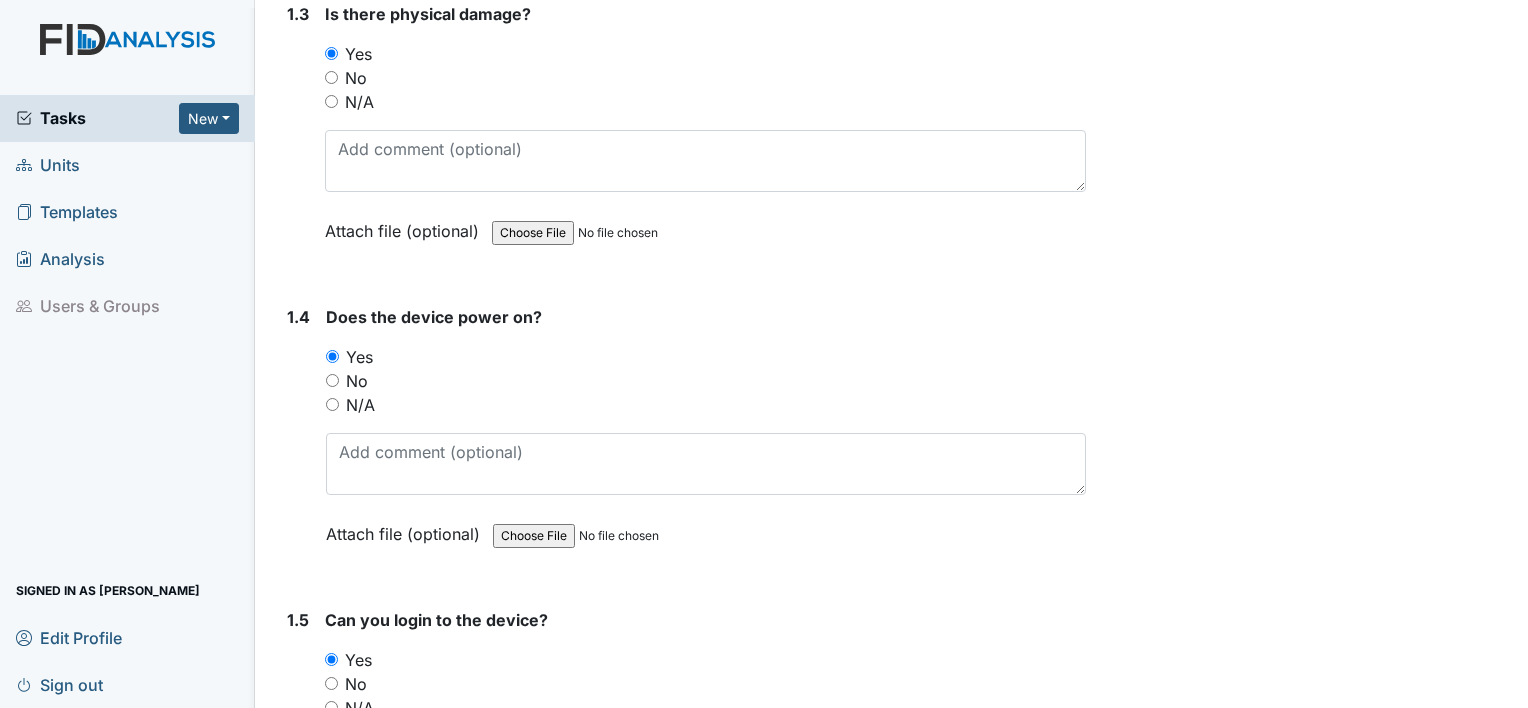 scroll, scrollTop: 1000, scrollLeft: 0, axis: vertical 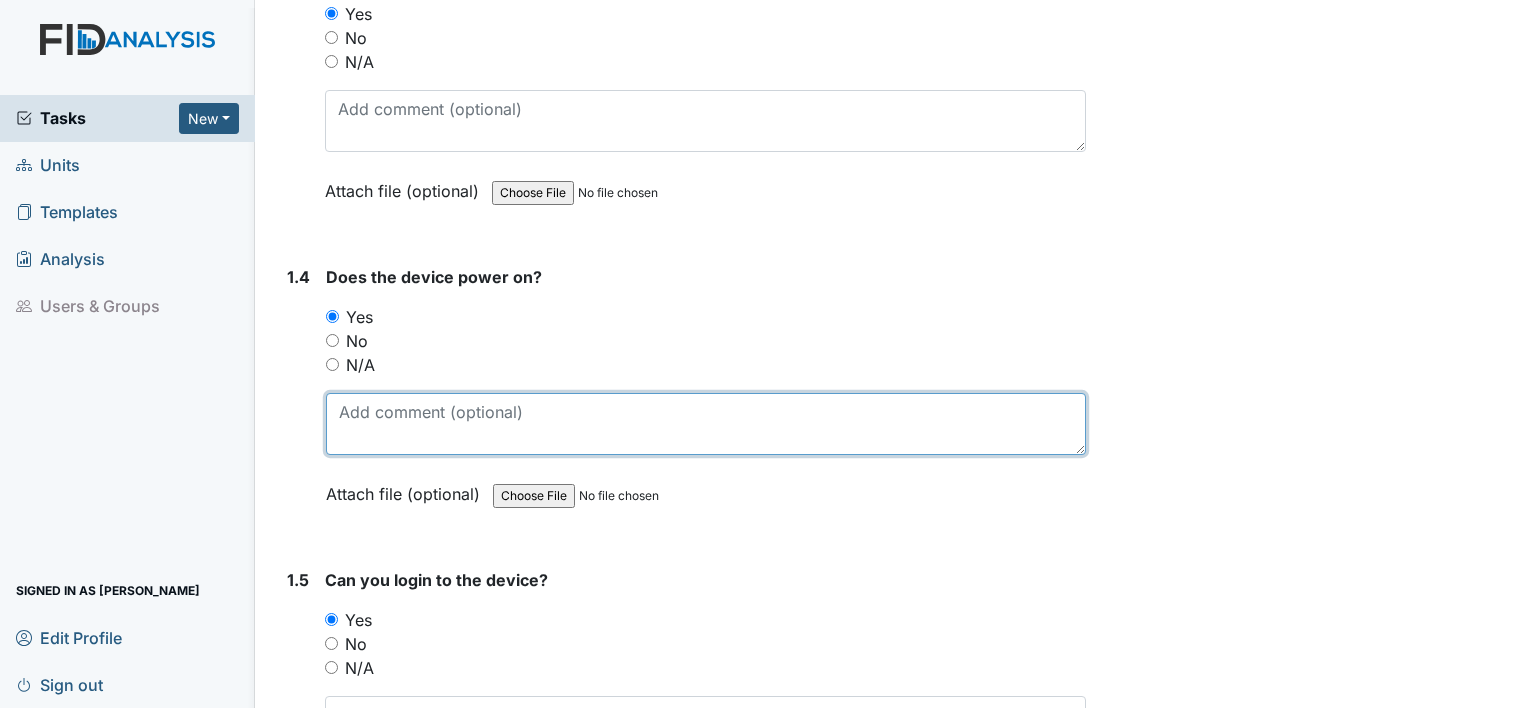 click at bounding box center [706, 424] 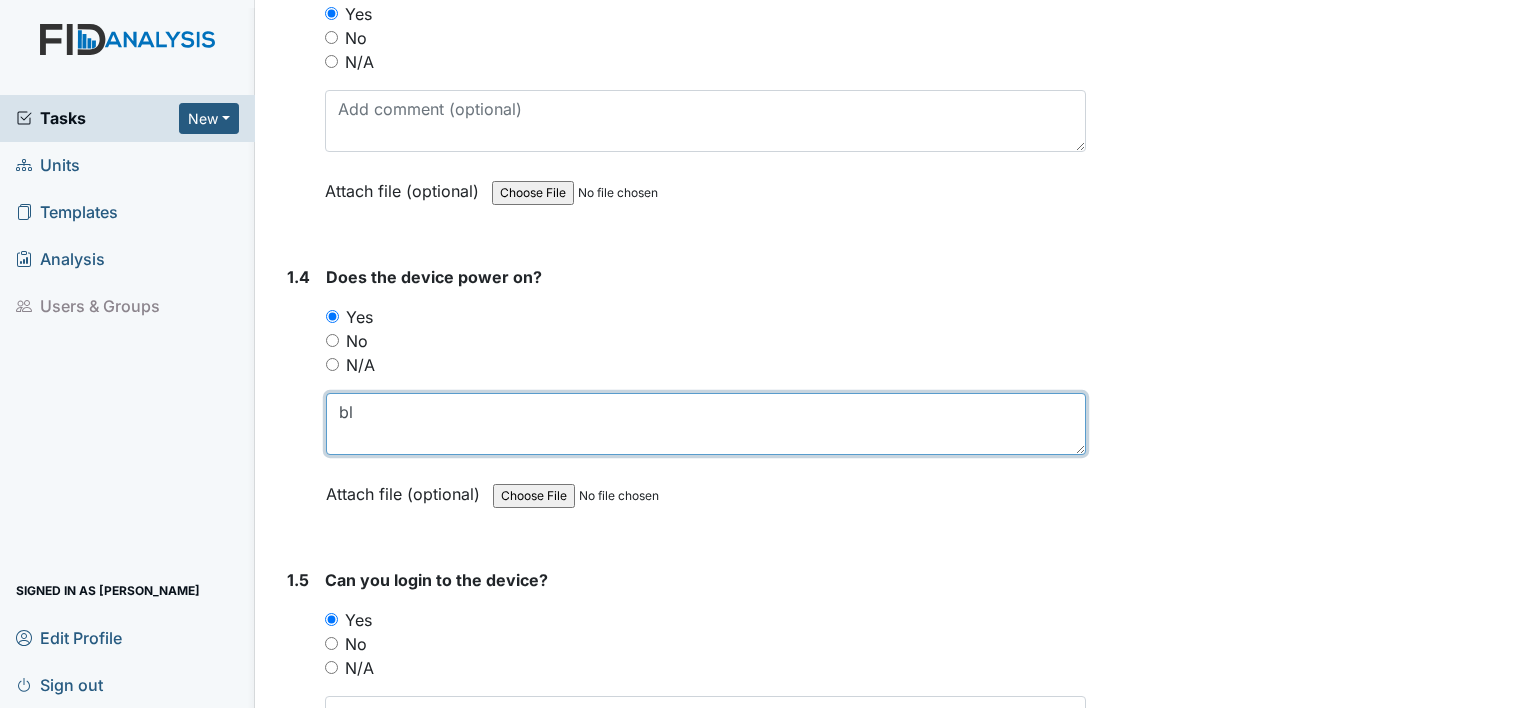 type on "b" 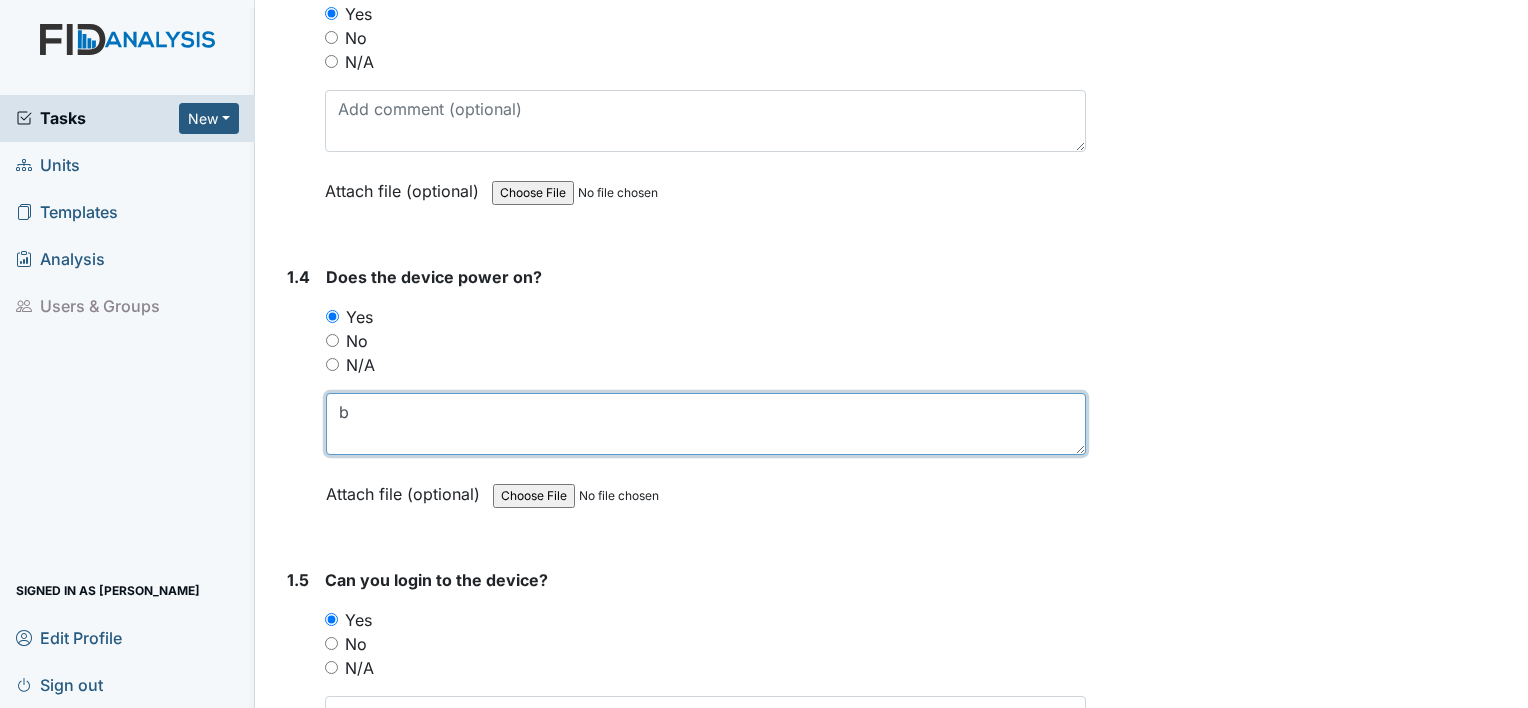 type 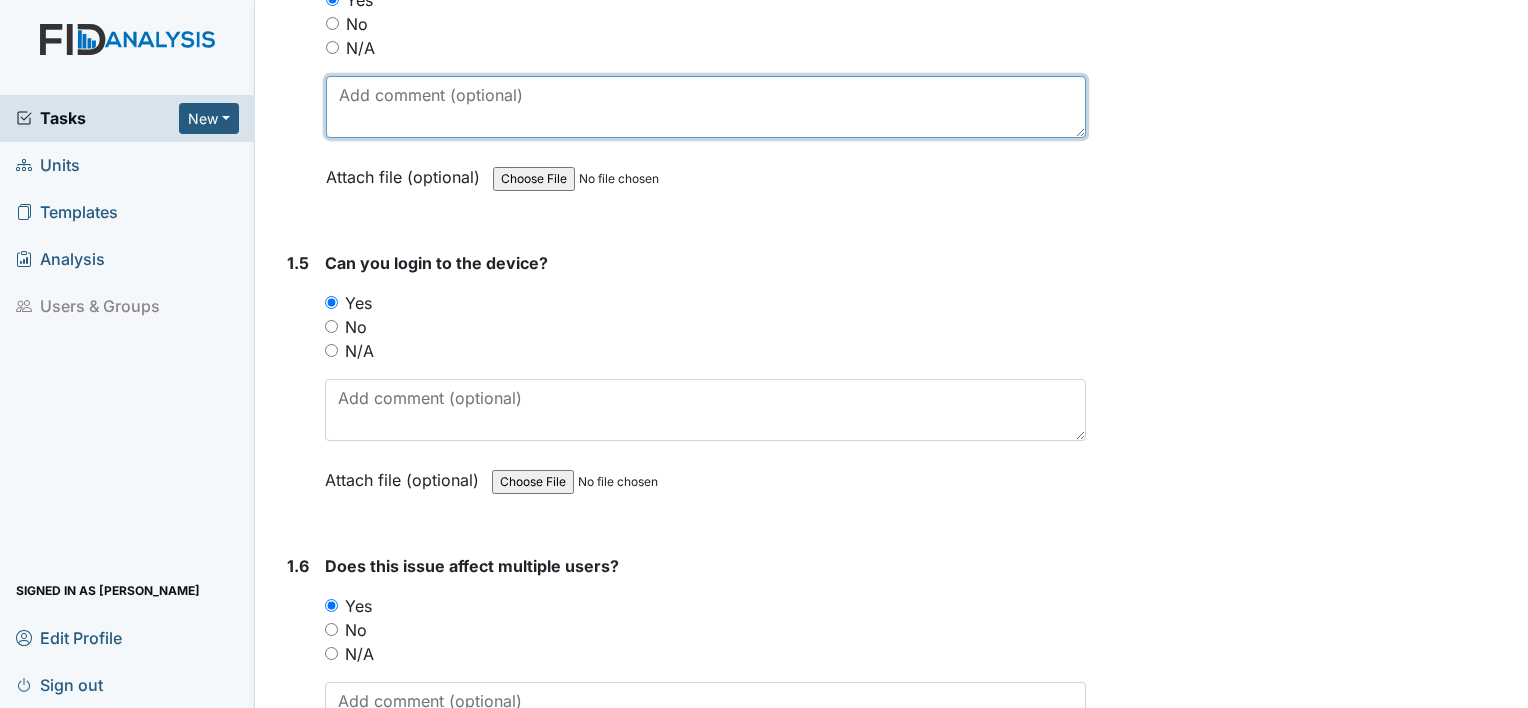 scroll, scrollTop: 1513, scrollLeft: 0, axis: vertical 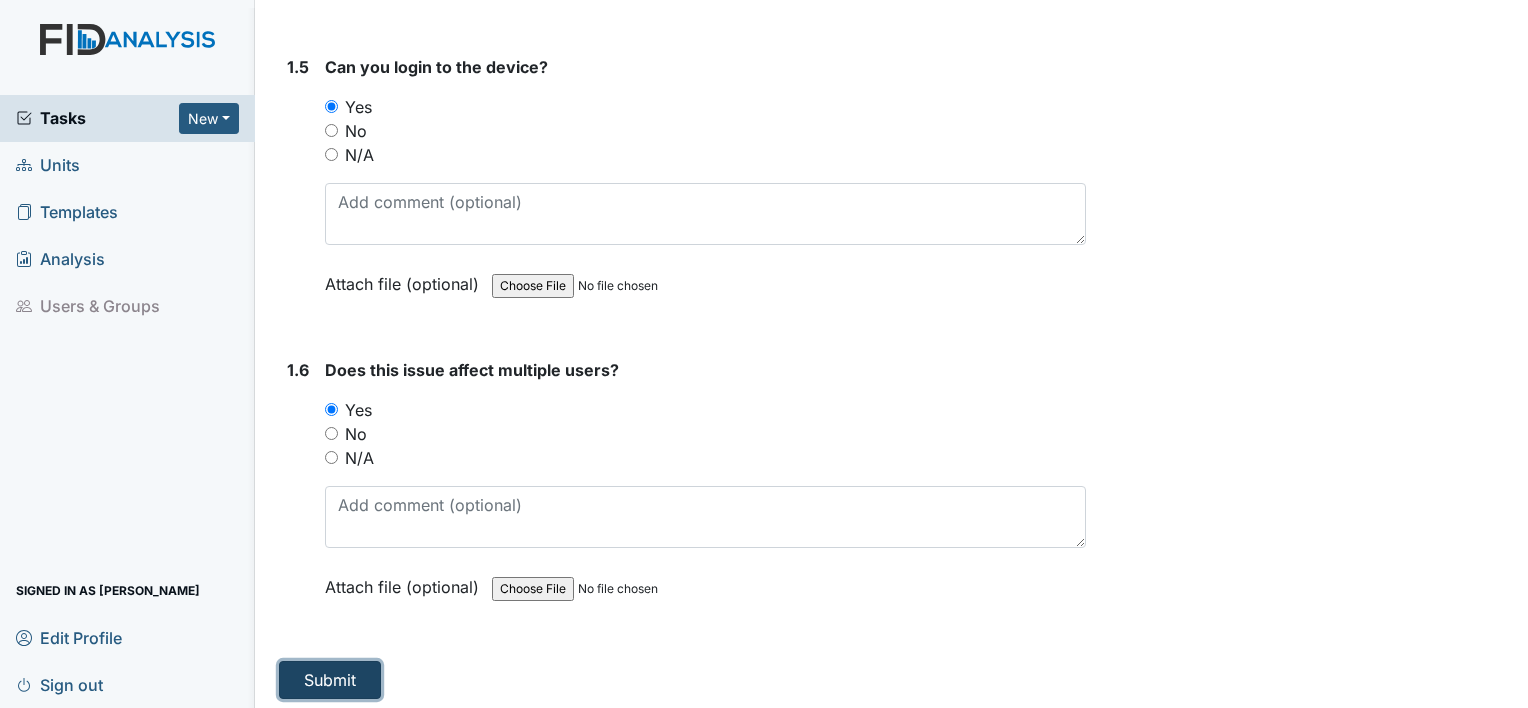 click on "Submit" at bounding box center [330, 680] 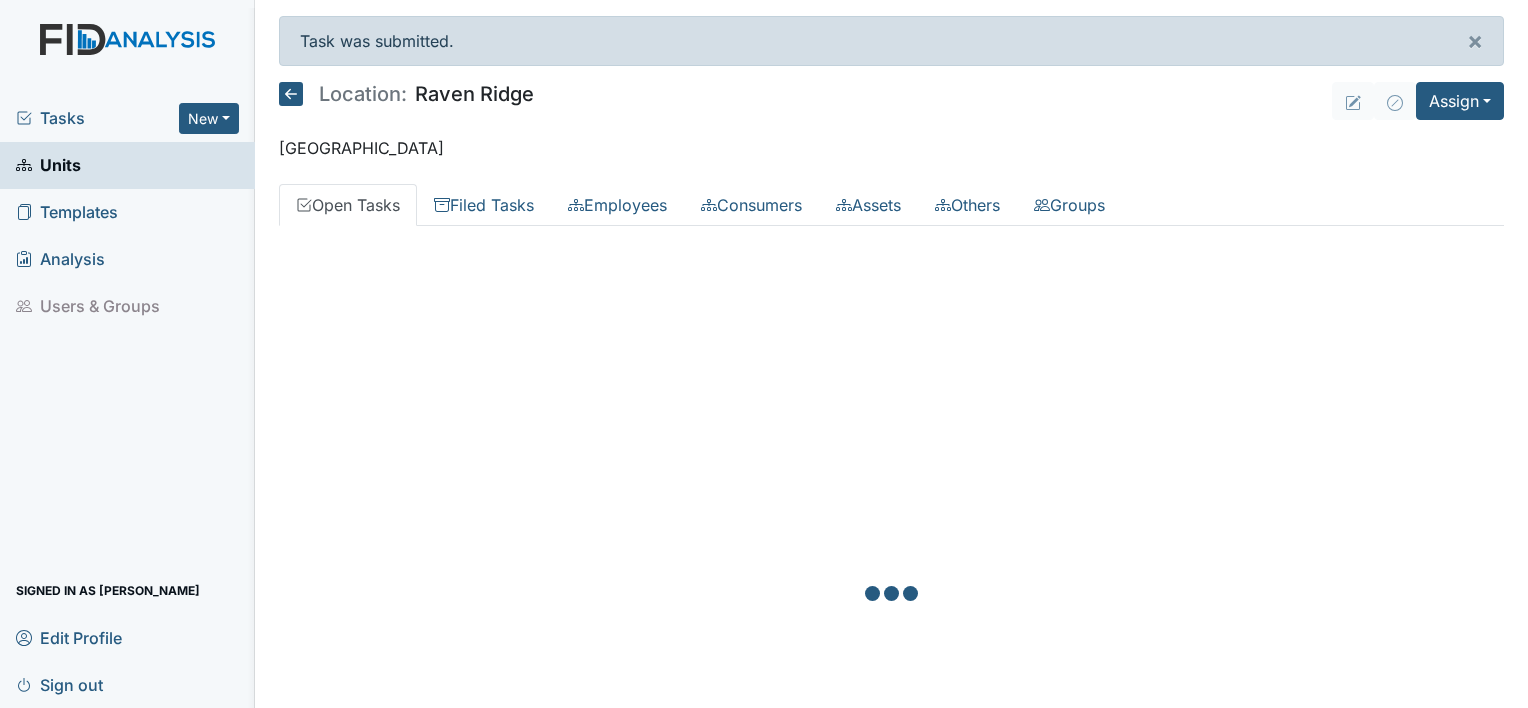 scroll, scrollTop: 0, scrollLeft: 0, axis: both 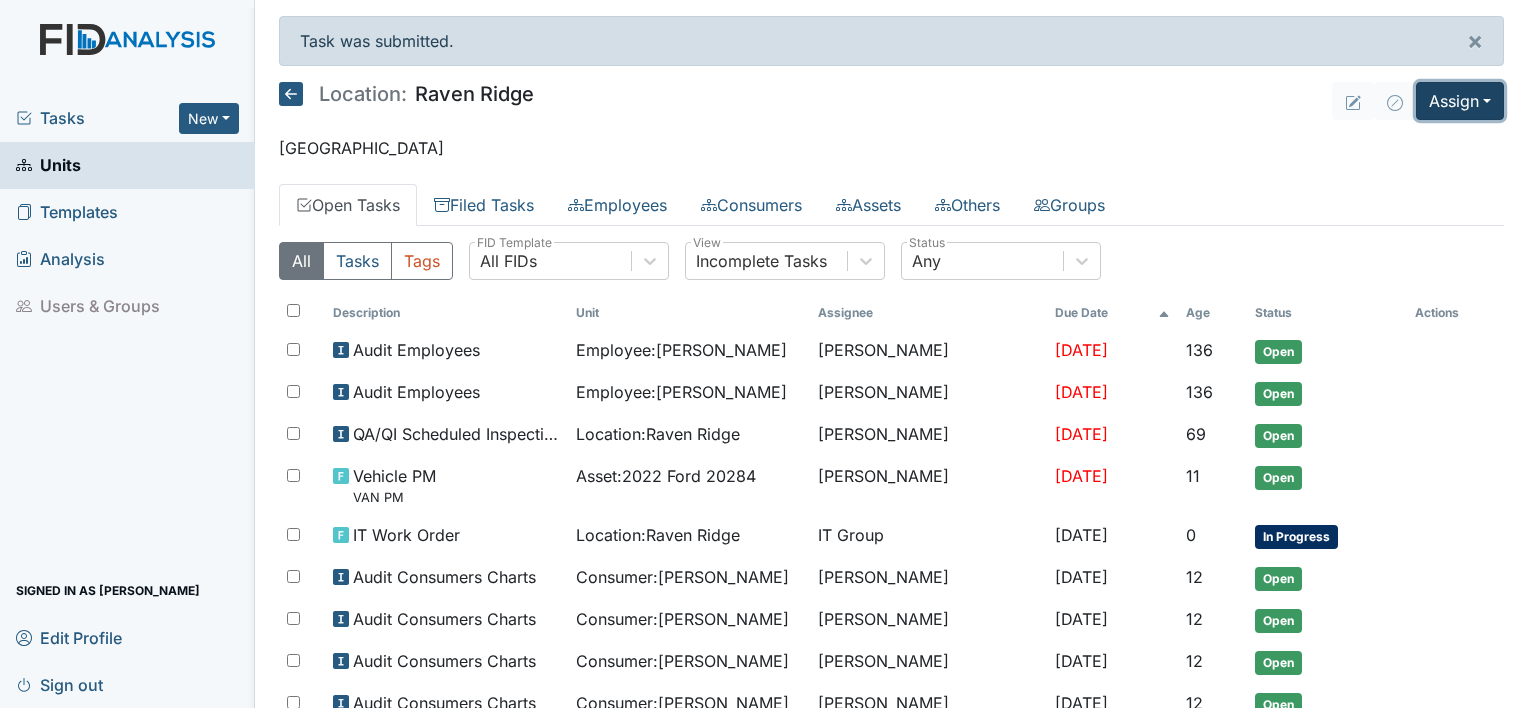 click on "Assign" at bounding box center [1460, 101] 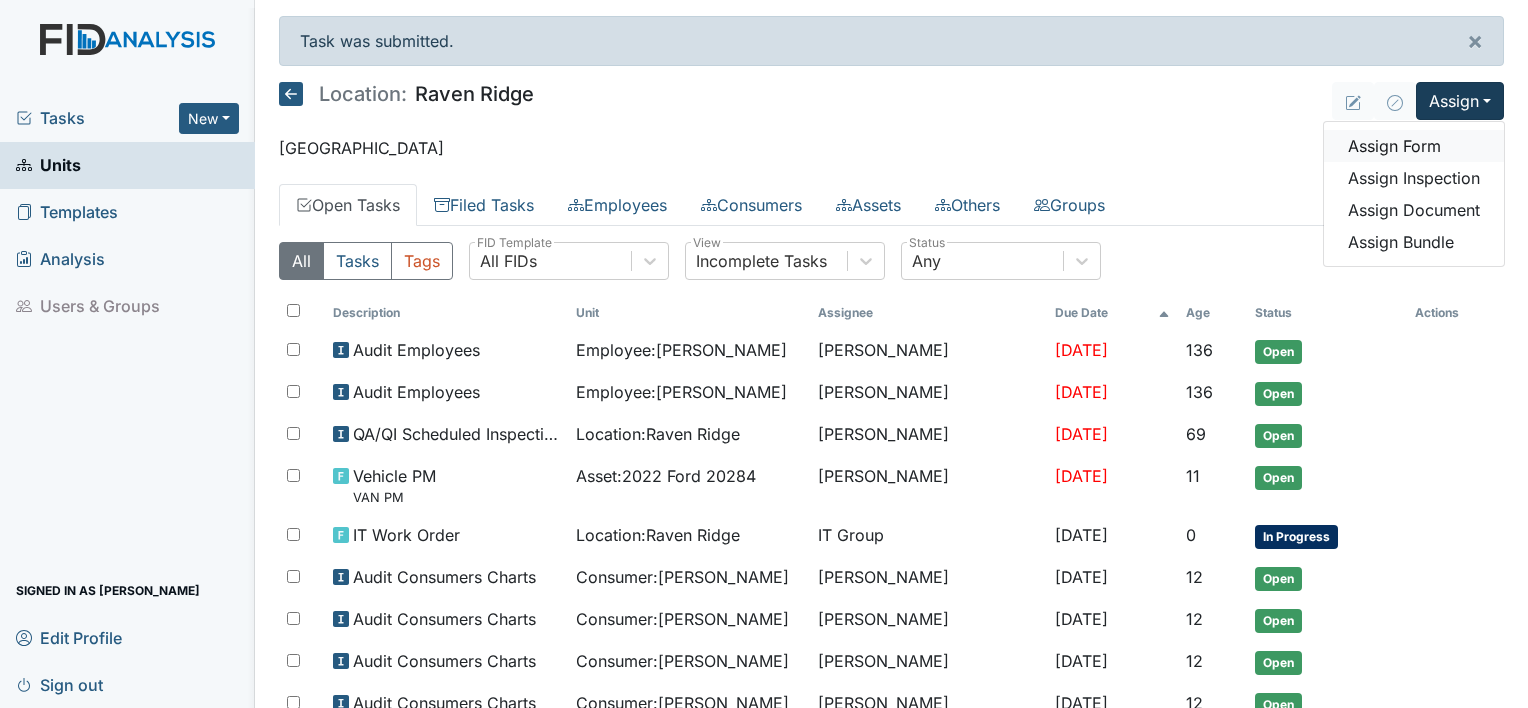 click on "Assign Form" at bounding box center (1414, 146) 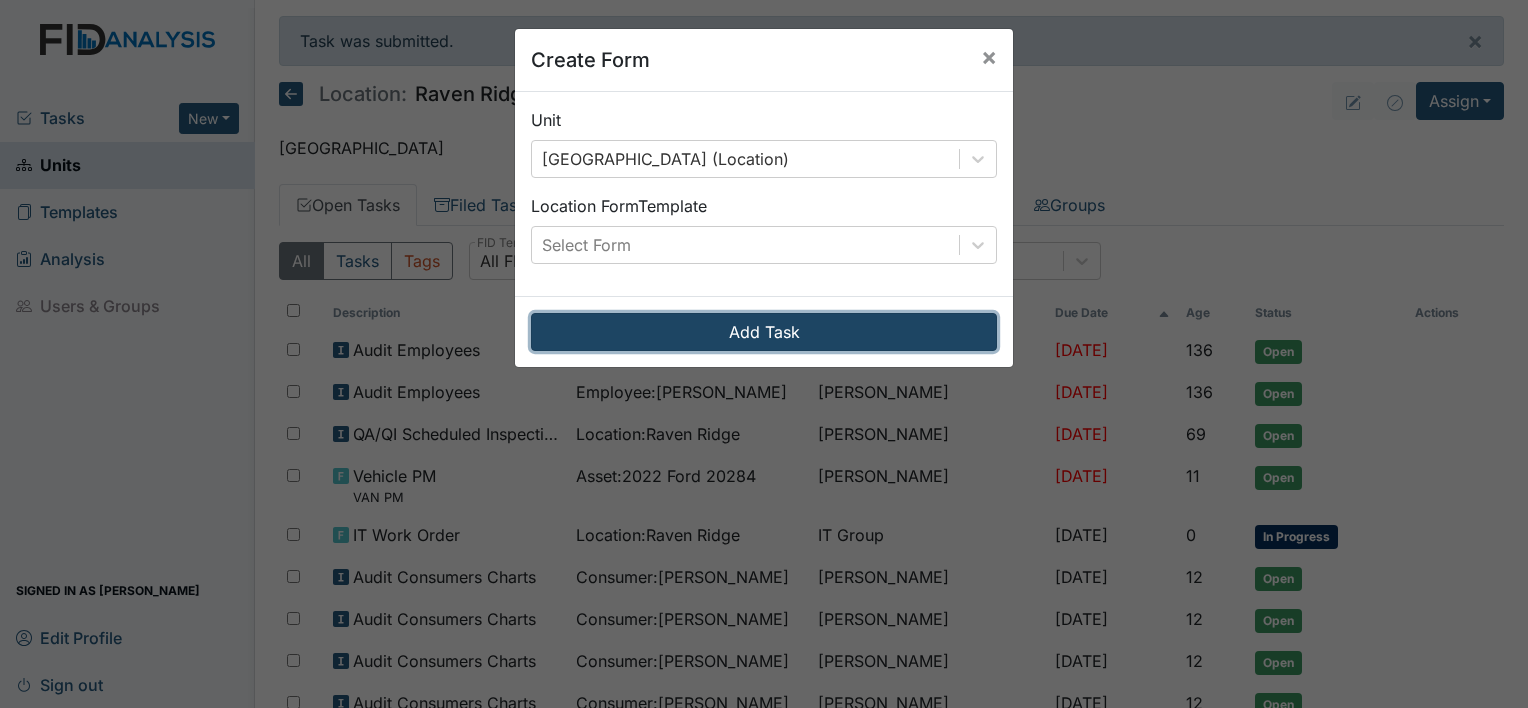 click on "Add Task" at bounding box center [764, 332] 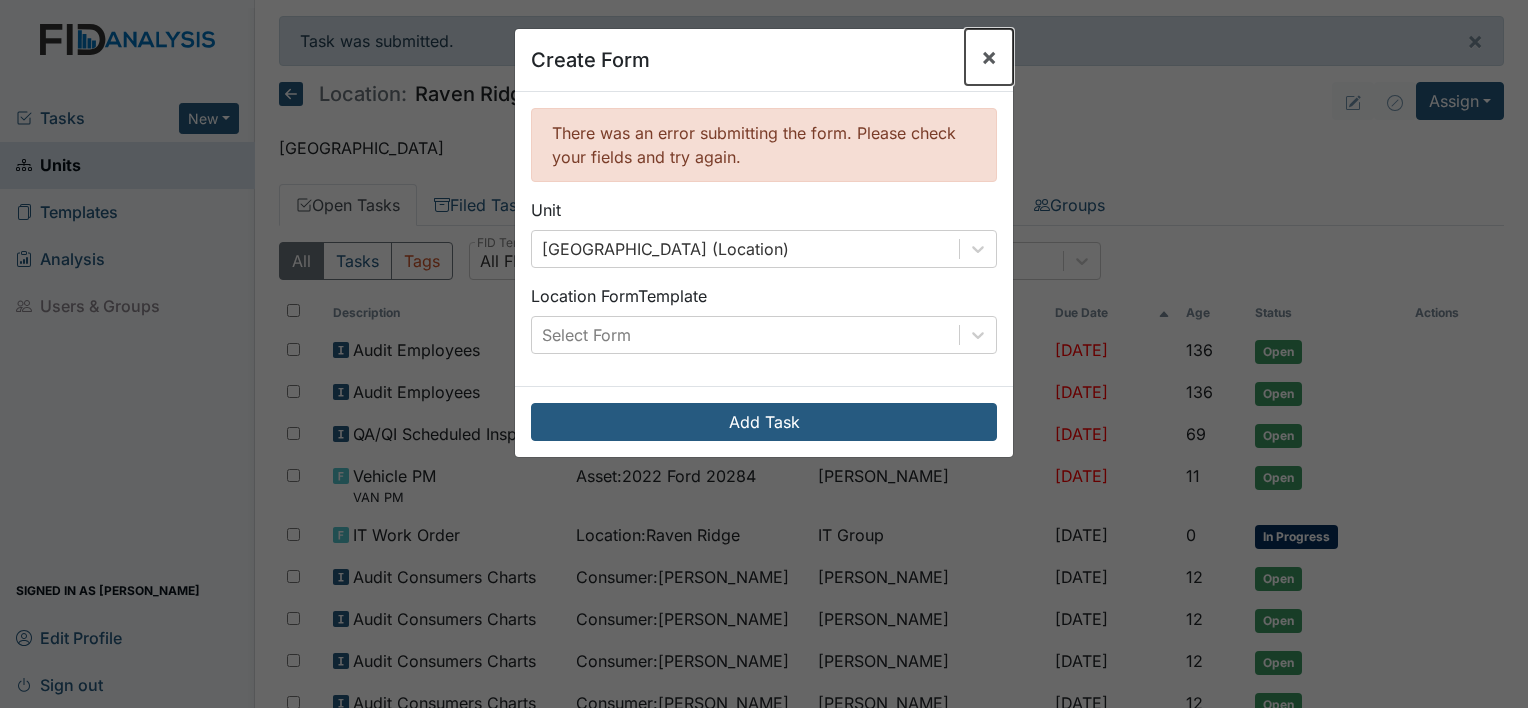 click on "×" at bounding box center (989, 56) 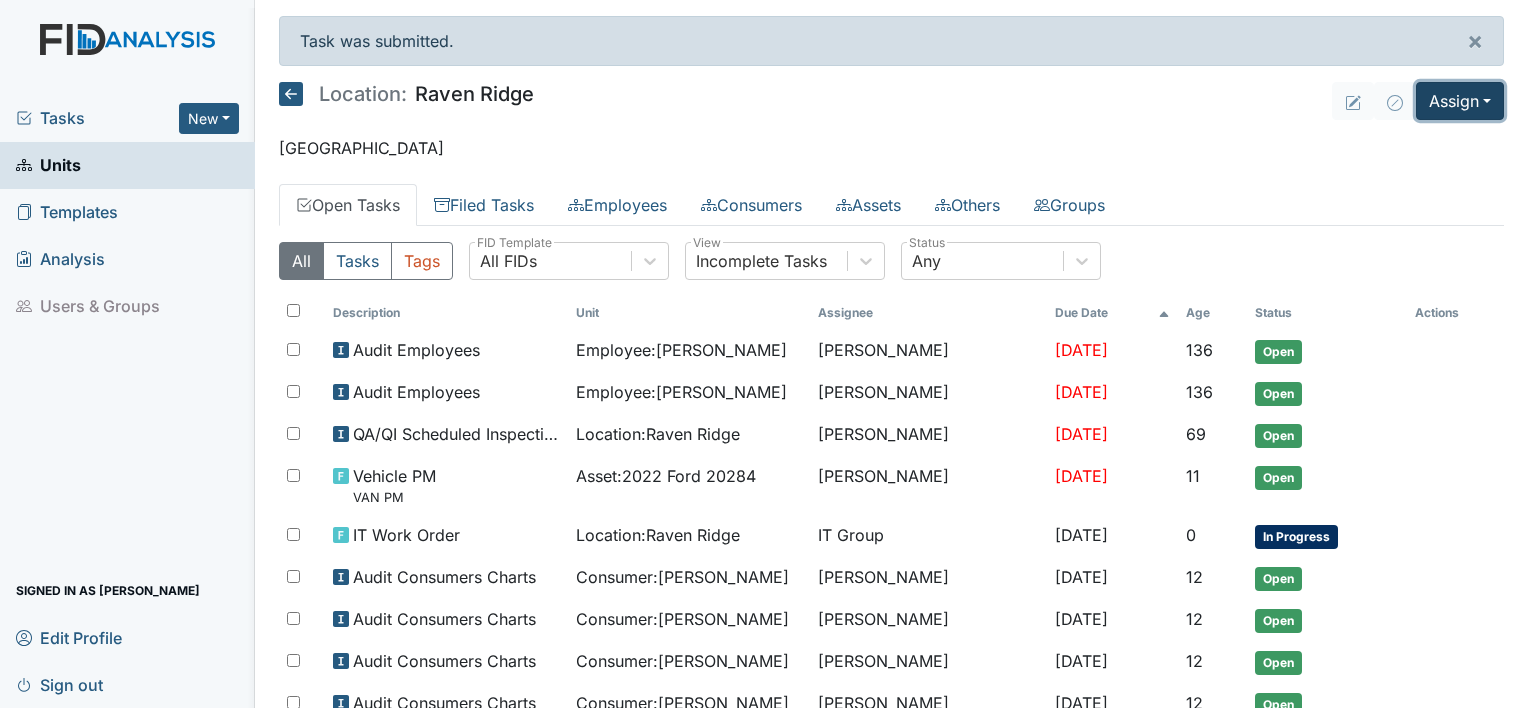 click on "Assign" at bounding box center [1460, 101] 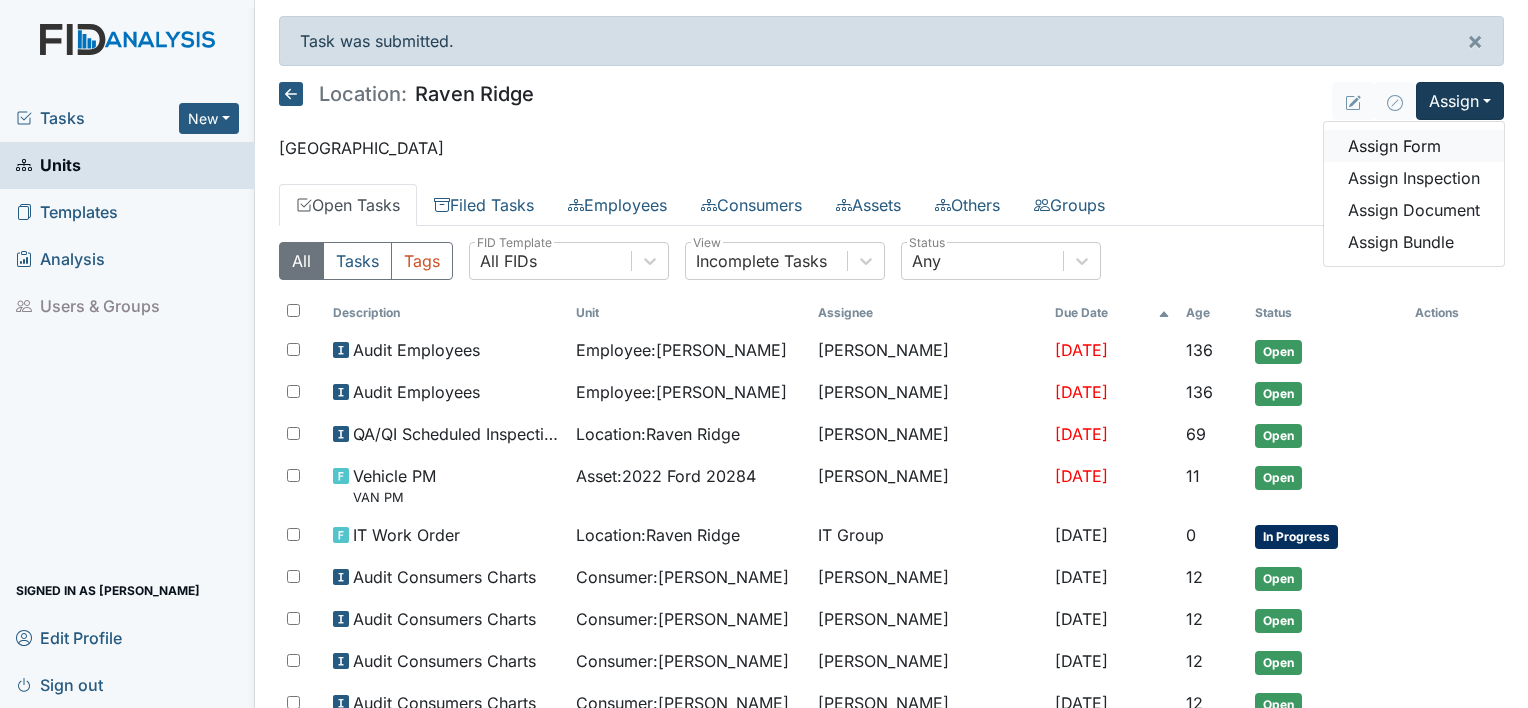 click on "Assign Form" at bounding box center [1414, 146] 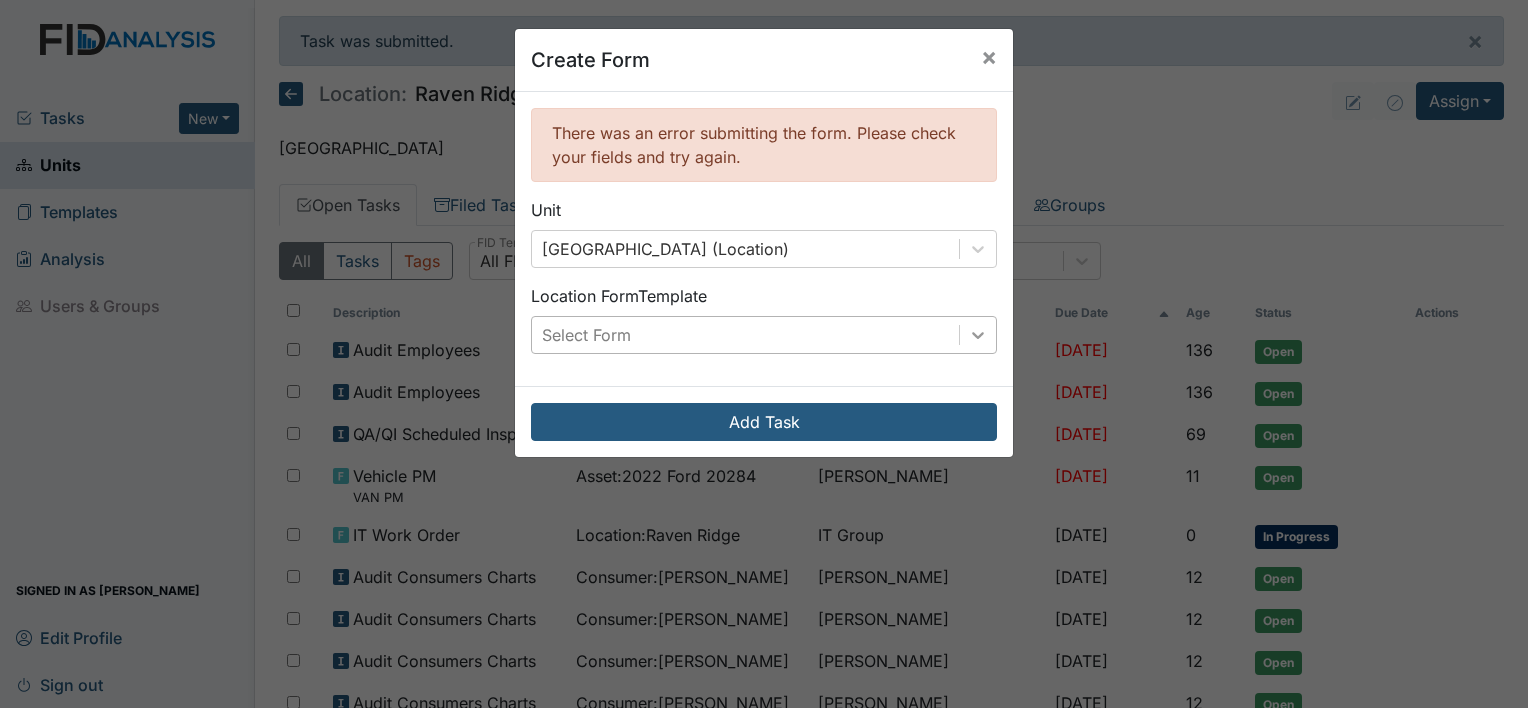 click 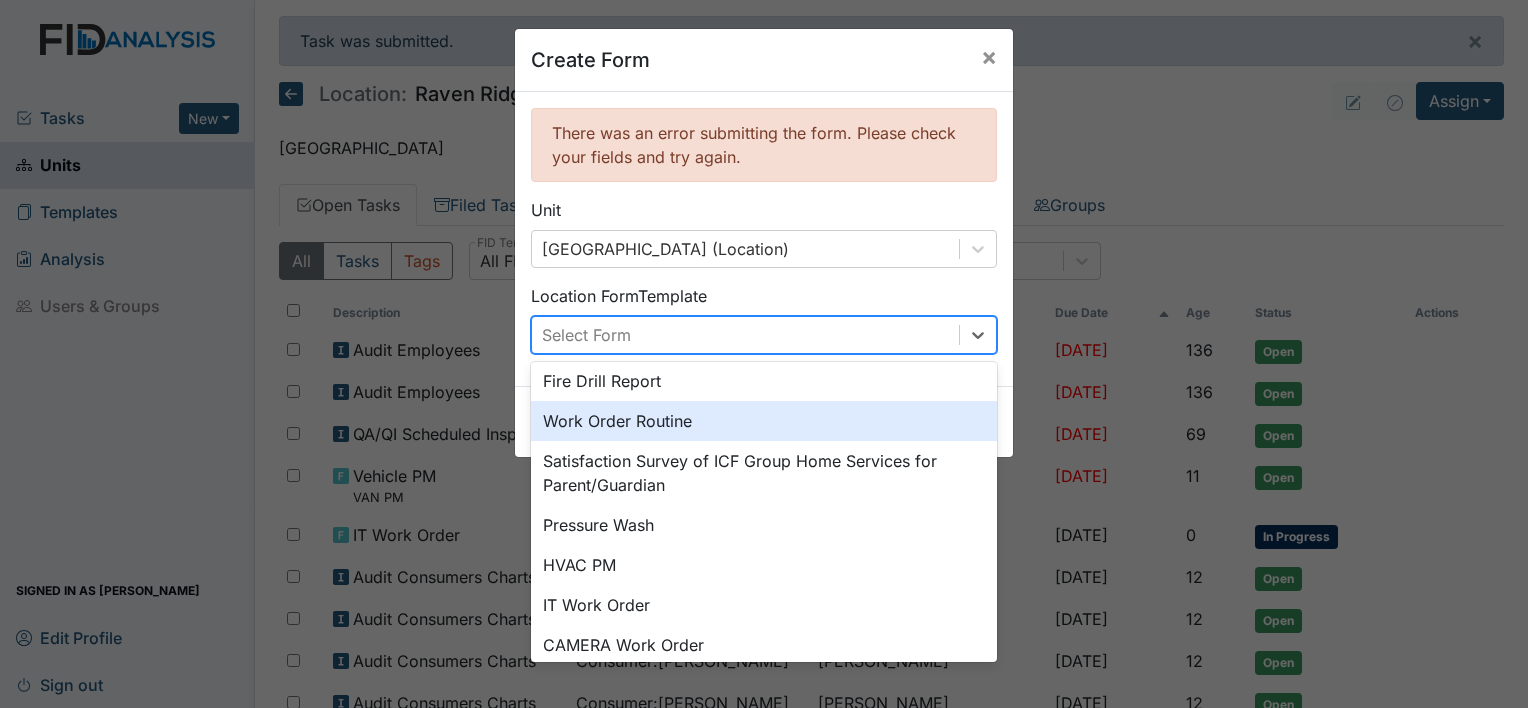 scroll, scrollTop: 100, scrollLeft: 0, axis: vertical 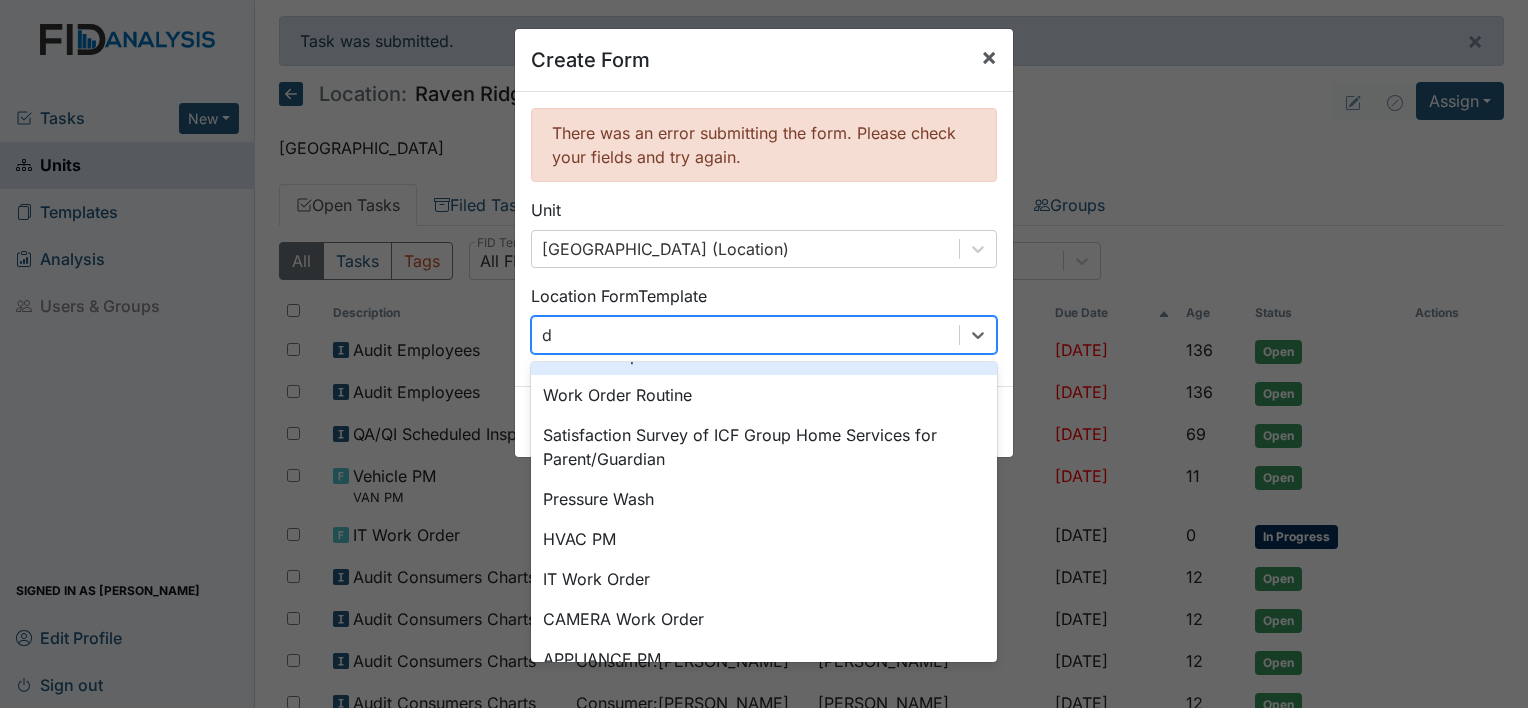 type on "d" 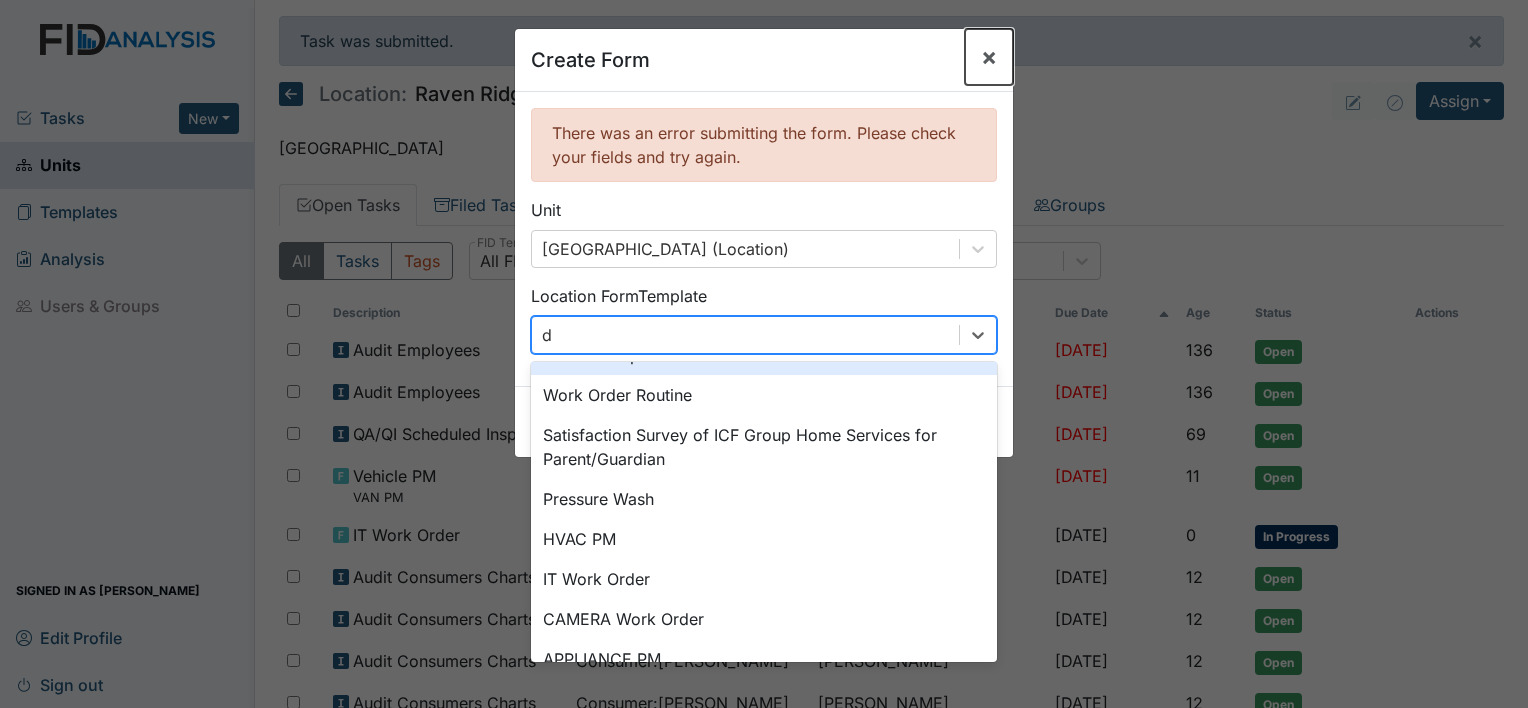type 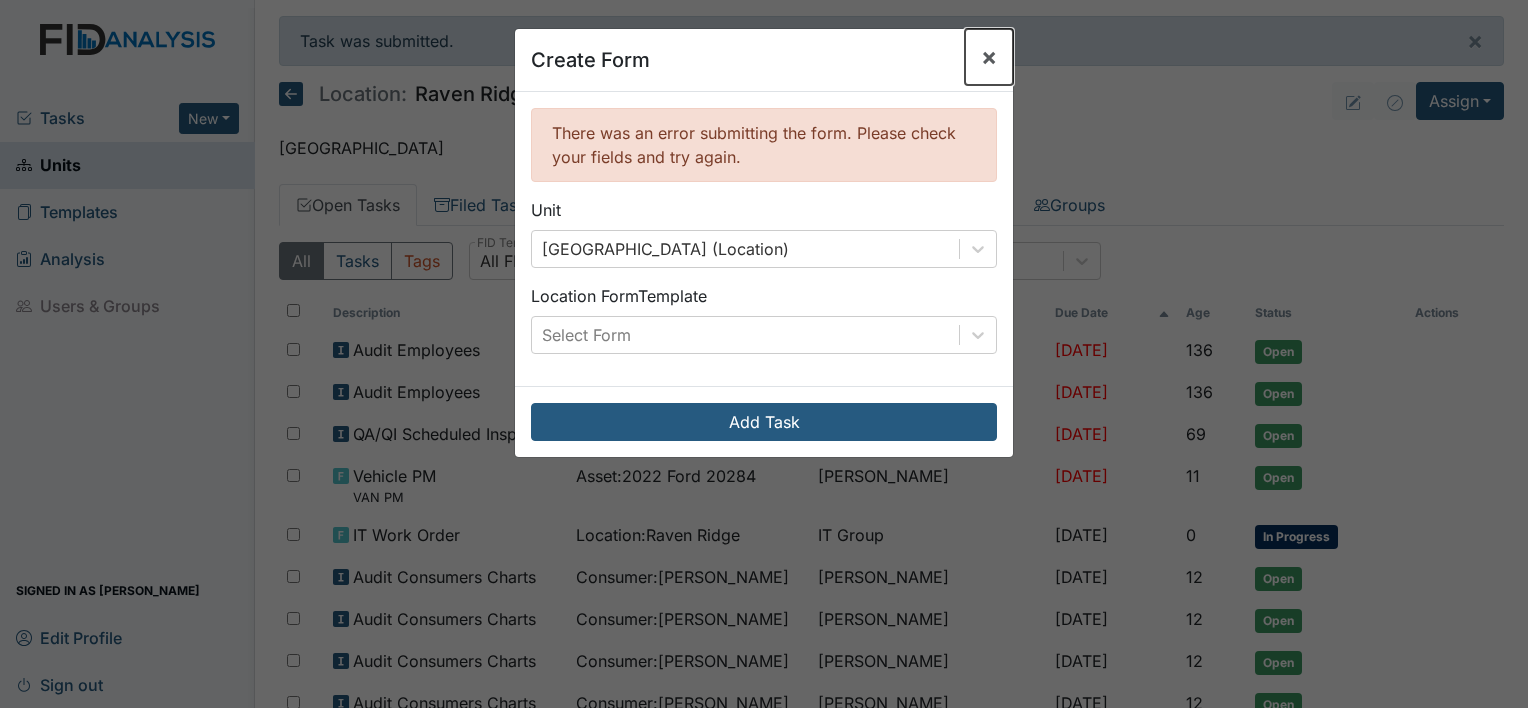 click on "×" at bounding box center (989, 57) 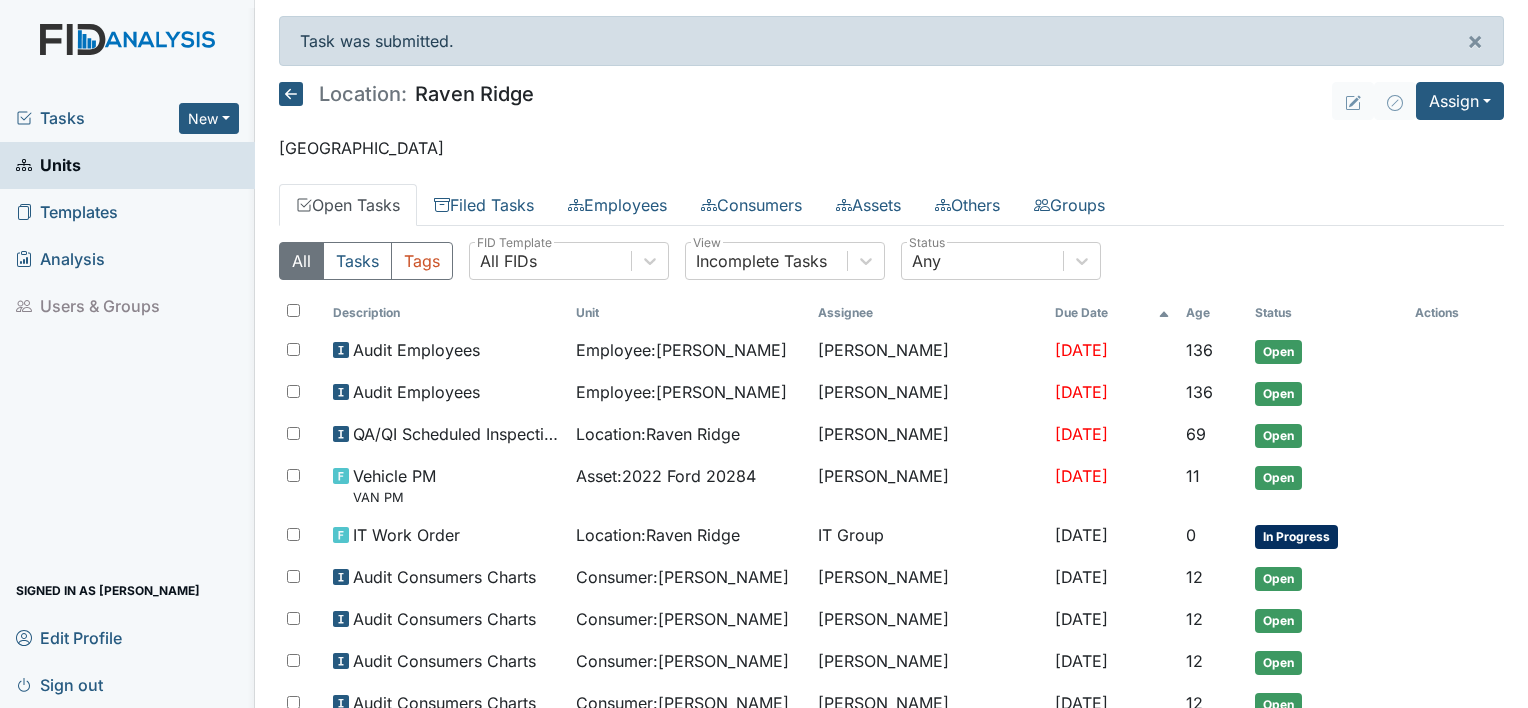 click on "Sign out" at bounding box center (59, 684) 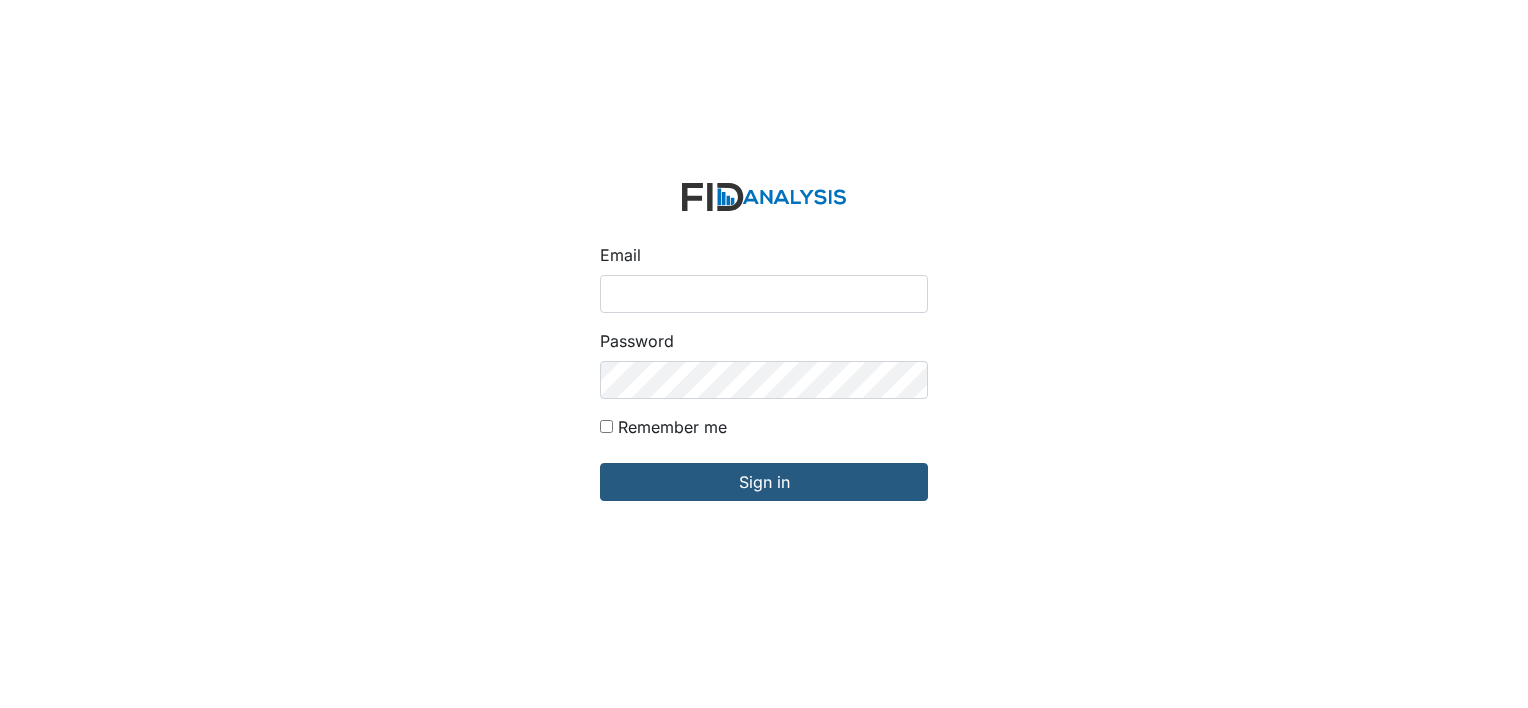 scroll, scrollTop: 0, scrollLeft: 0, axis: both 